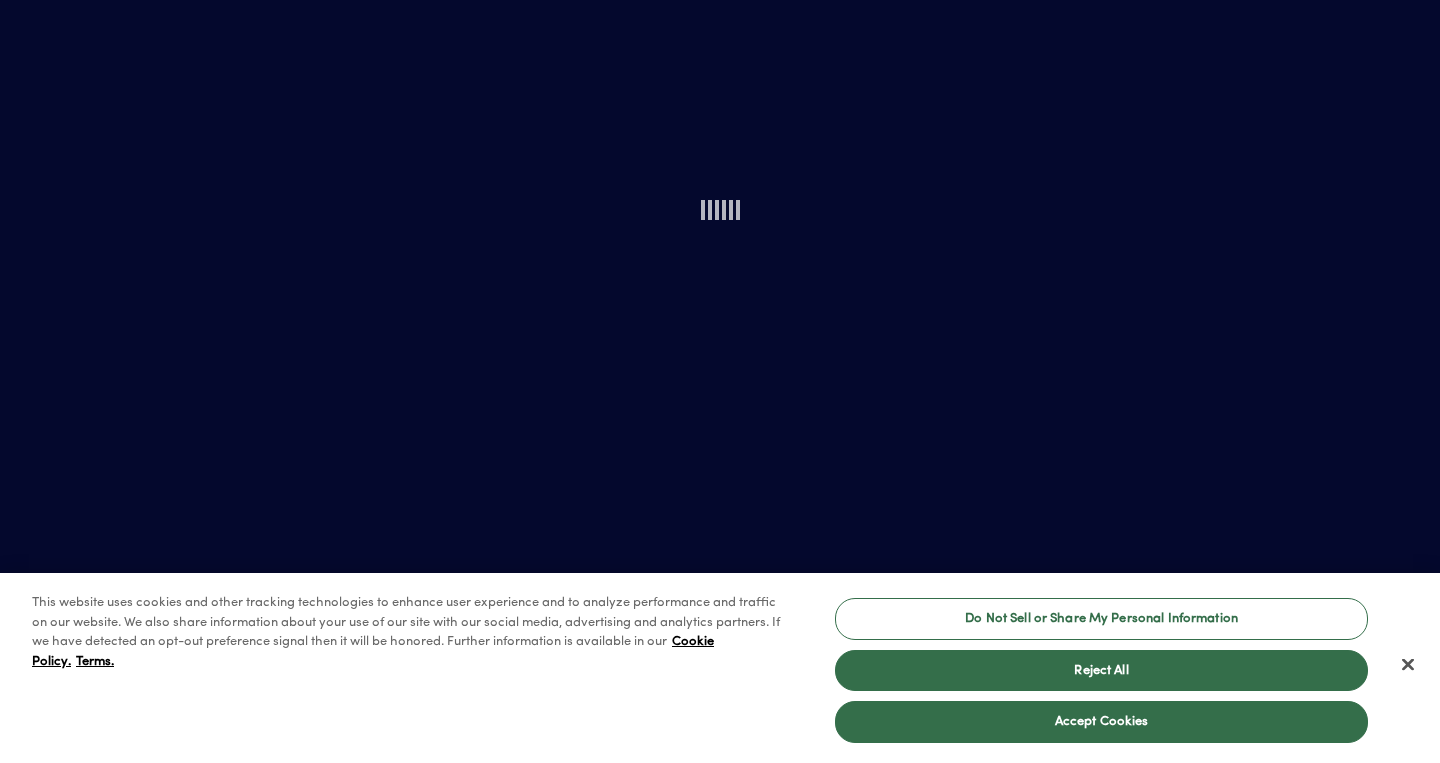 scroll, scrollTop: 0, scrollLeft: 0, axis: both 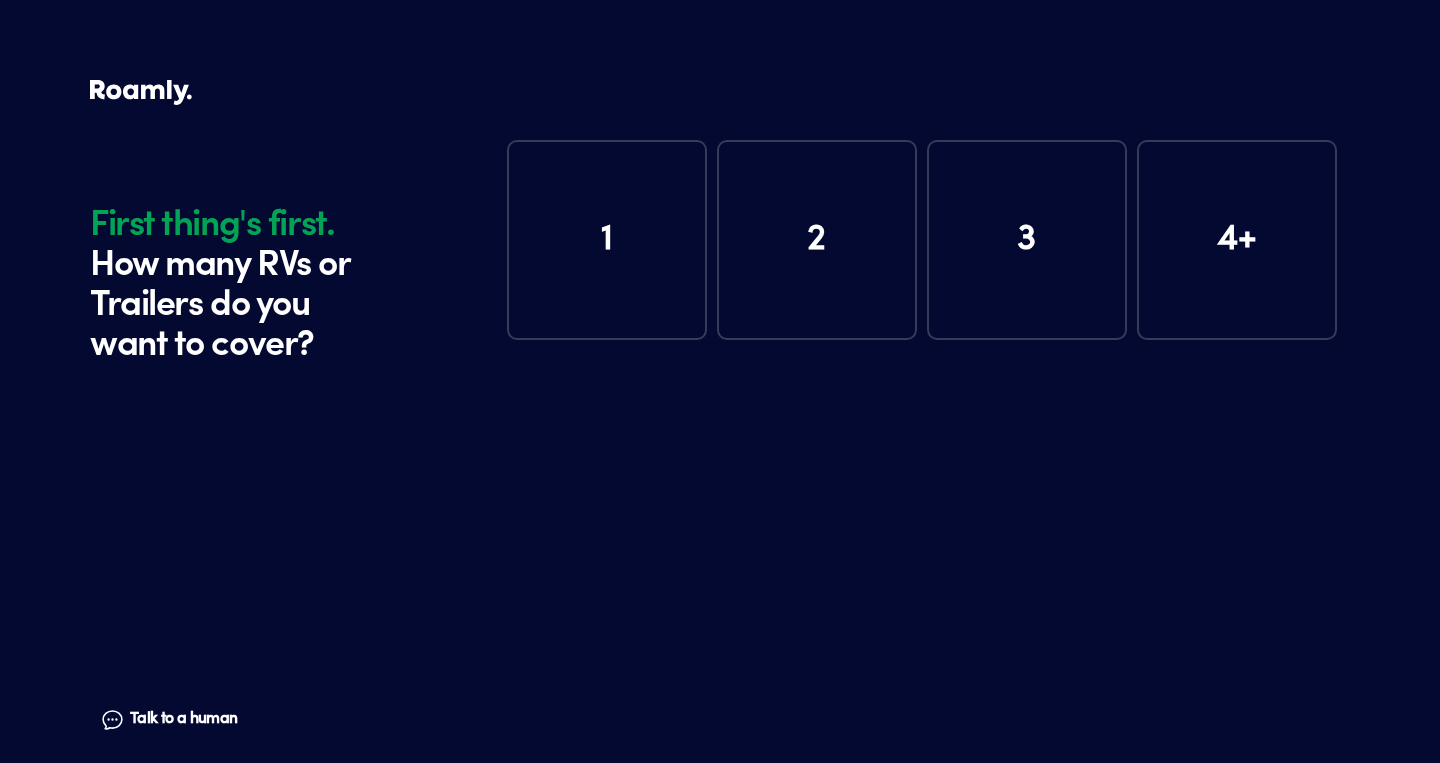click on "1" at bounding box center [607, 240] 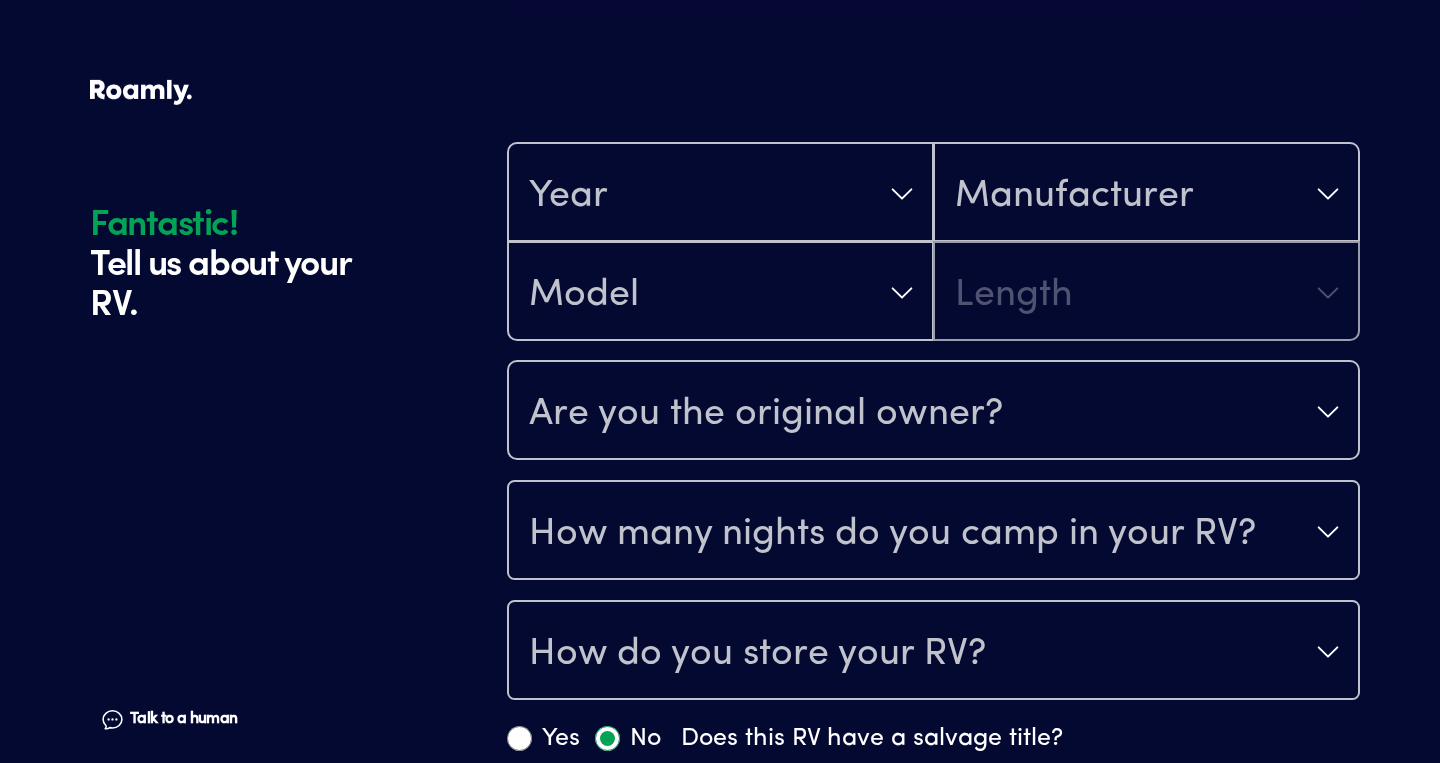 scroll, scrollTop: 390, scrollLeft: 0, axis: vertical 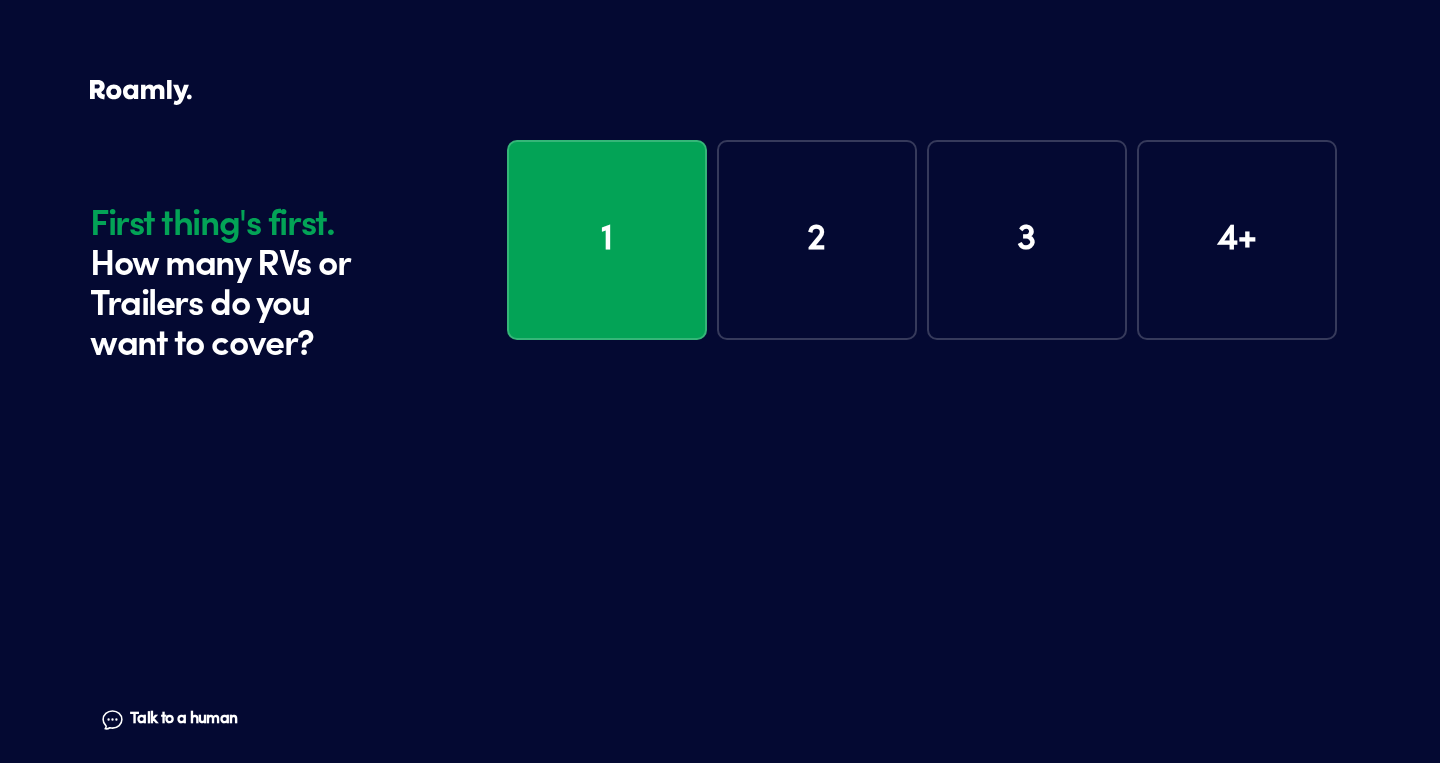 click on "2" at bounding box center [817, 240] 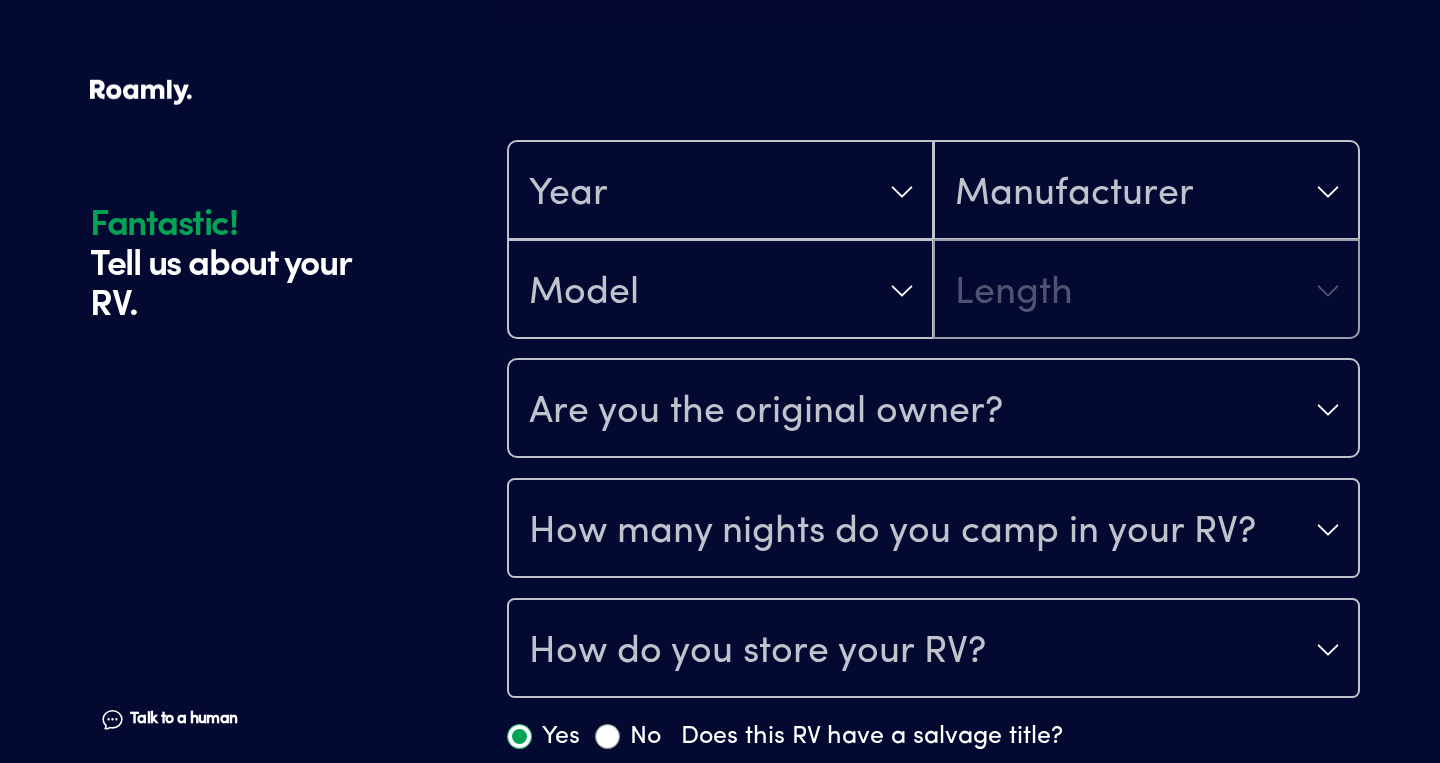 scroll, scrollTop: 390, scrollLeft: 0, axis: vertical 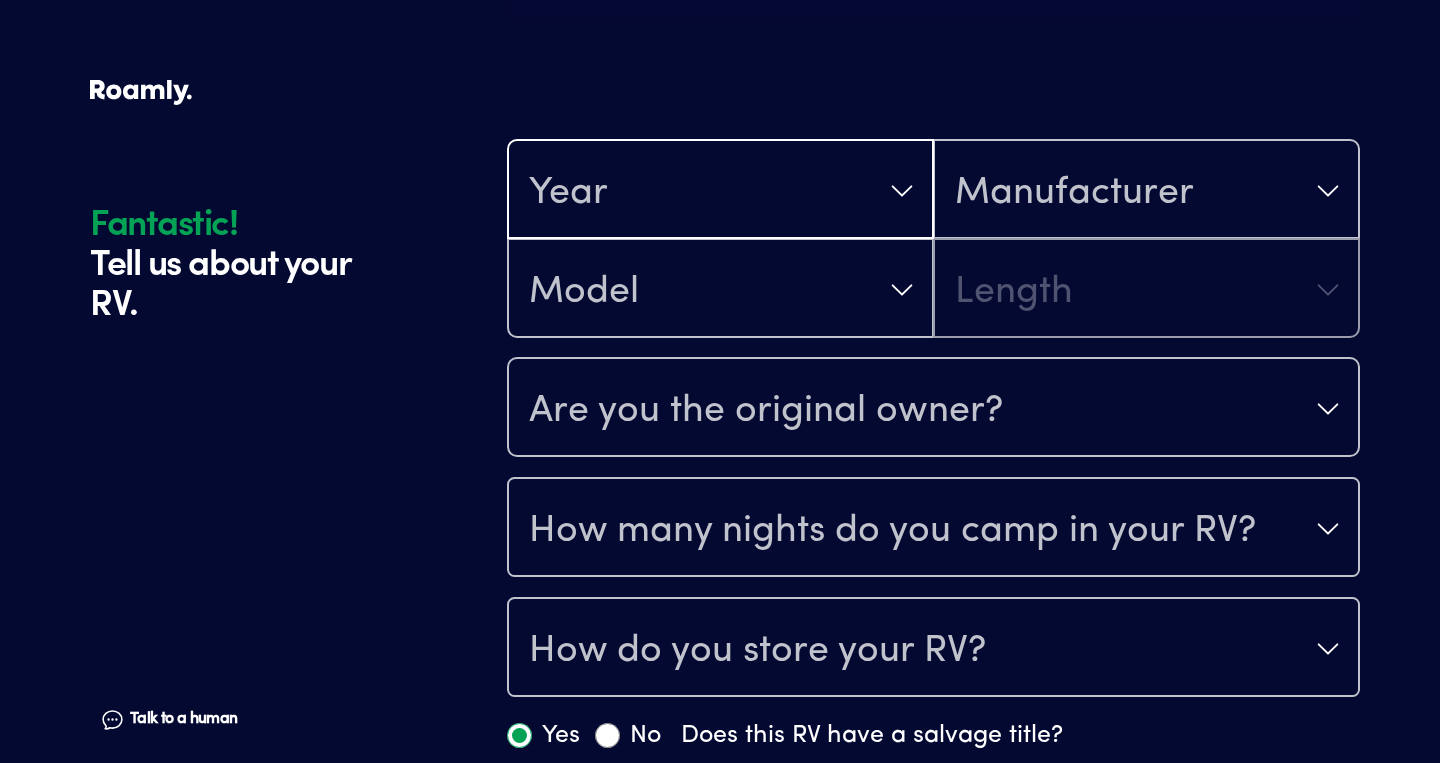 click on "Year" at bounding box center (720, 191) 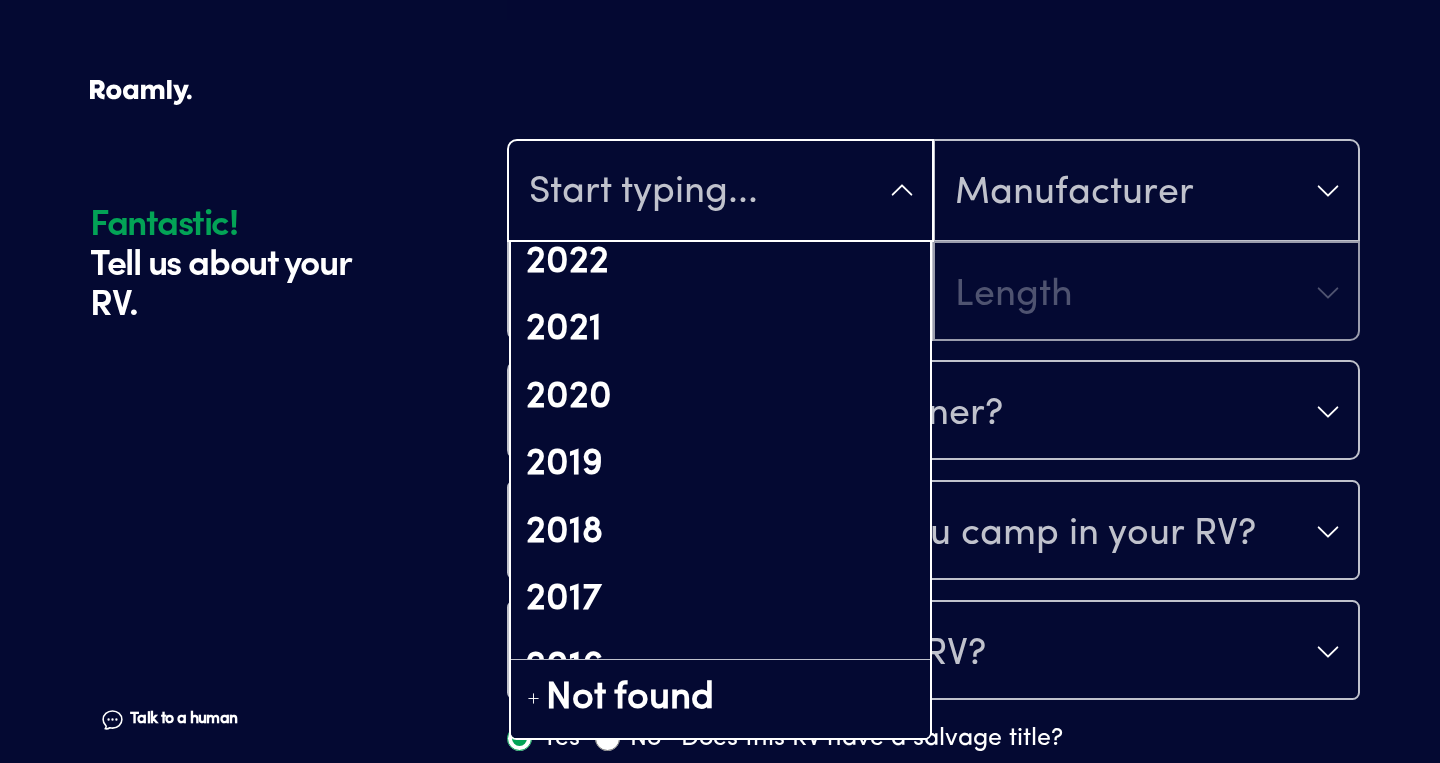 scroll, scrollTop: 436, scrollLeft: 0, axis: vertical 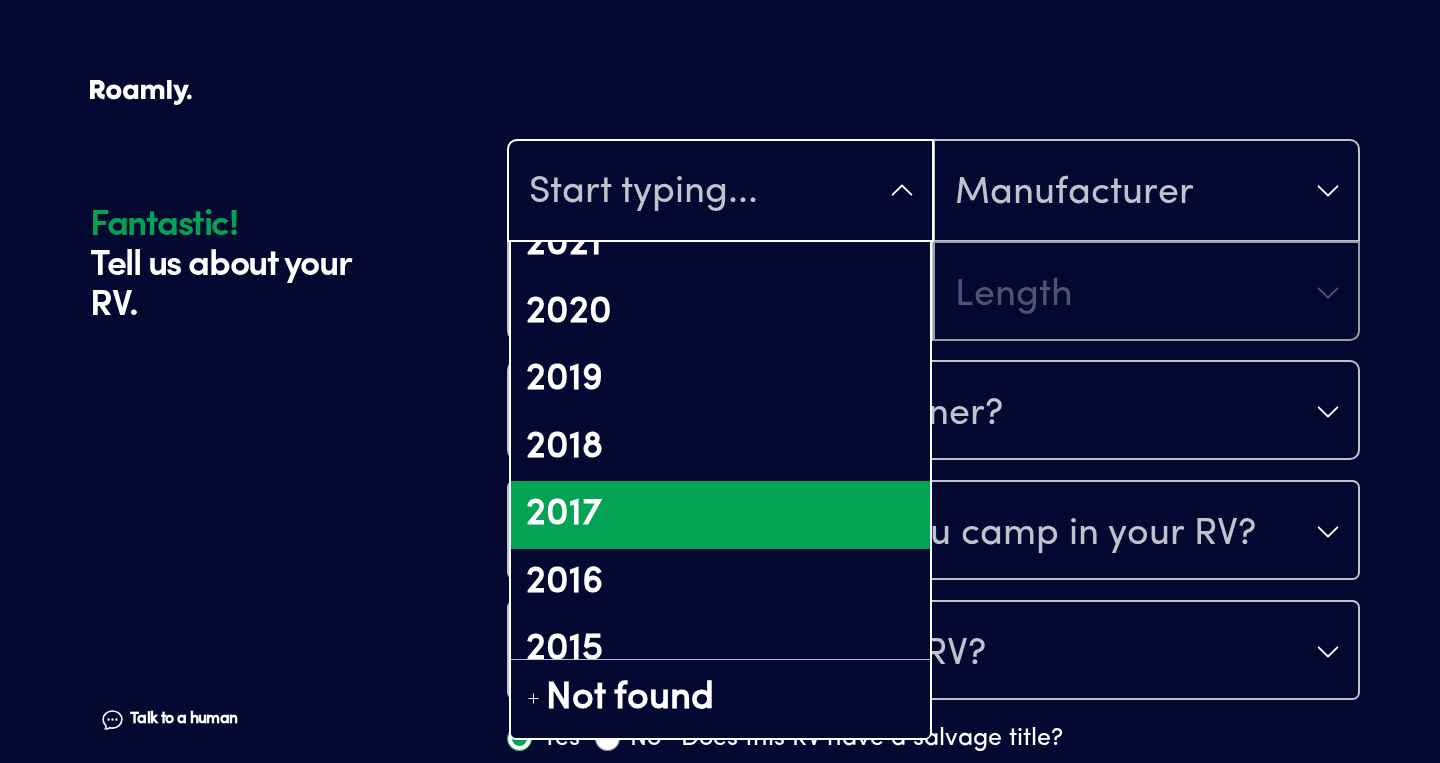 click on "2017" at bounding box center (720, 515) 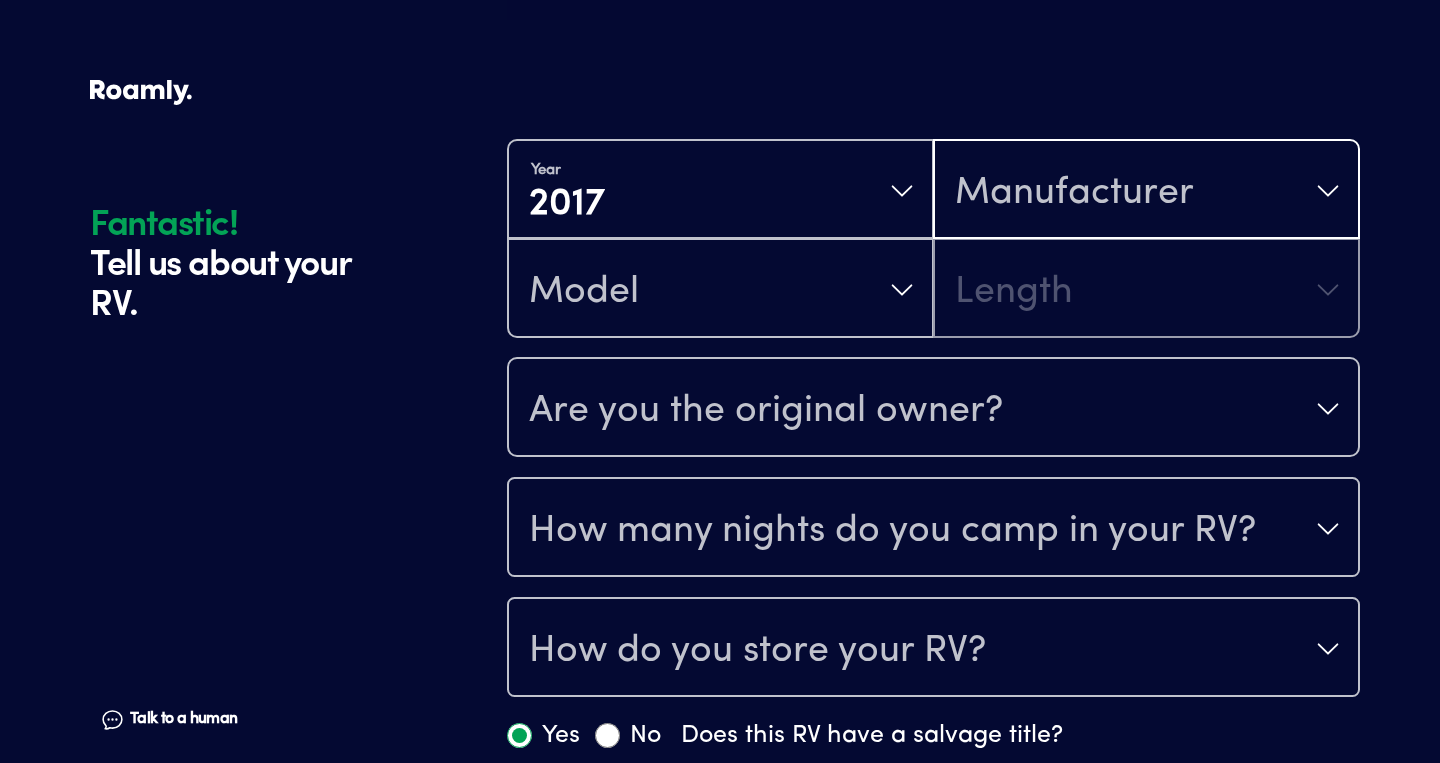 click on "Manufacturer" at bounding box center (1074, 193) 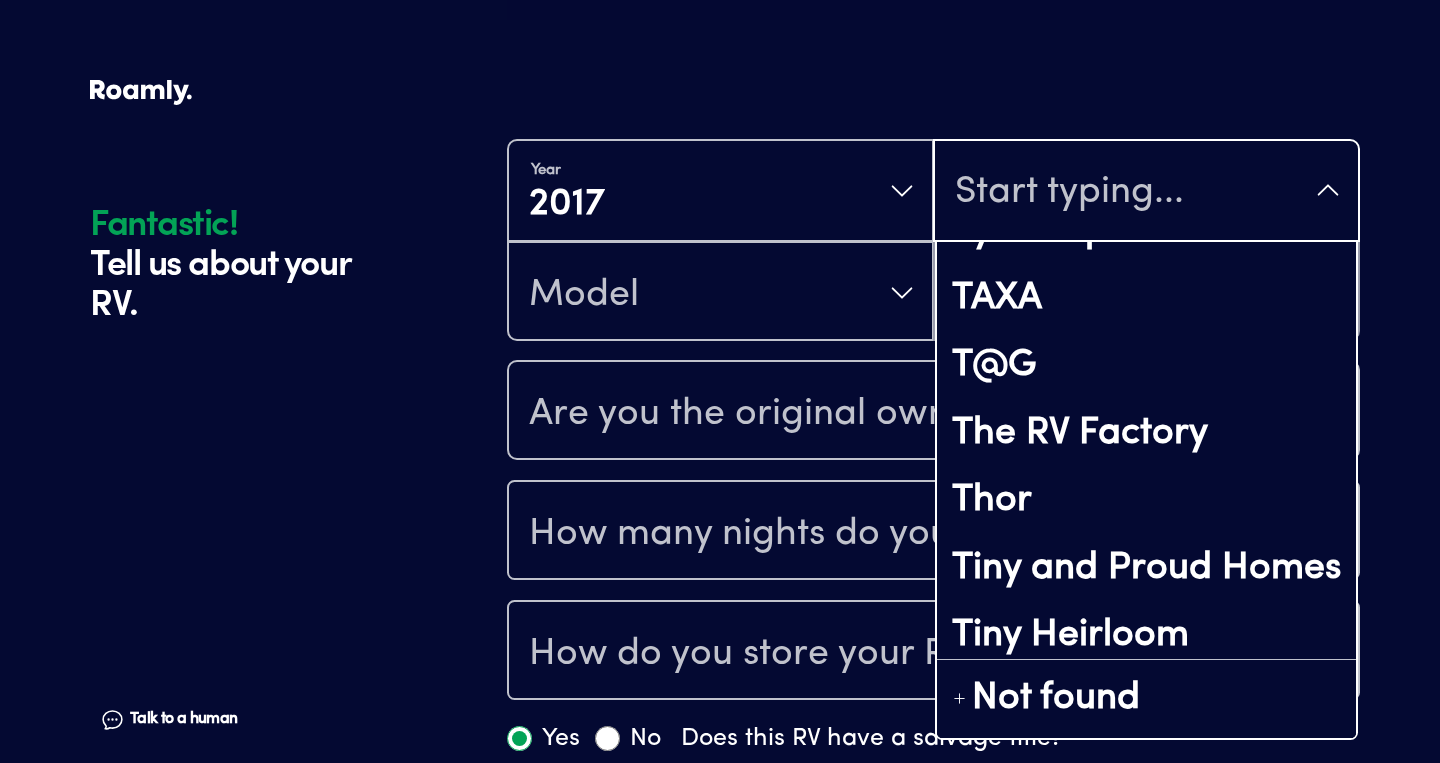 scroll, scrollTop: 13266, scrollLeft: 0, axis: vertical 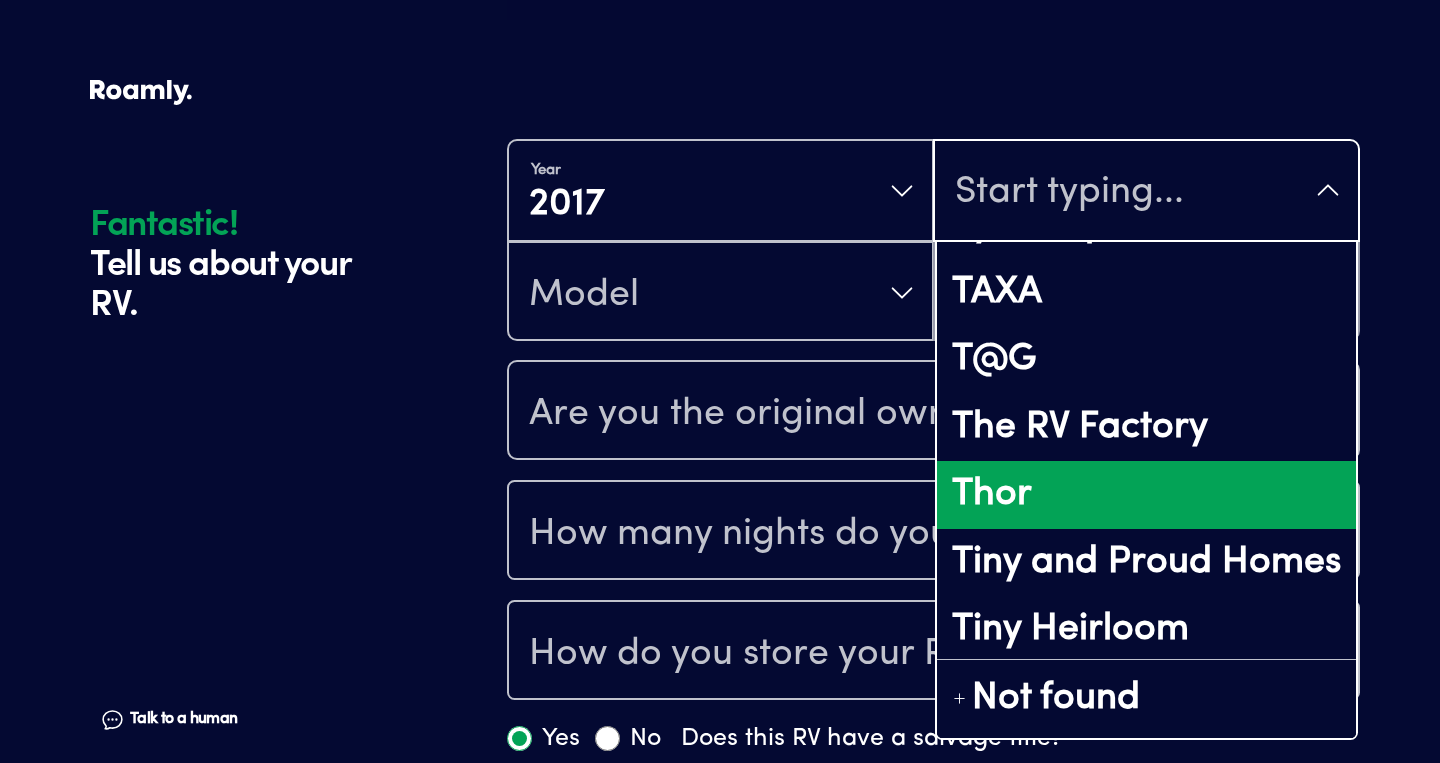 click on "Thor" at bounding box center [1146, 495] 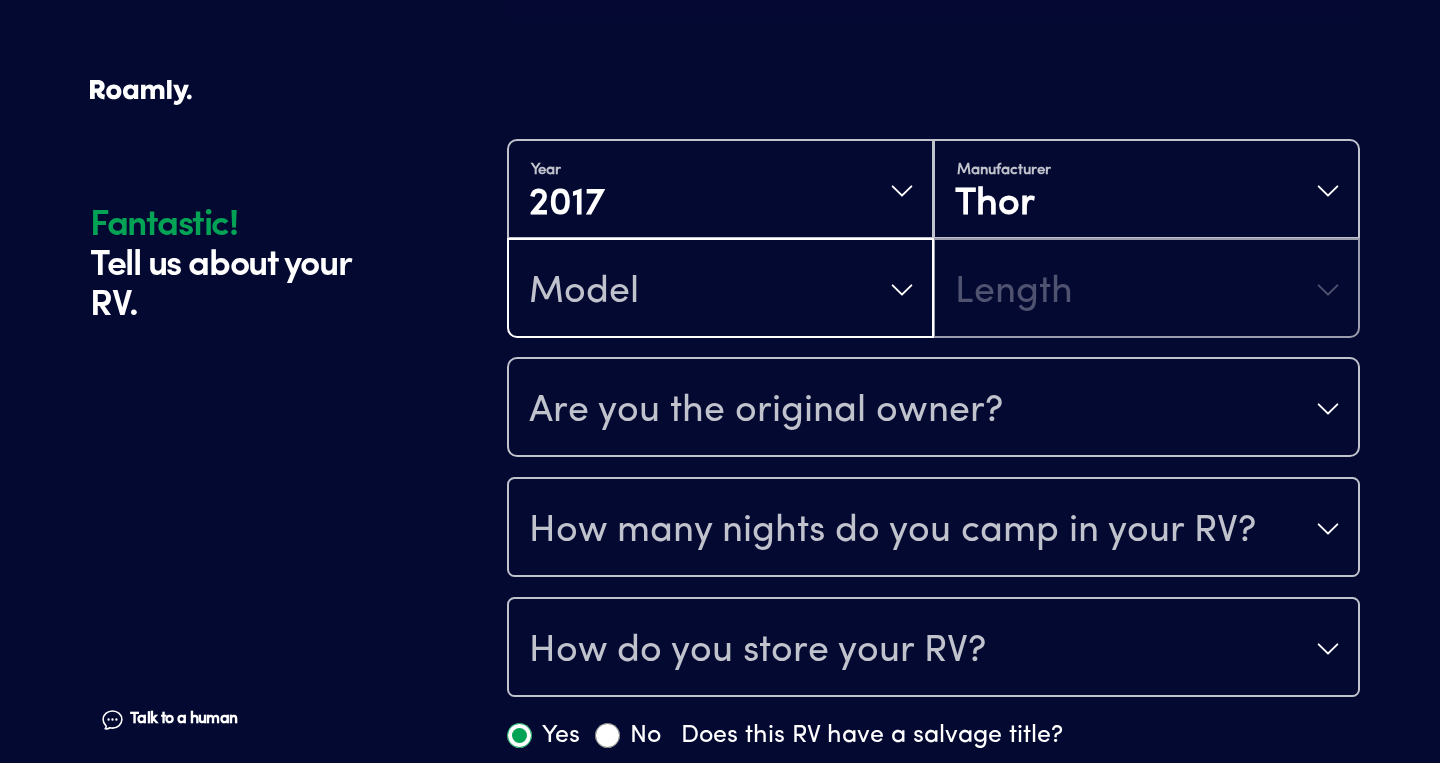 click on "Model" at bounding box center [720, 290] 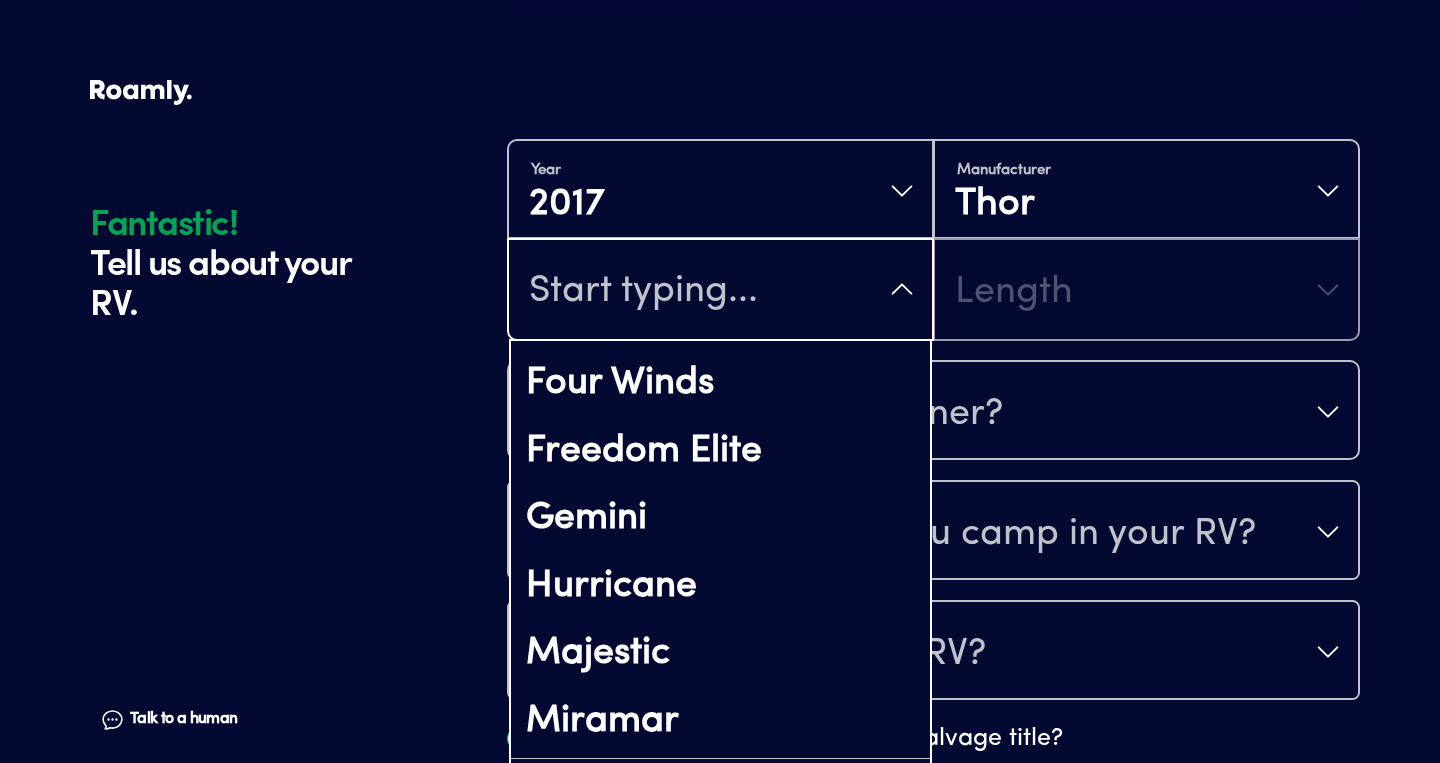 scroll, scrollTop: 532, scrollLeft: 0, axis: vertical 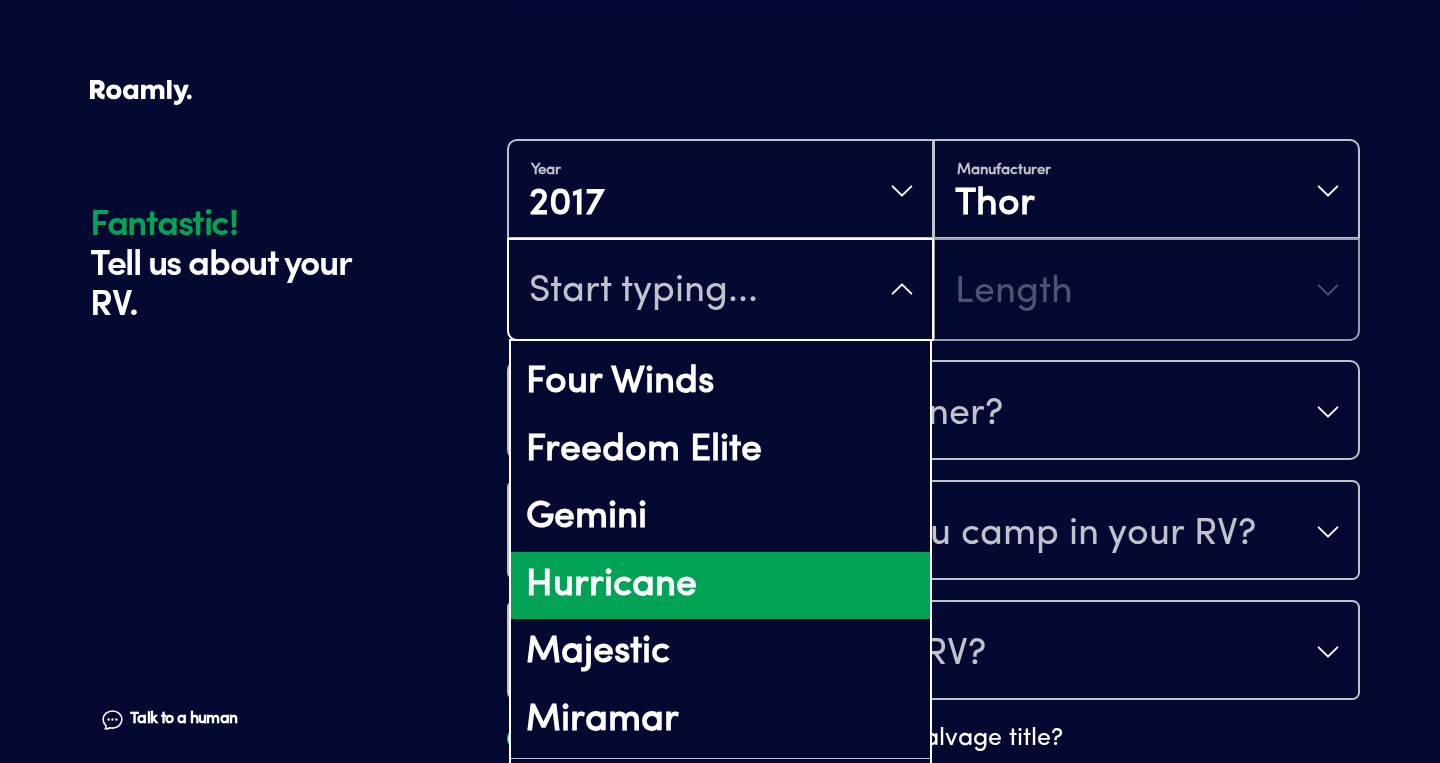 click on "Hurricane" at bounding box center [720, 586] 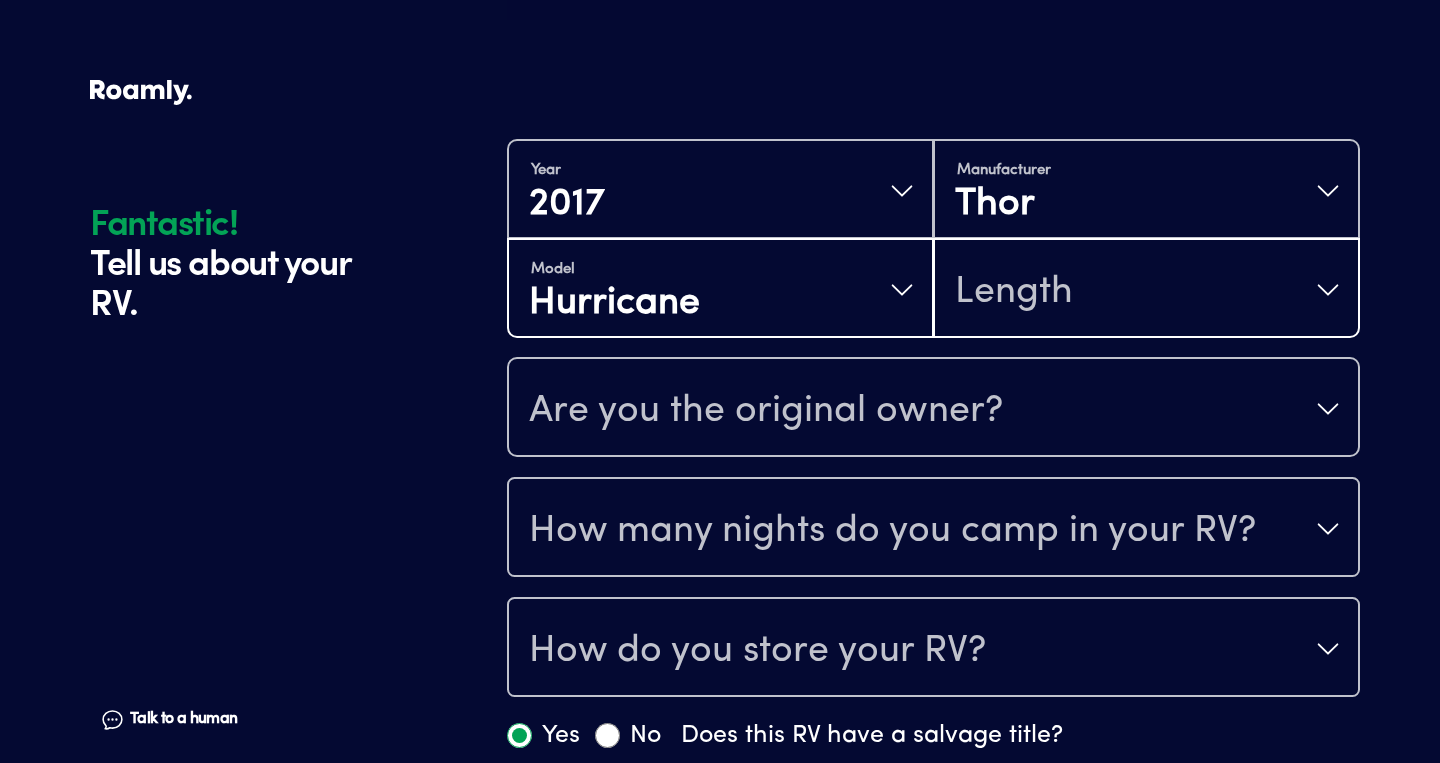 click on "Length" at bounding box center (1146, 290) 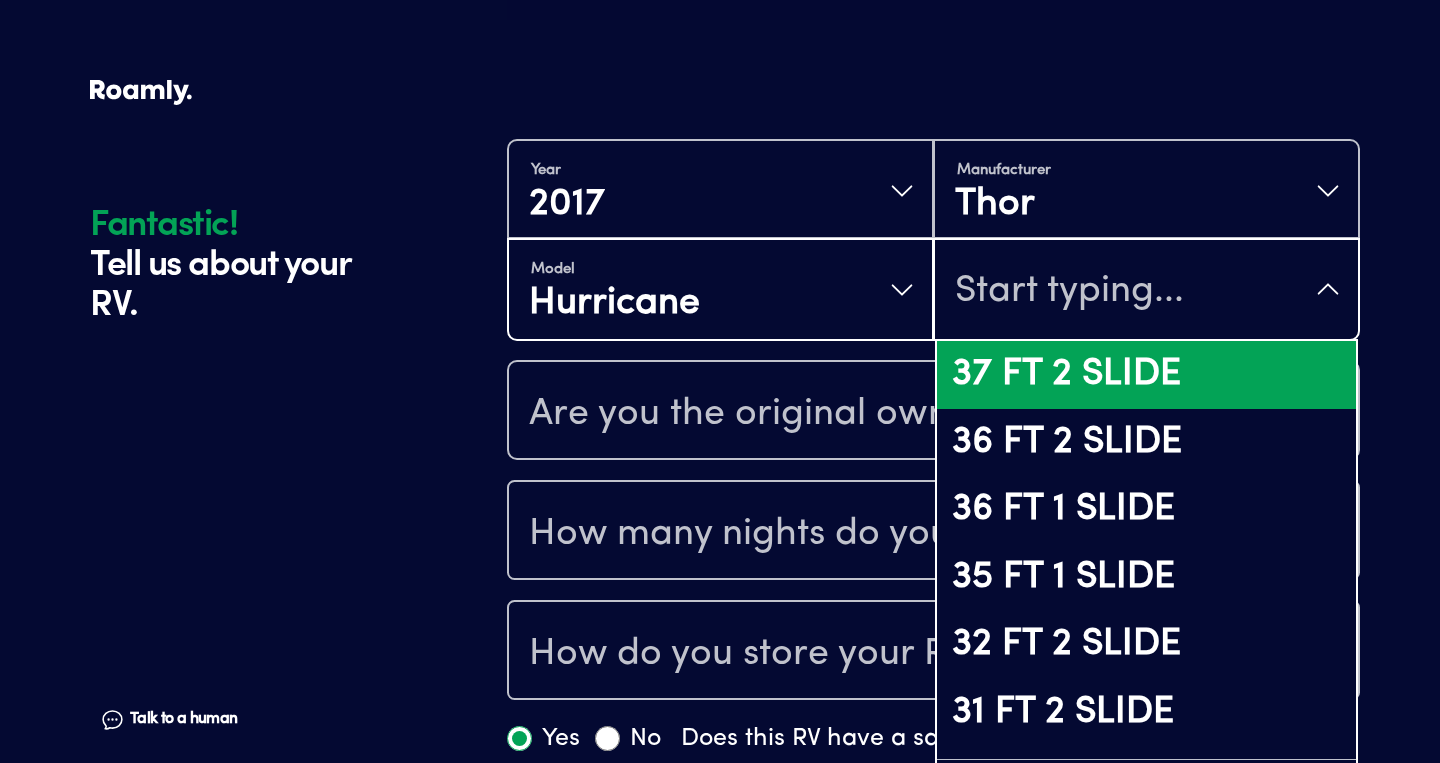 click on "37 FT 2 SLIDE" at bounding box center [1146, 375] 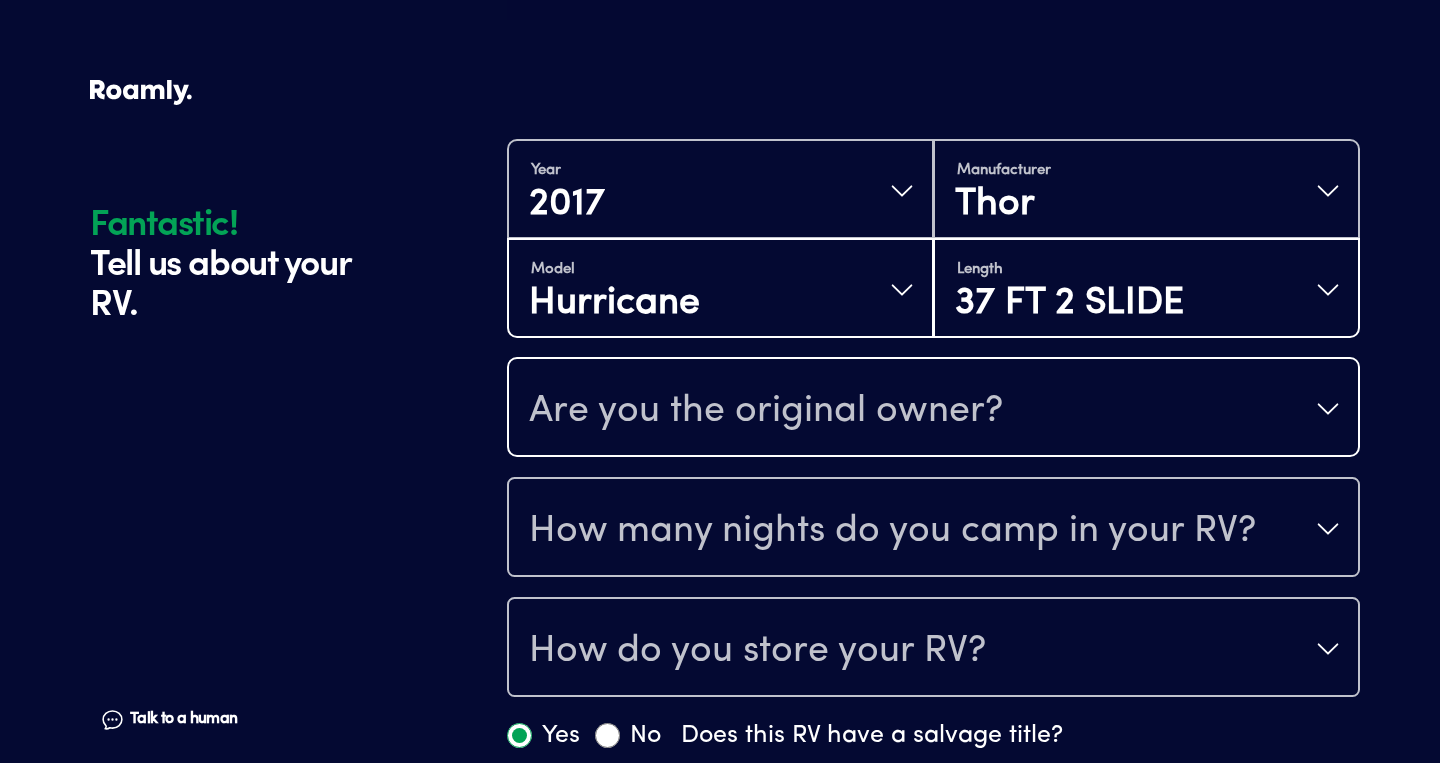 click on "Are you the original owner?" at bounding box center (766, 411) 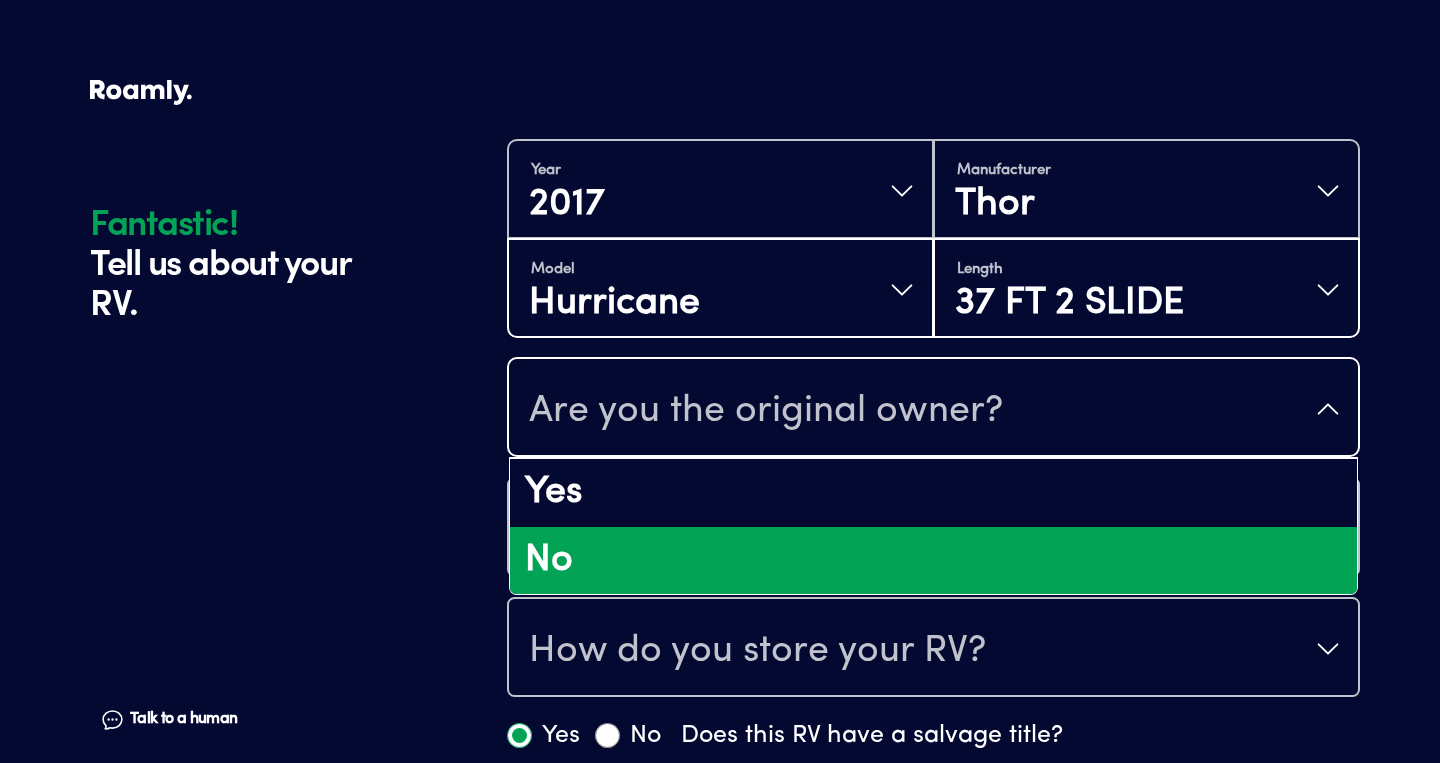 click on "No" at bounding box center (933, 561) 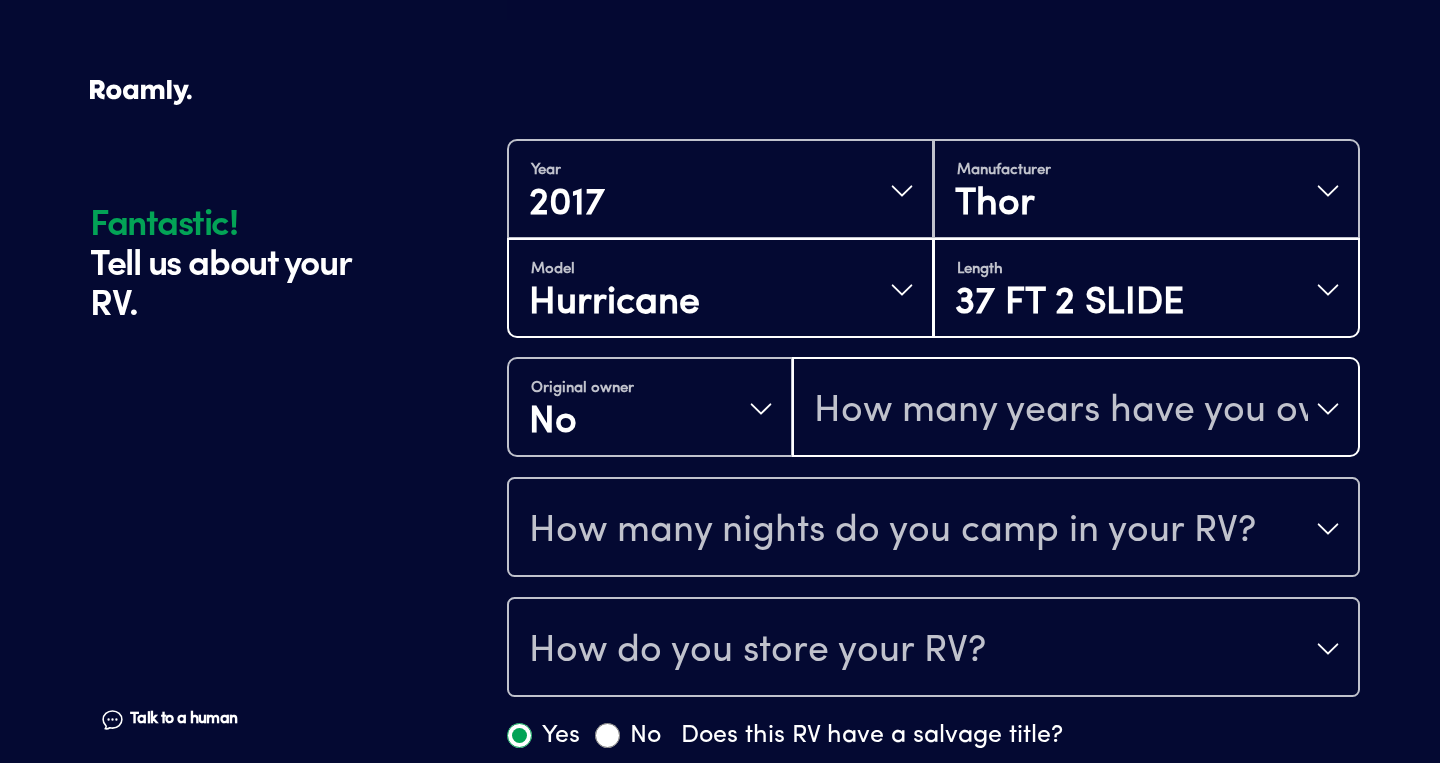 click on "How many years have you owned it?" at bounding box center [1061, 411] 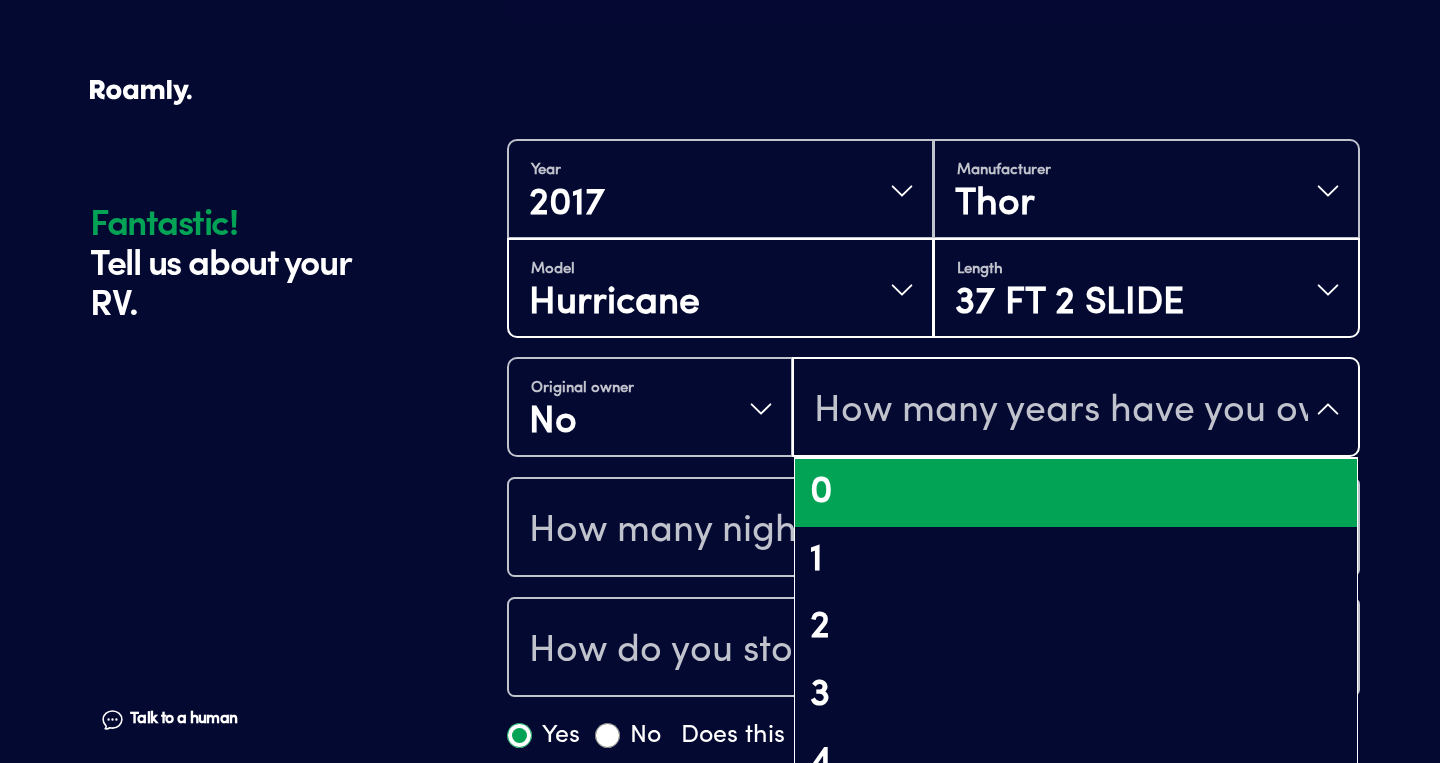 click on "0" at bounding box center [1076, 493] 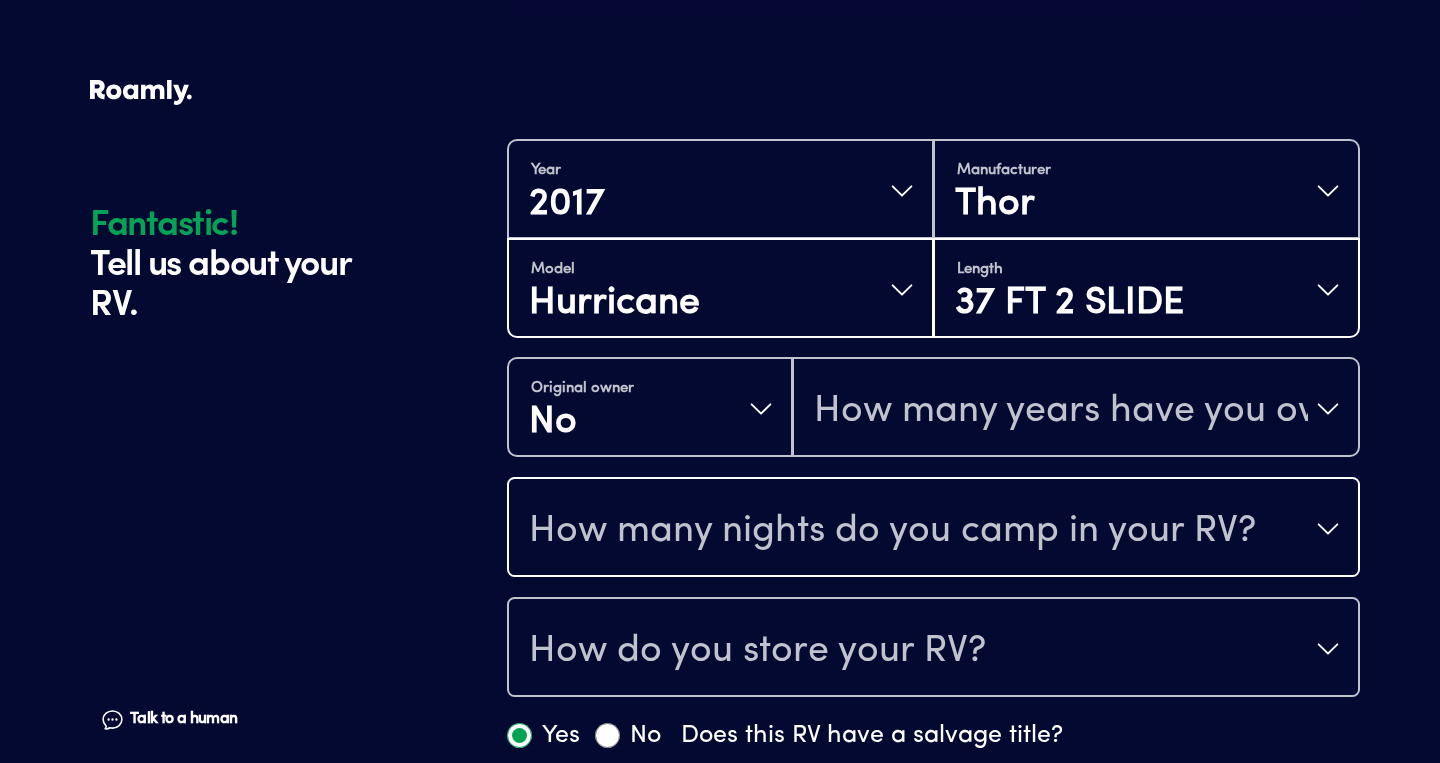 click on "How many nights do you camp in your RV?" at bounding box center [892, 531] 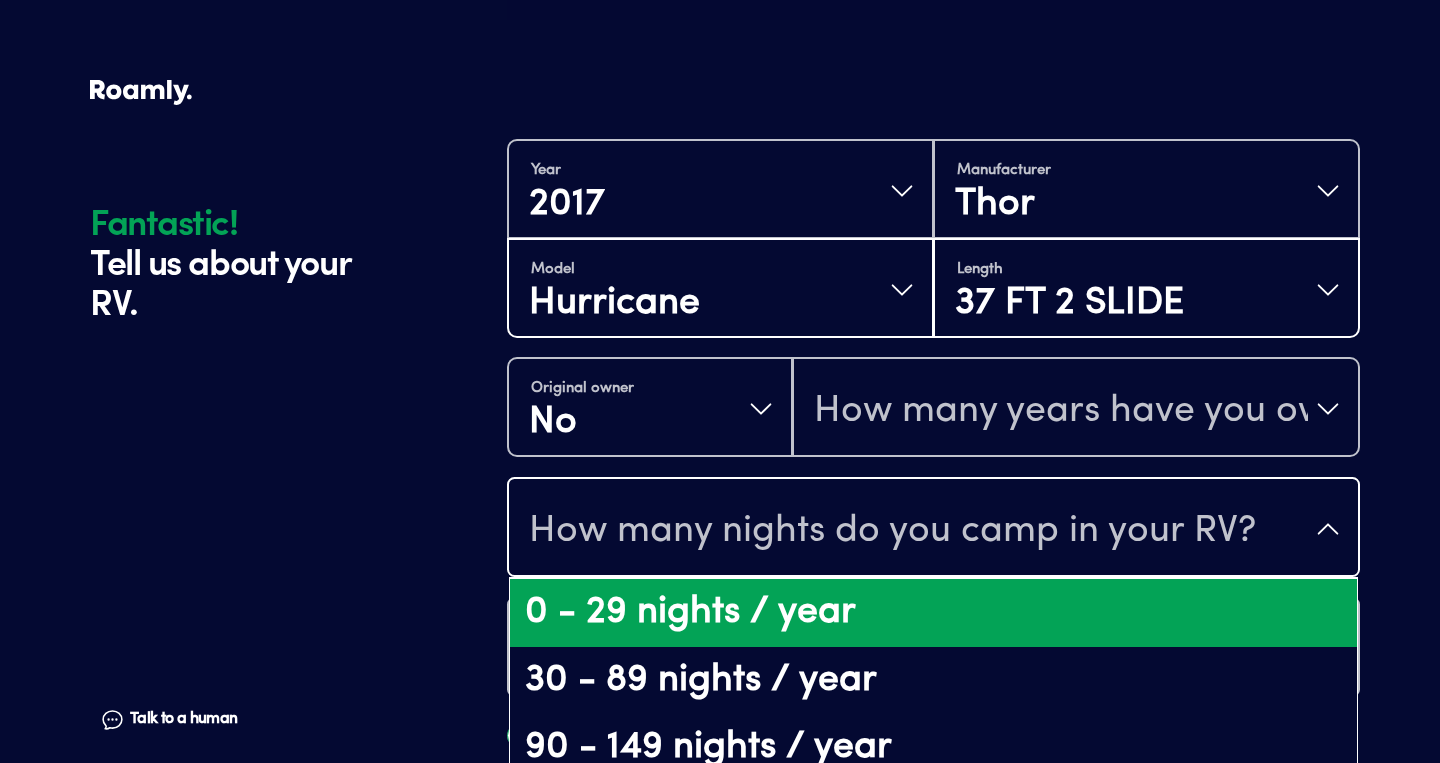 click on "0 - 29 nights / year" at bounding box center [933, 613] 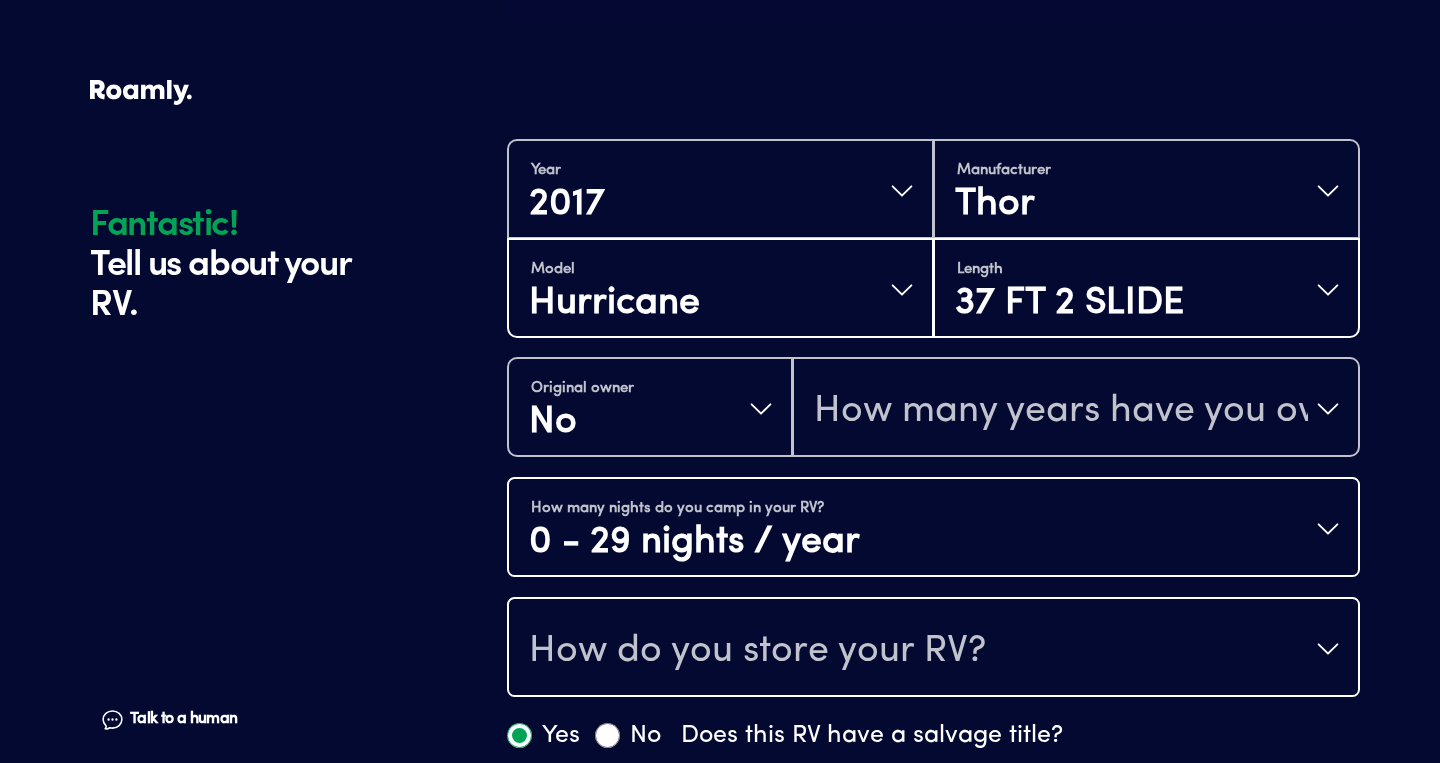 click on "How do you store your RV?" at bounding box center [757, 651] 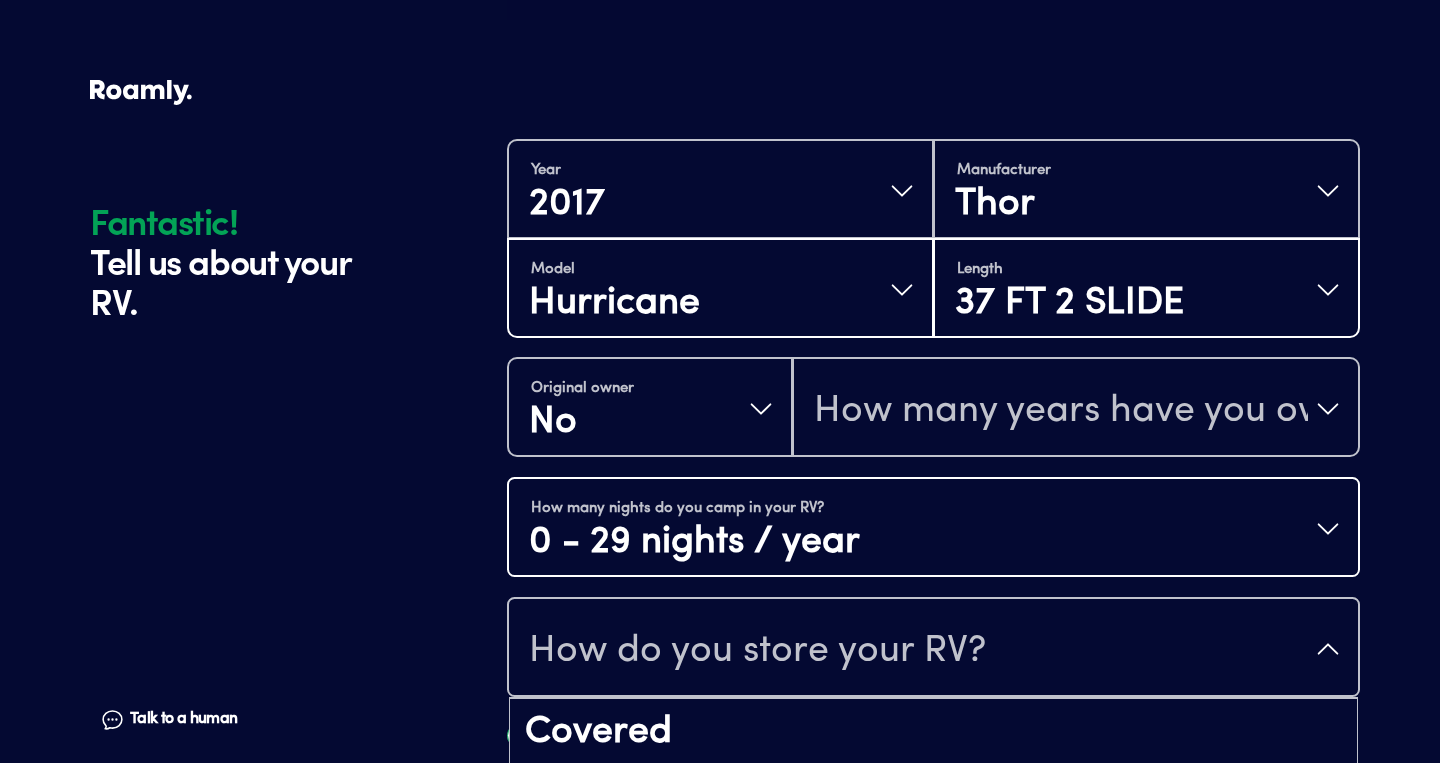 scroll, scrollTop: 26, scrollLeft: 0, axis: vertical 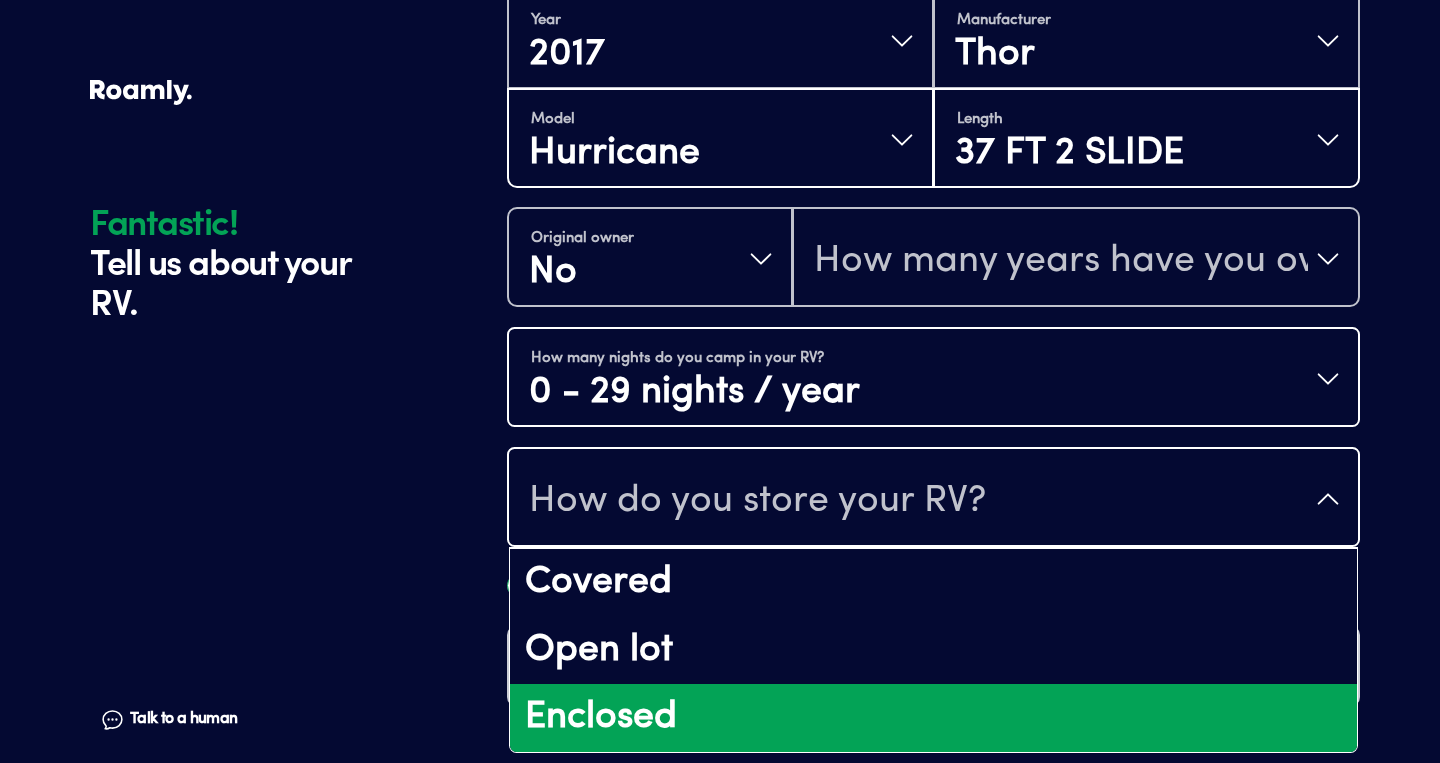 click on "Enclosed" at bounding box center [933, 718] 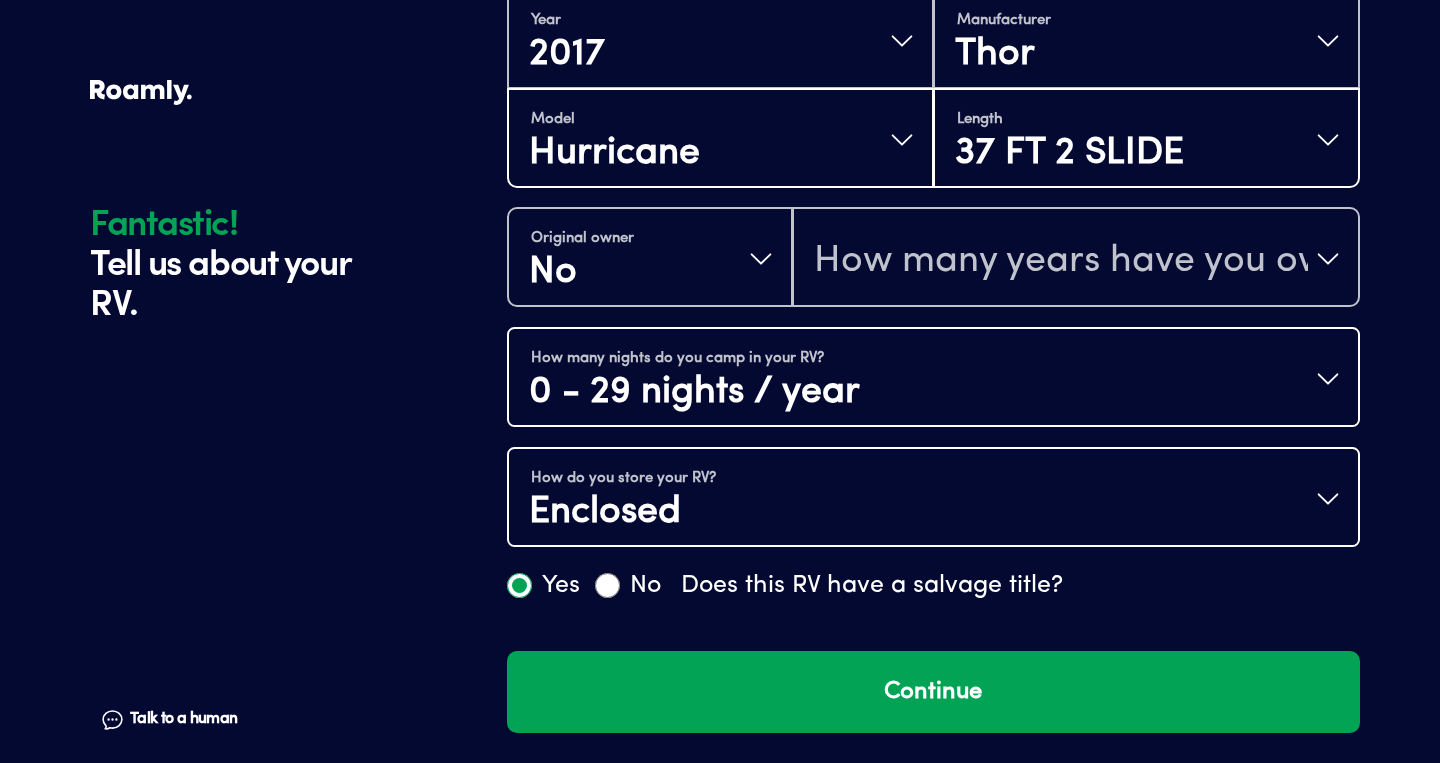 scroll, scrollTop: 0, scrollLeft: 0, axis: both 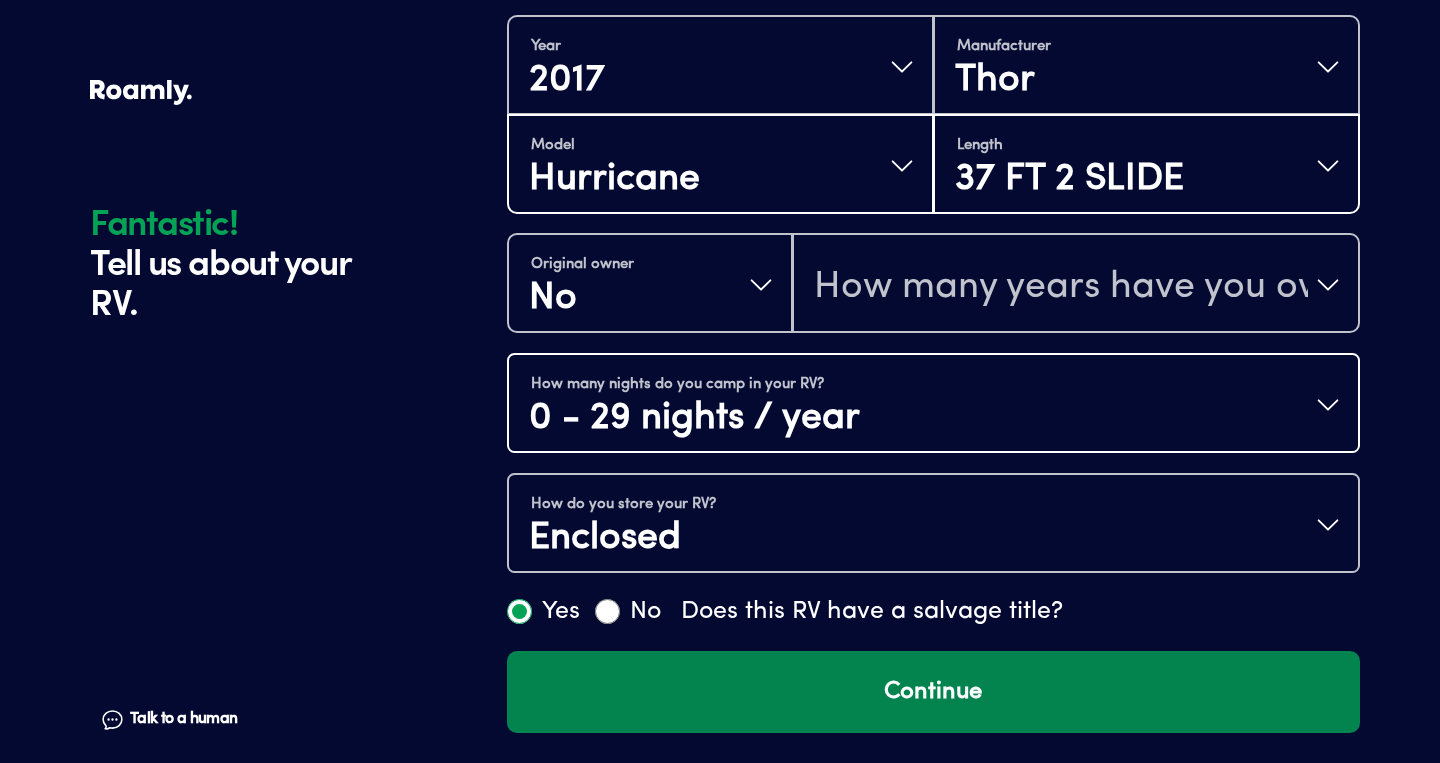 click on "Continue" at bounding box center (933, 692) 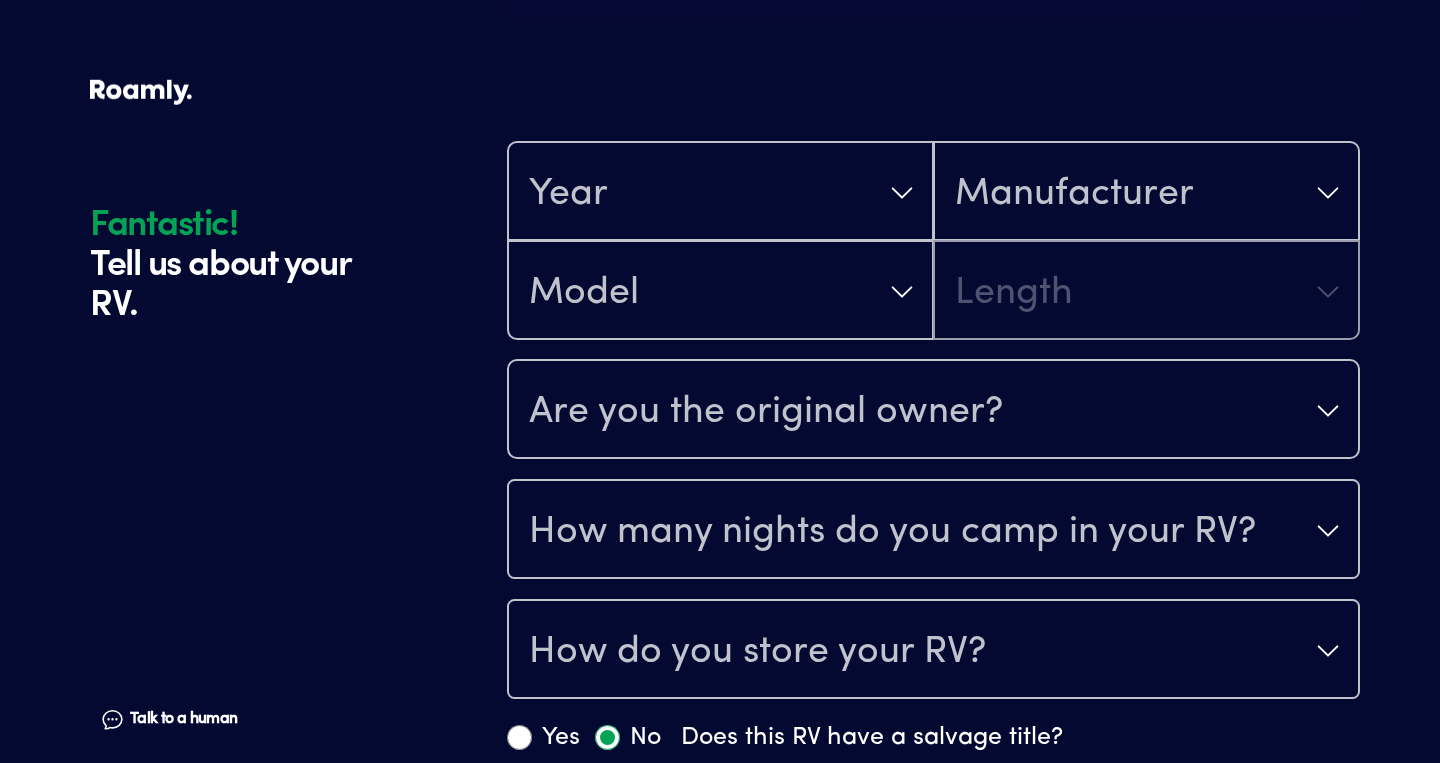 scroll, scrollTop: 1184, scrollLeft: 0, axis: vertical 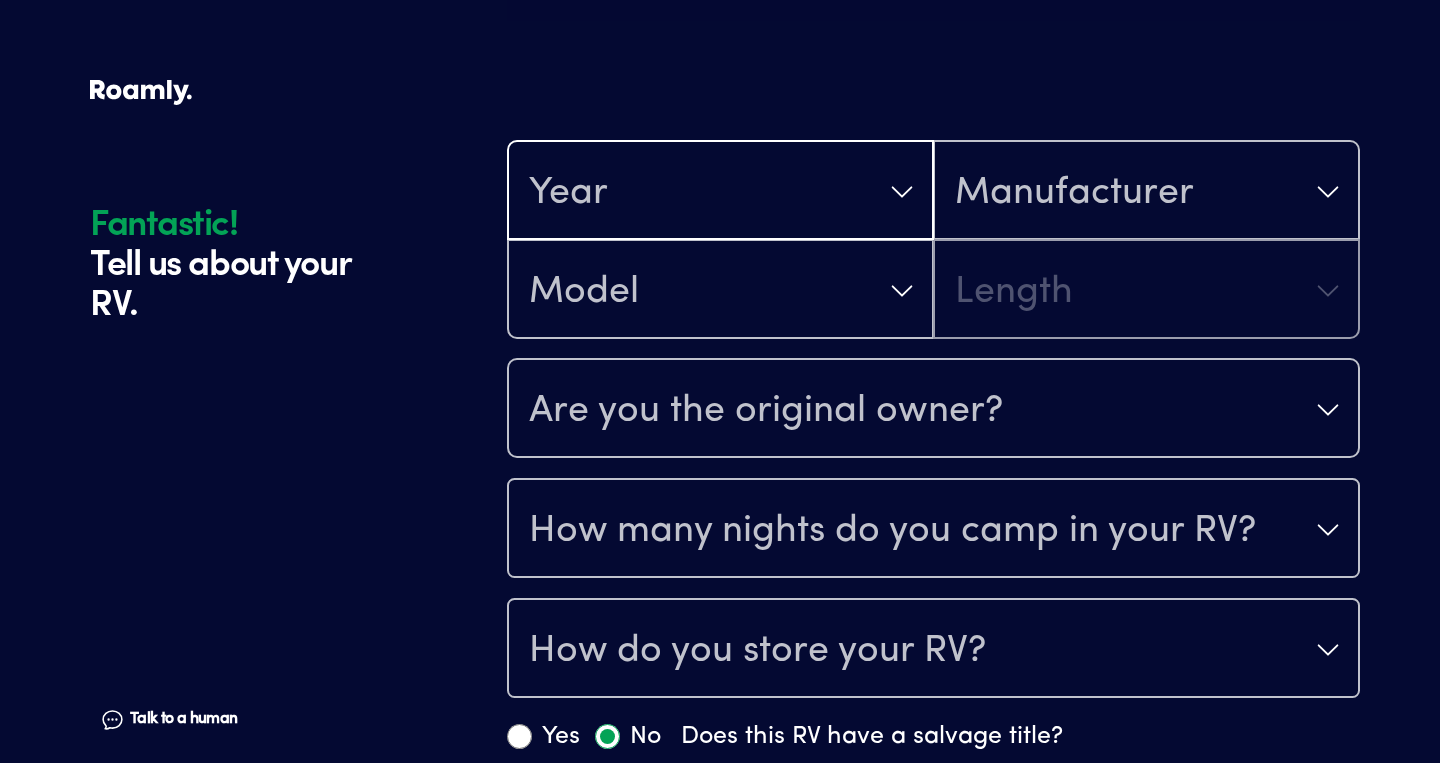 click on "Year" at bounding box center (720, 192) 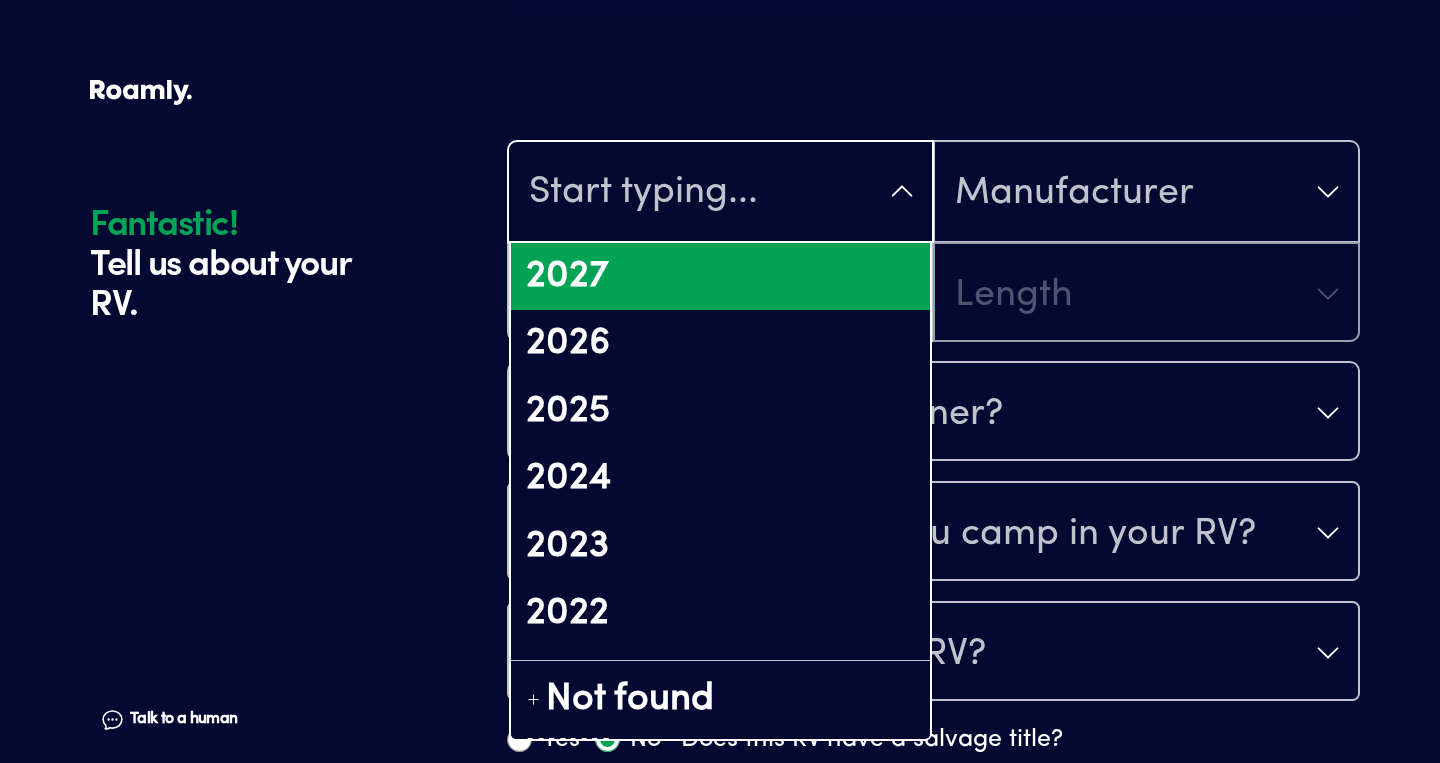 click on "2027" at bounding box center (720, 277) 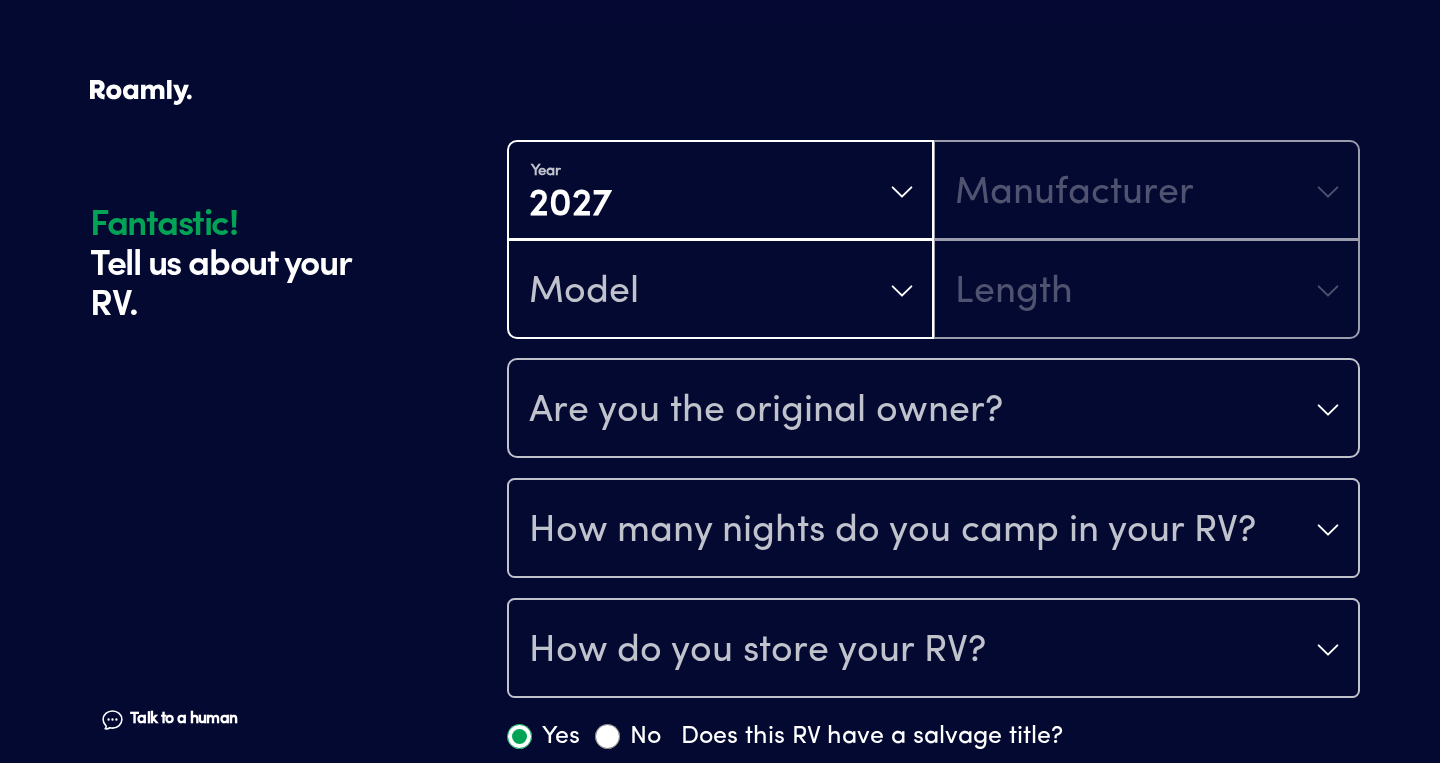 click on "Model" at bounding box center (720, 291) 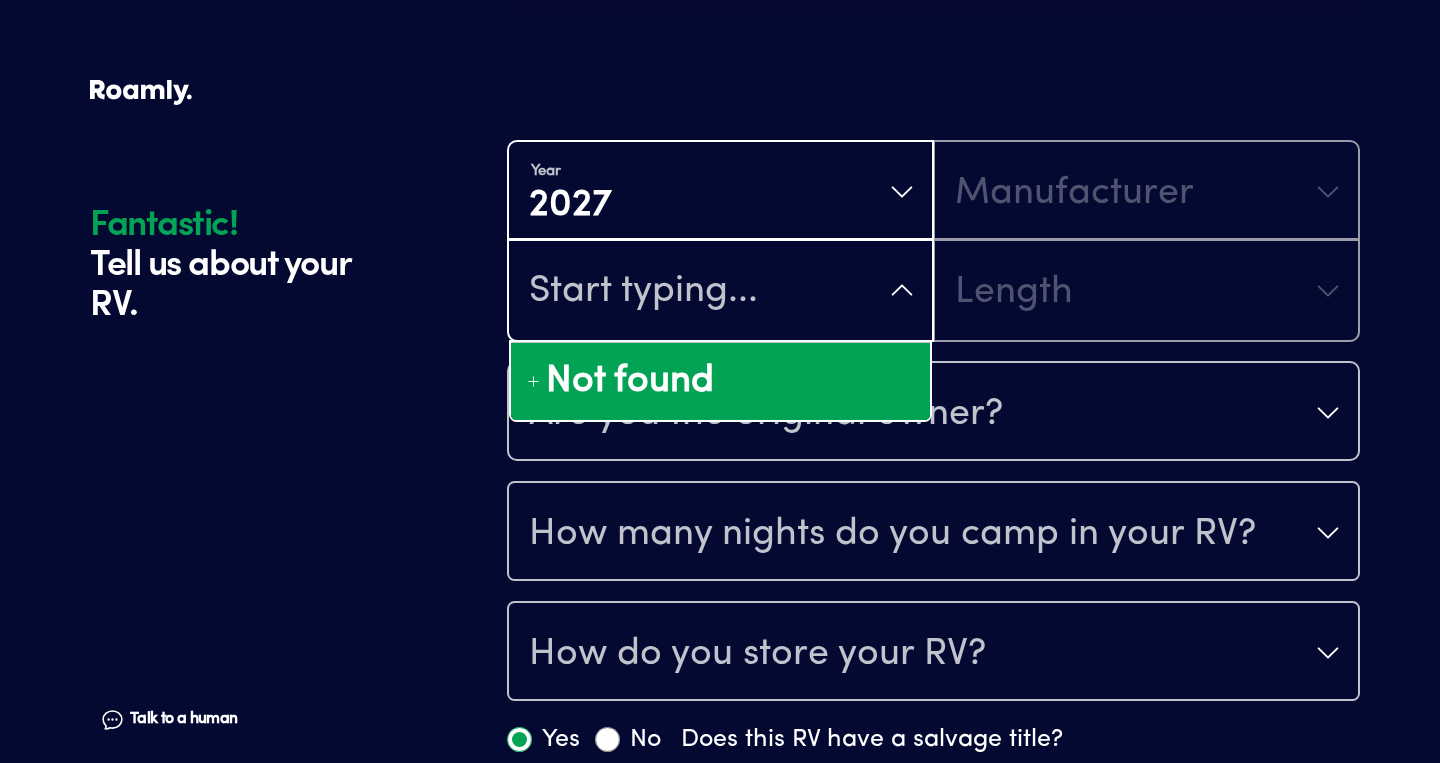 click on "Not found" at bounding box center [630, 382] 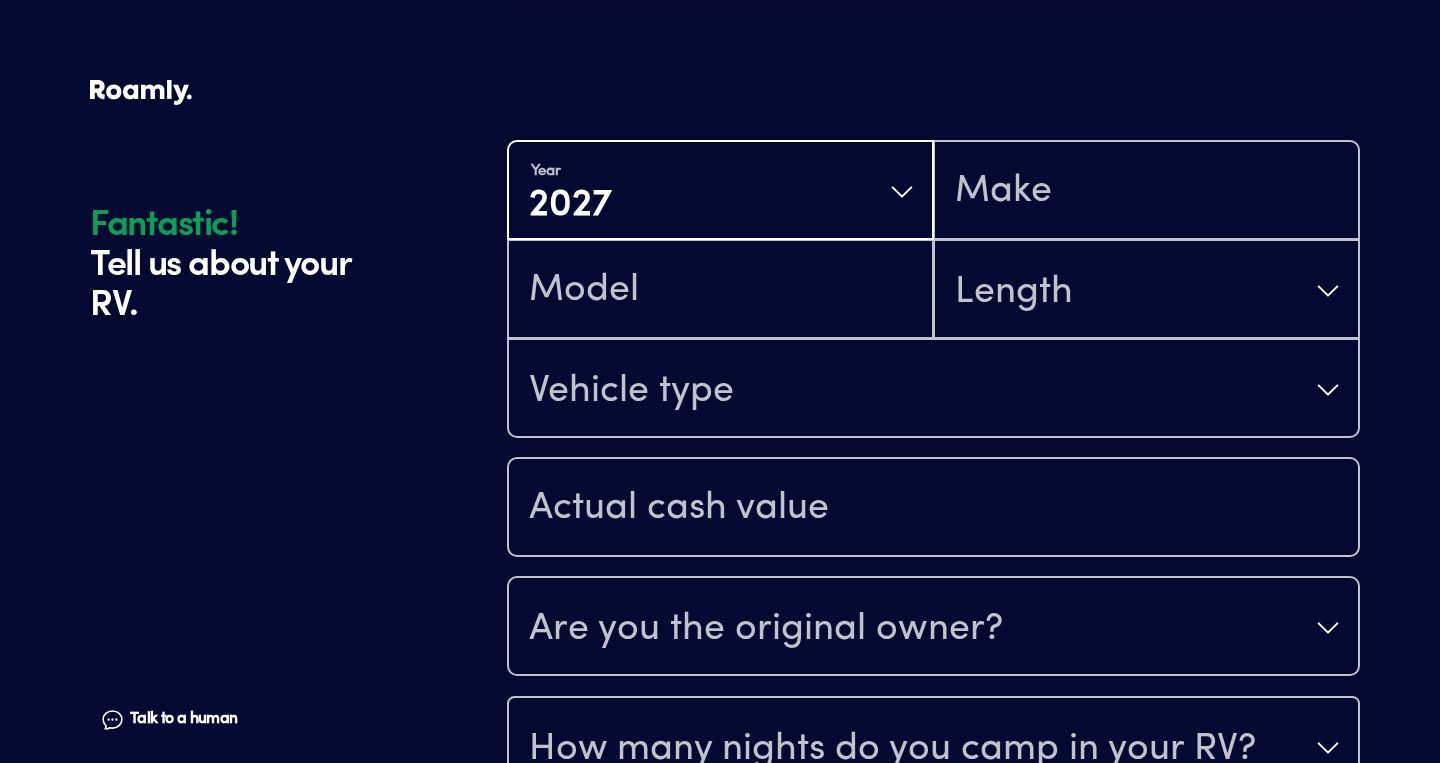 click on "Year [DATE]" at bounding box center [720, 192] 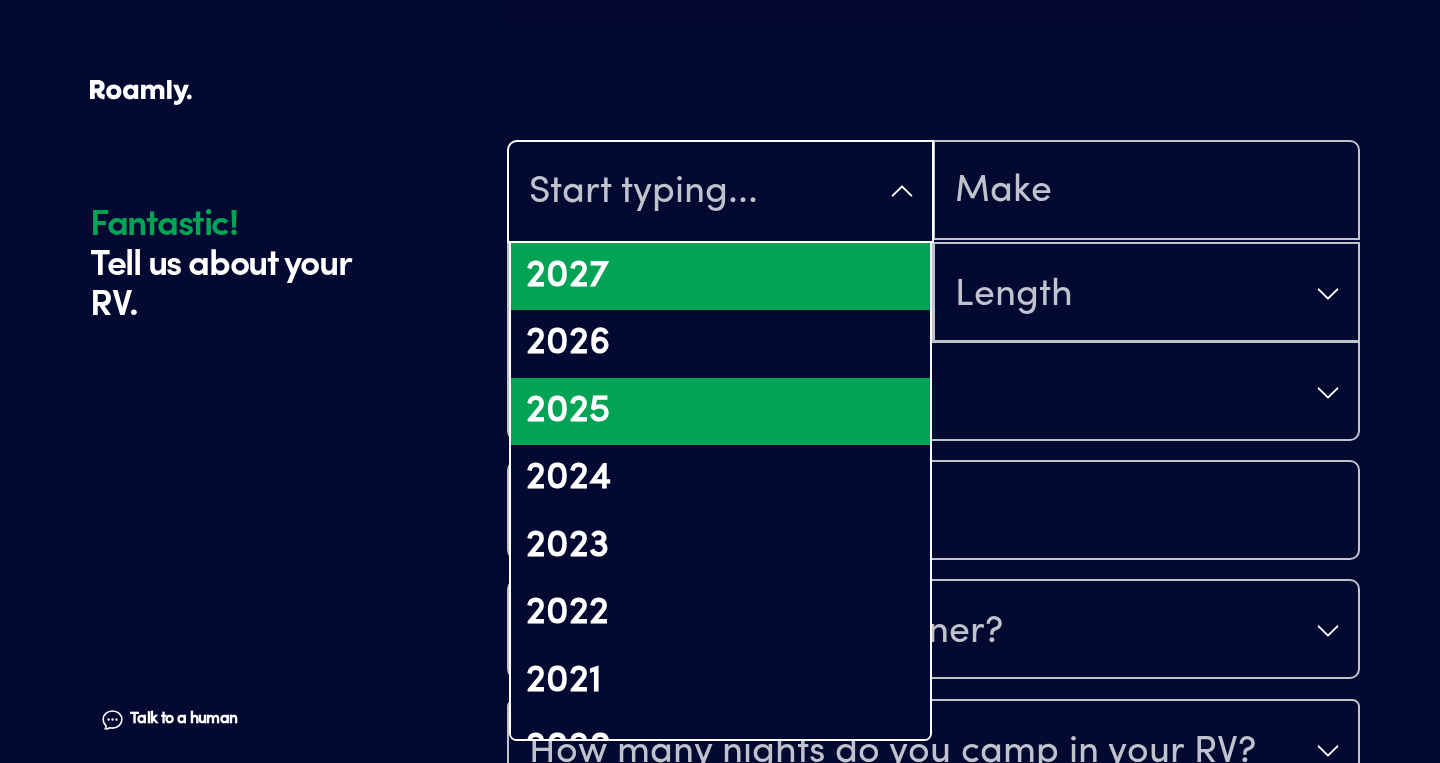 click on "2025" at bounding box center (720, 412) 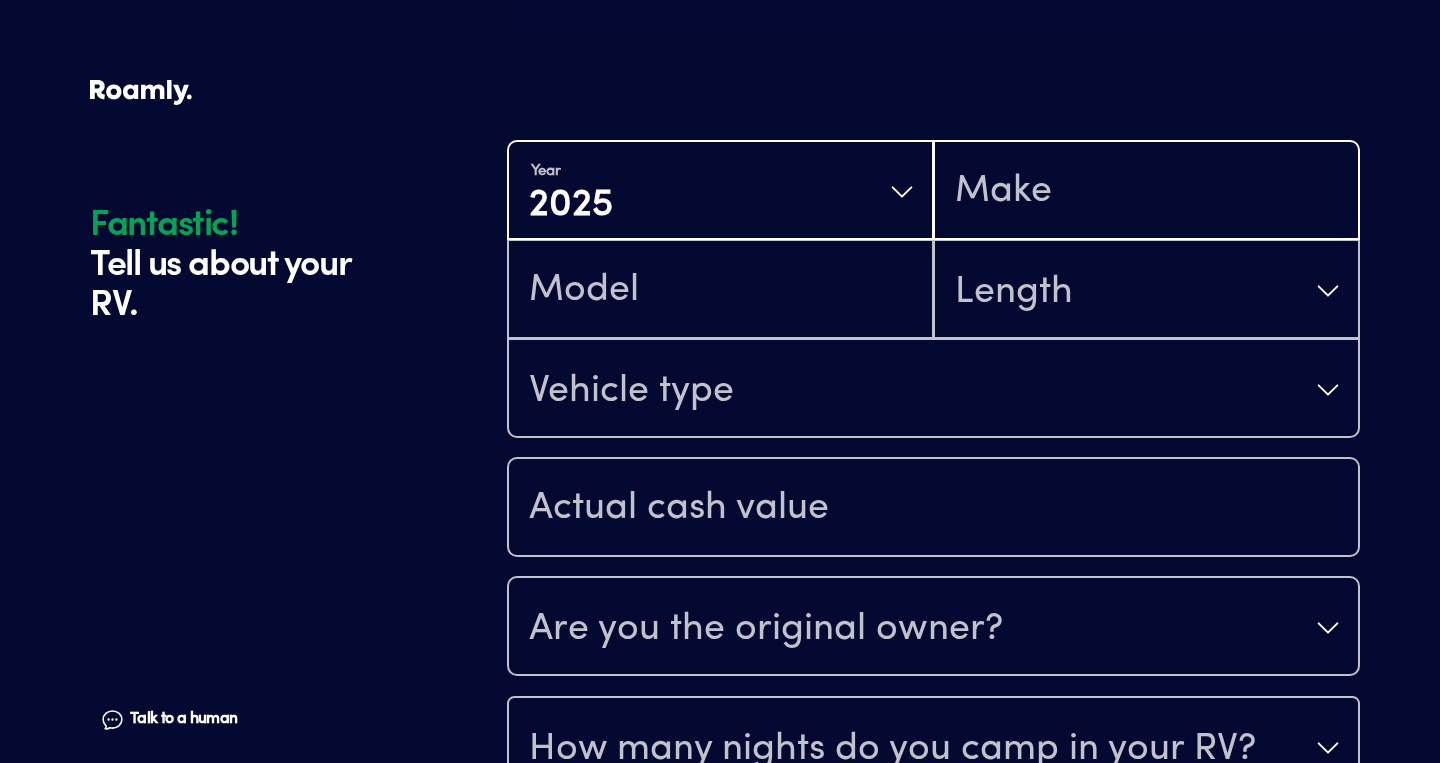 click at bounding box center [1146, 192] 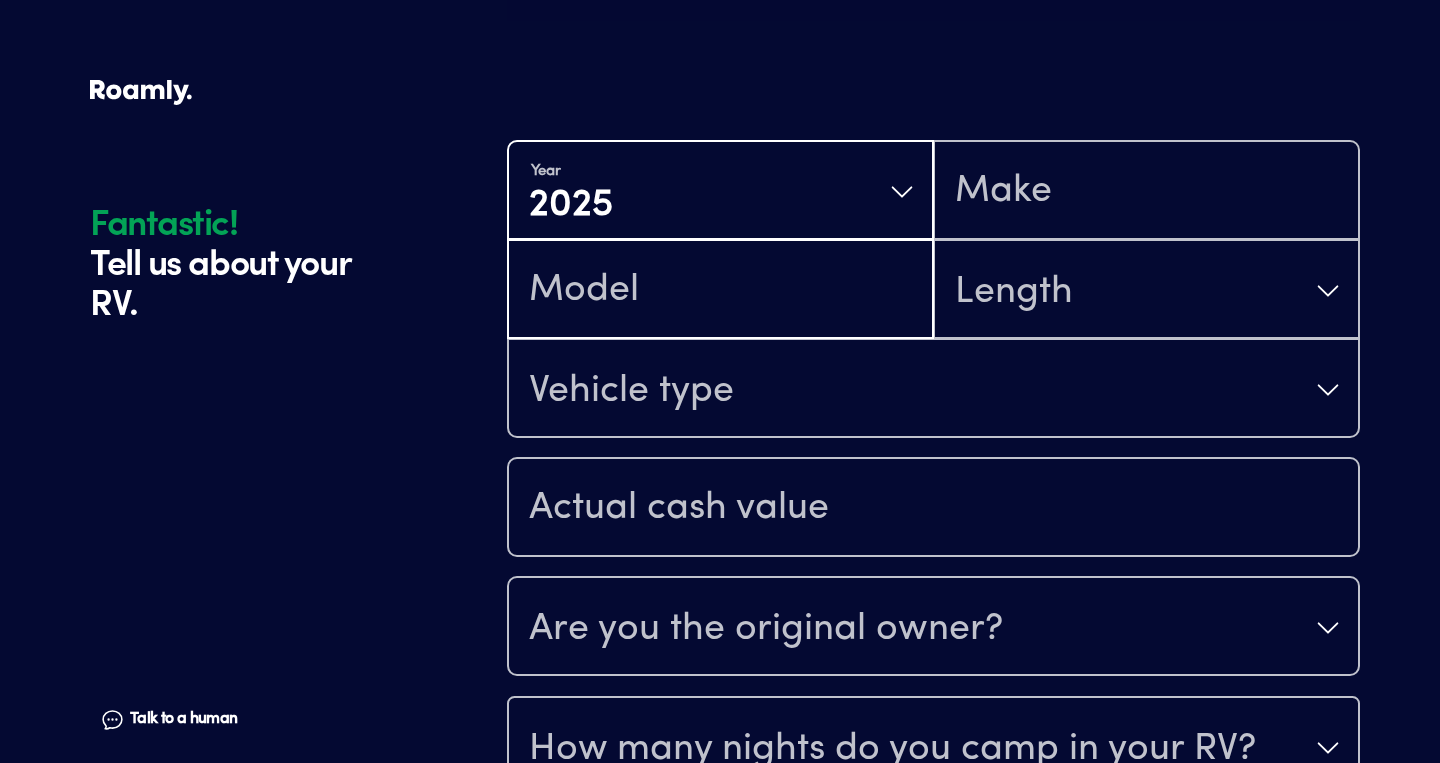 click at bounding box center [720, 291] 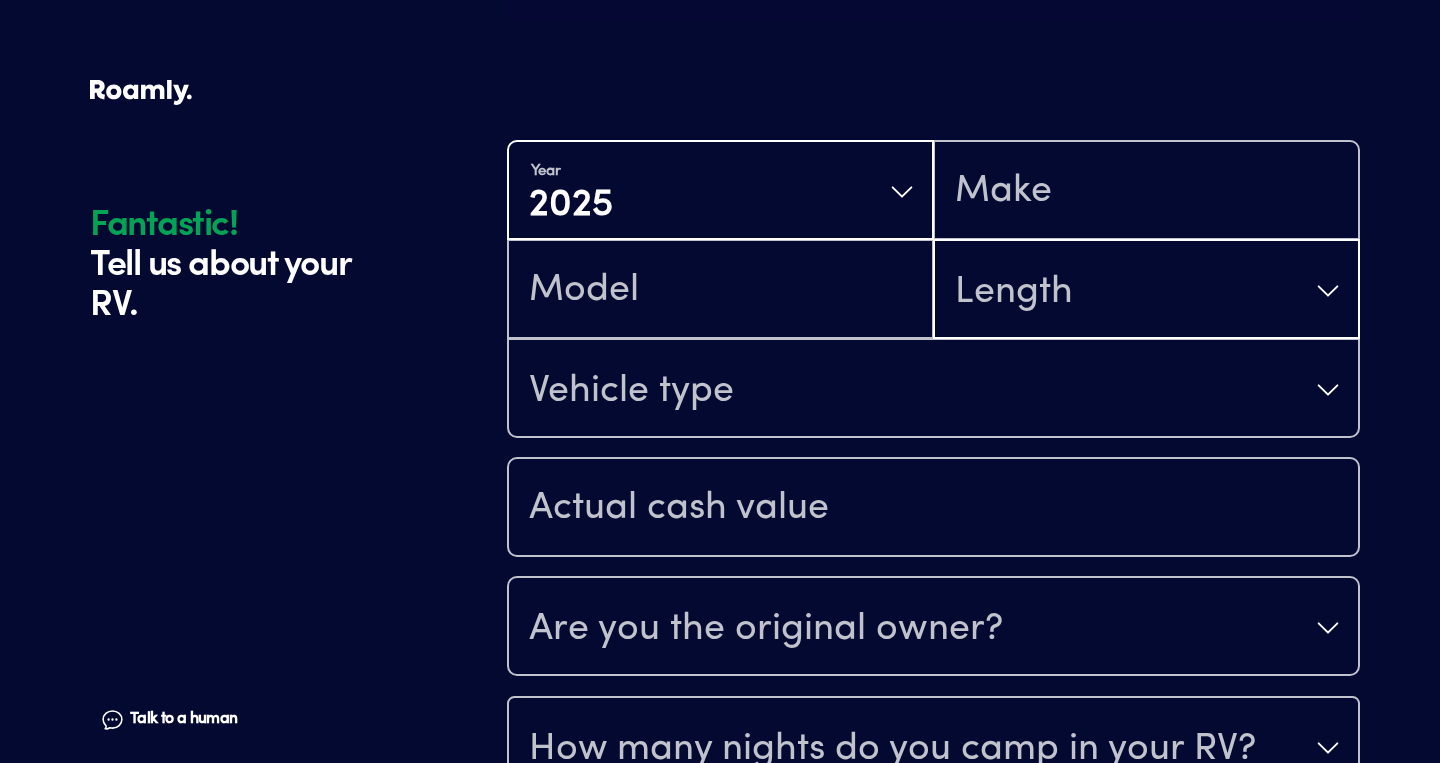 click on "Length" at bounding box center (1014, 293) 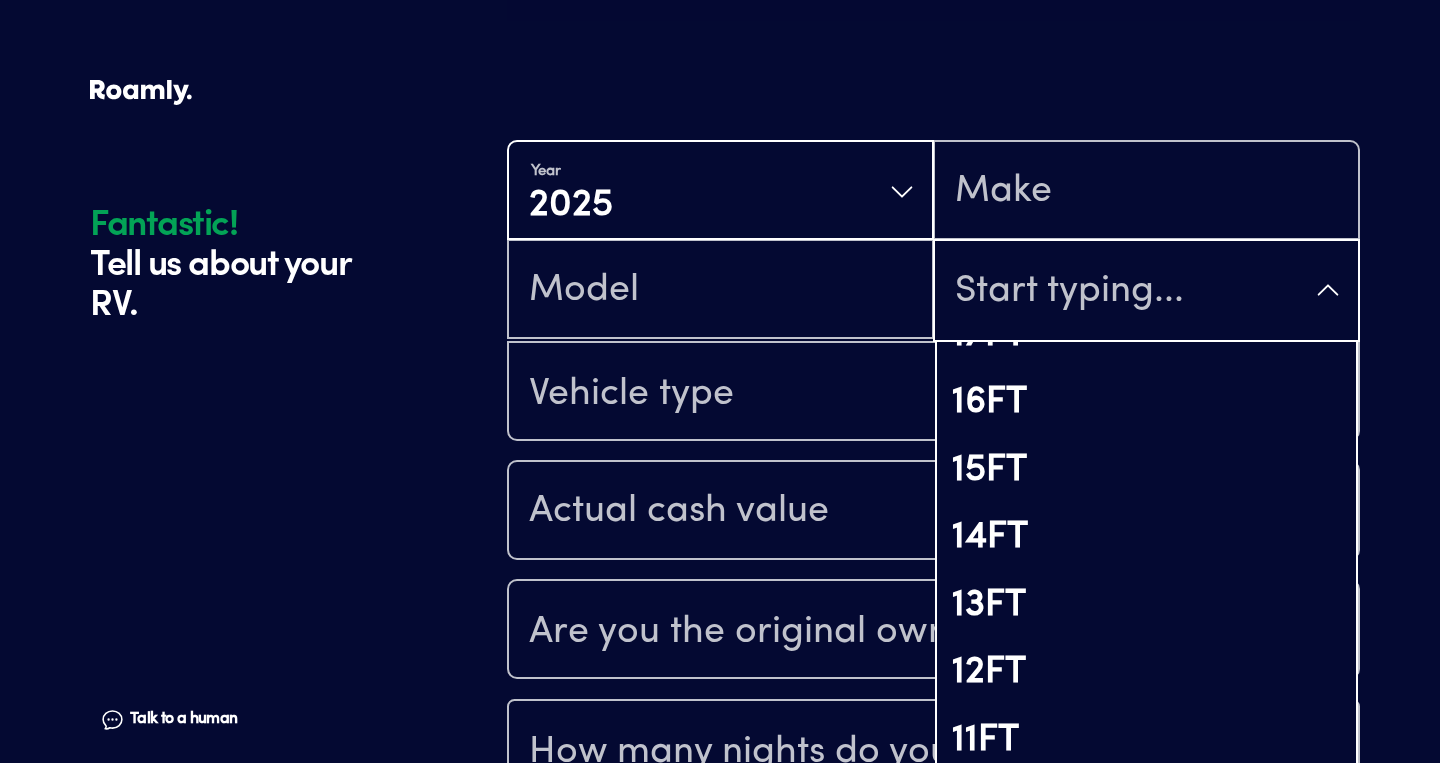 scroll, scrollTop: 1938, scrollLeft: 0, axis: vertical 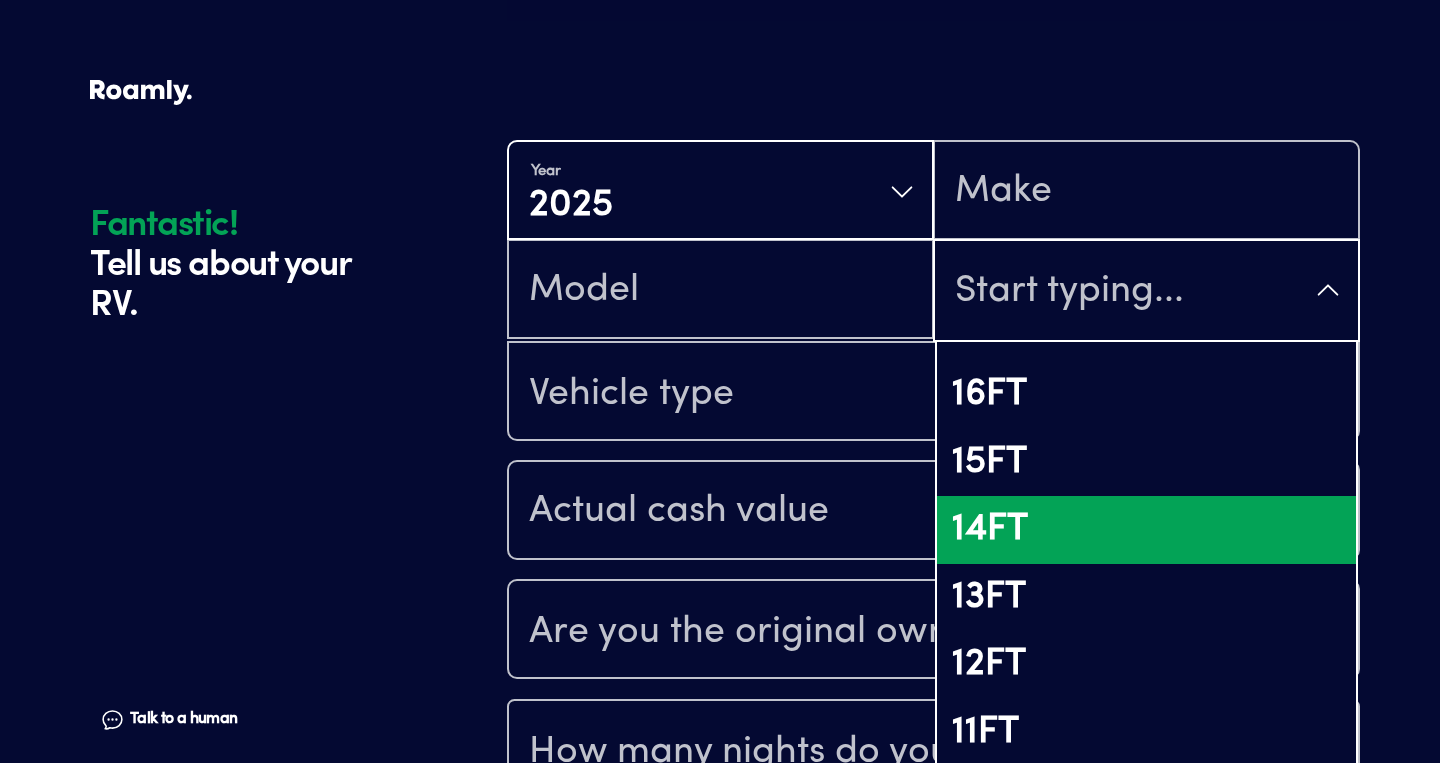 click on "14FT" at bounding box center (1146, 530) 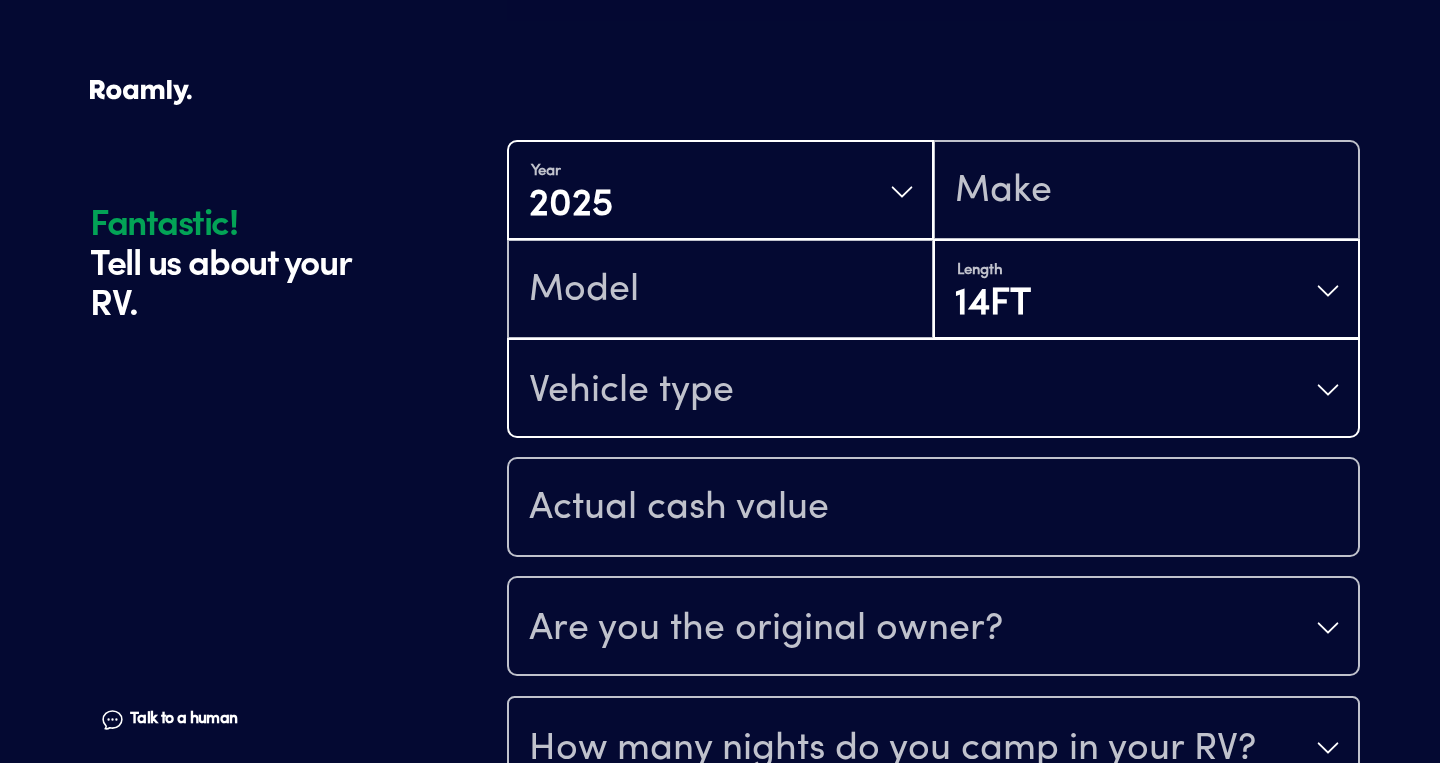 click on "Vehicle type" at bounding box center [933, 390] 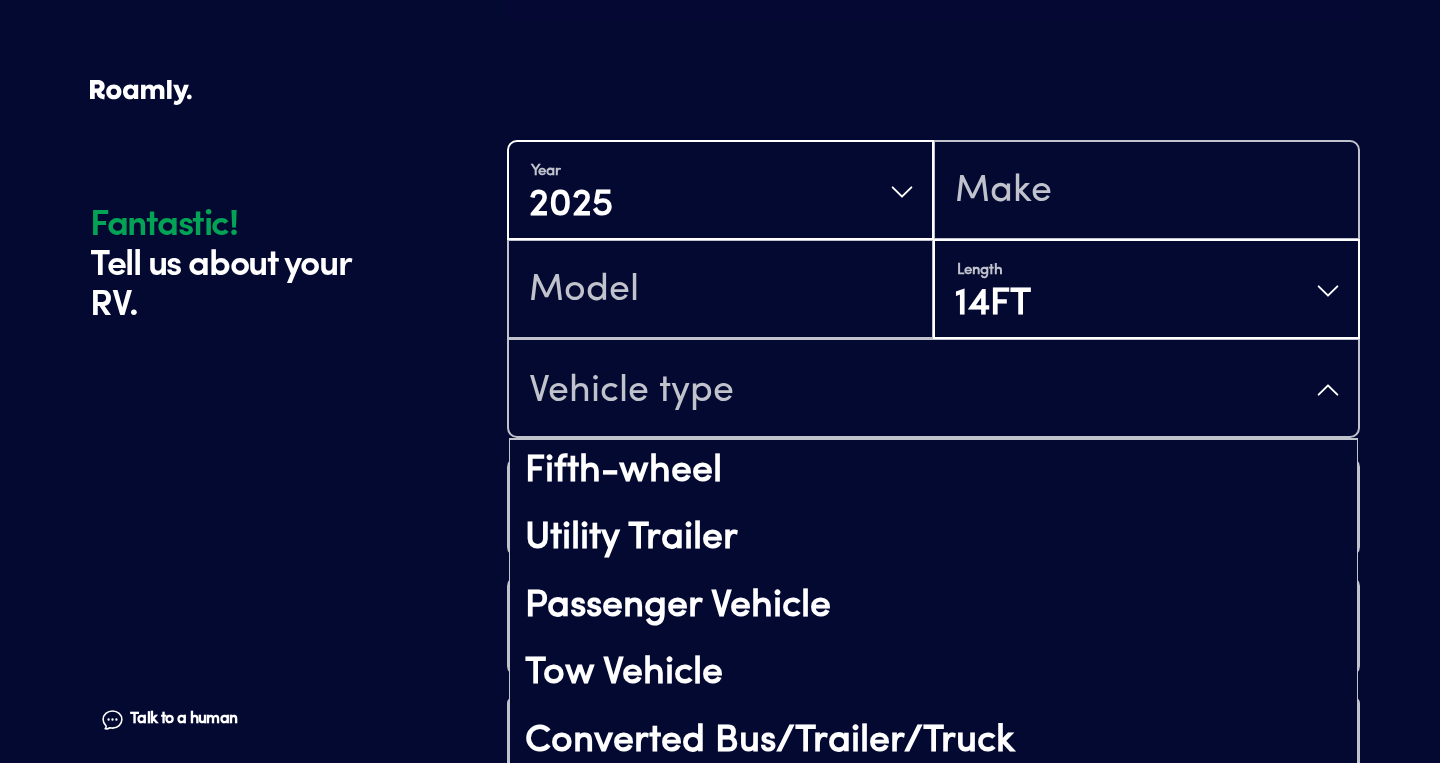 scroll, scrollTop: 448, scrollLeft: 0, axis: vertical 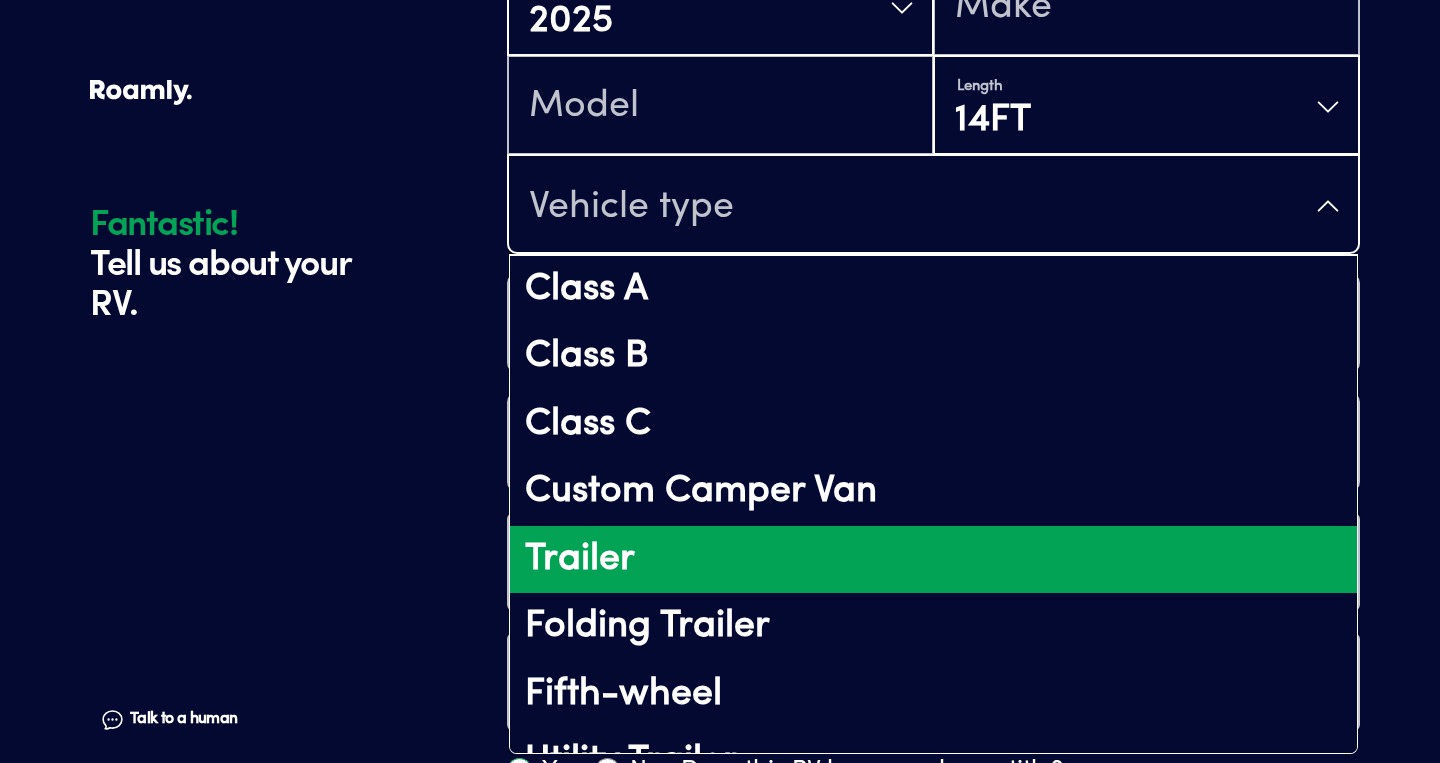click on "Trailer" at bounding box center [933, 560] 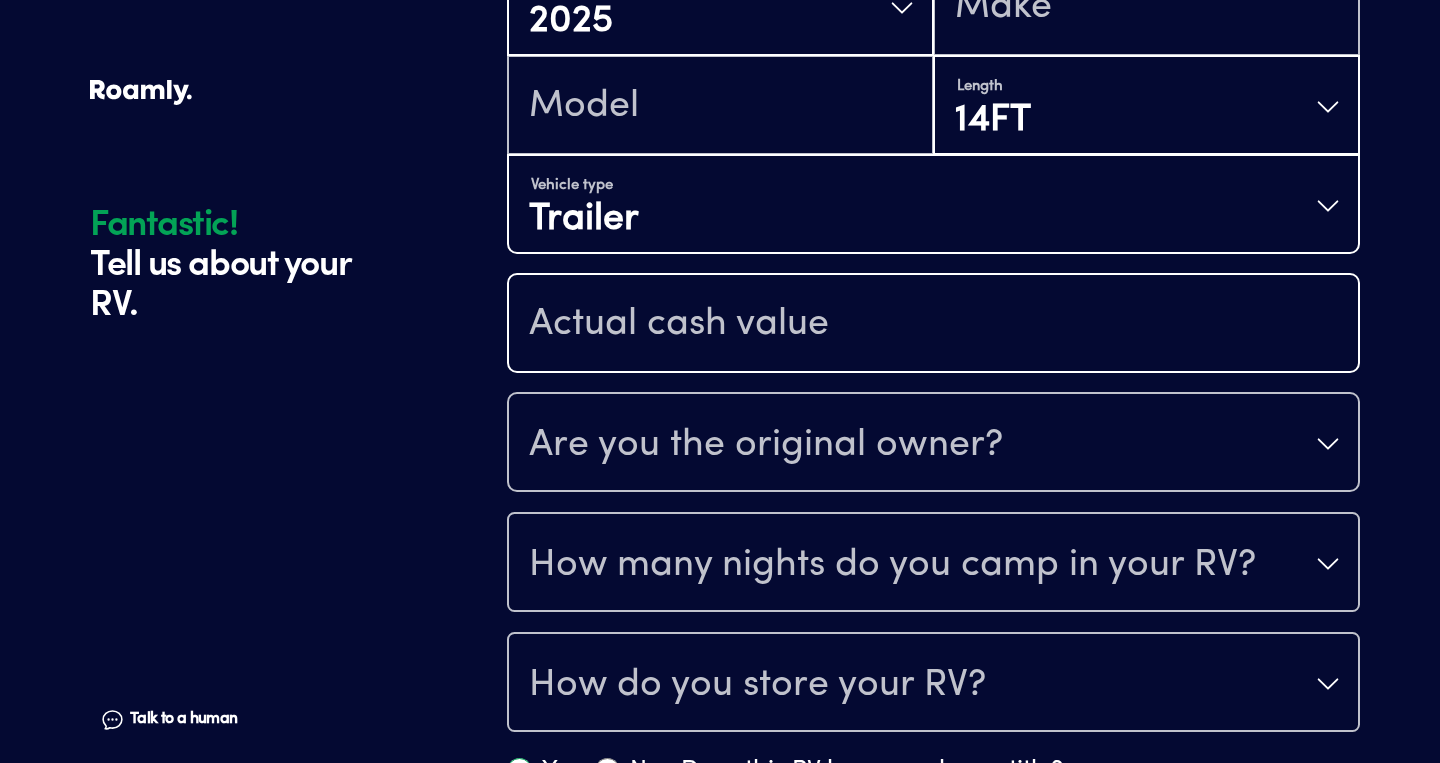 click at bounding box center [933, 325] 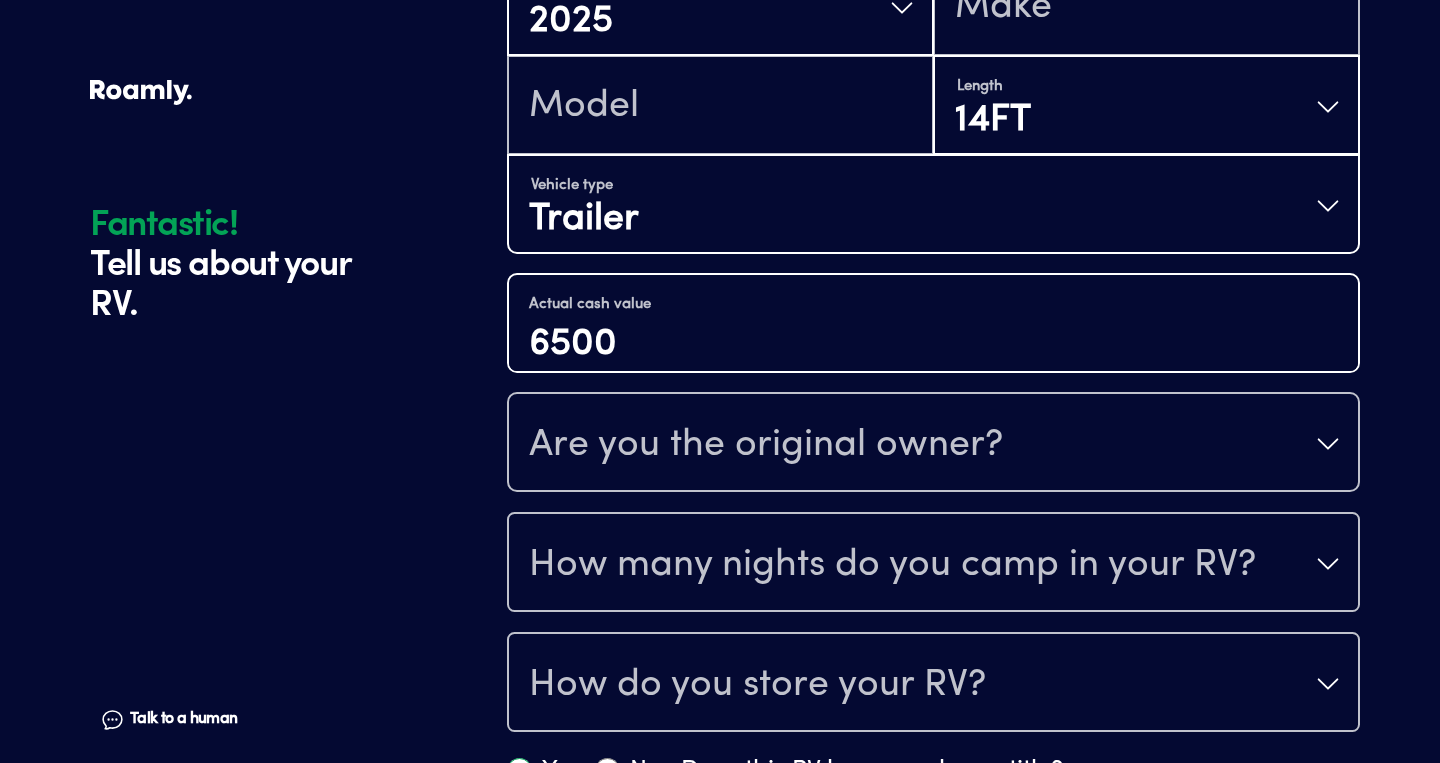 type on "6500" 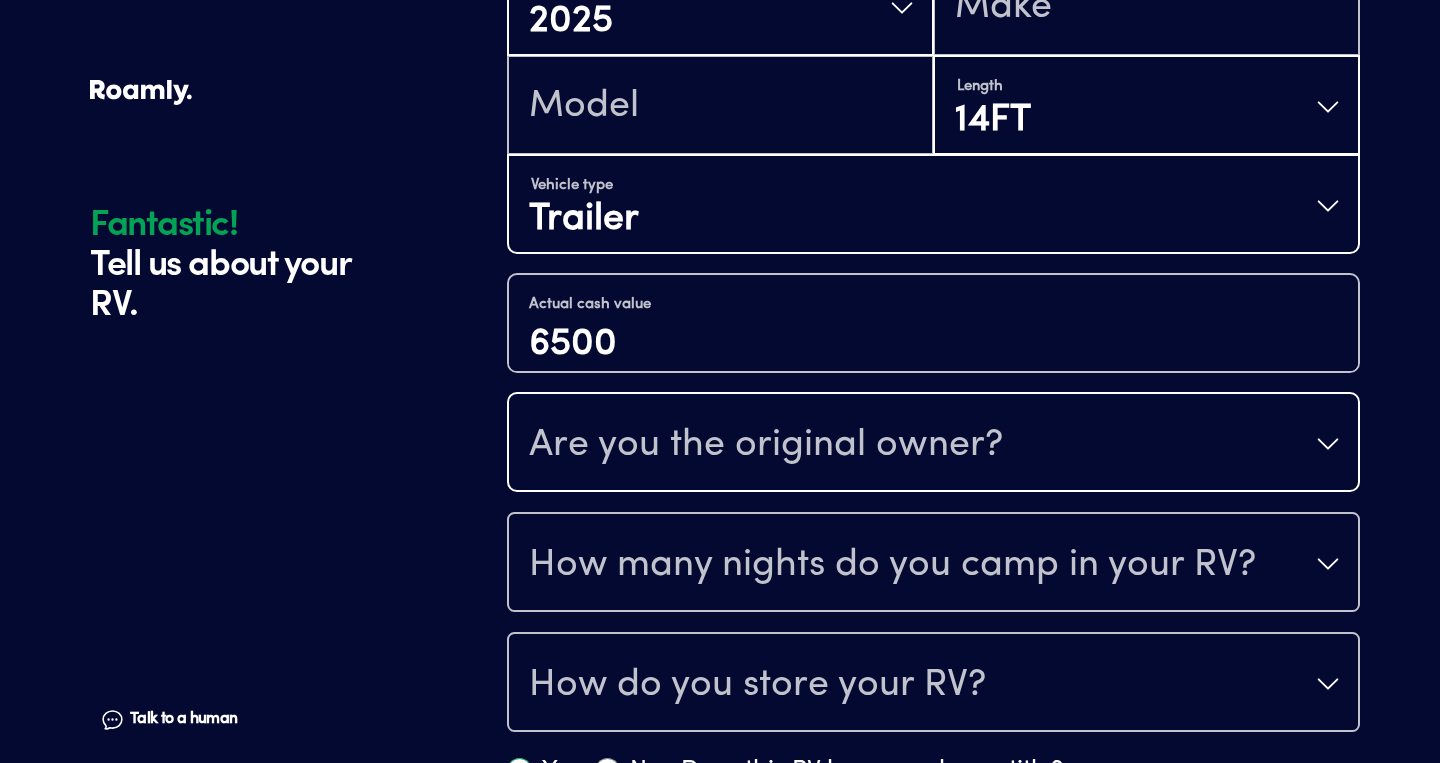 click on "Are you the original owner?" at bounding box center [766, 446] 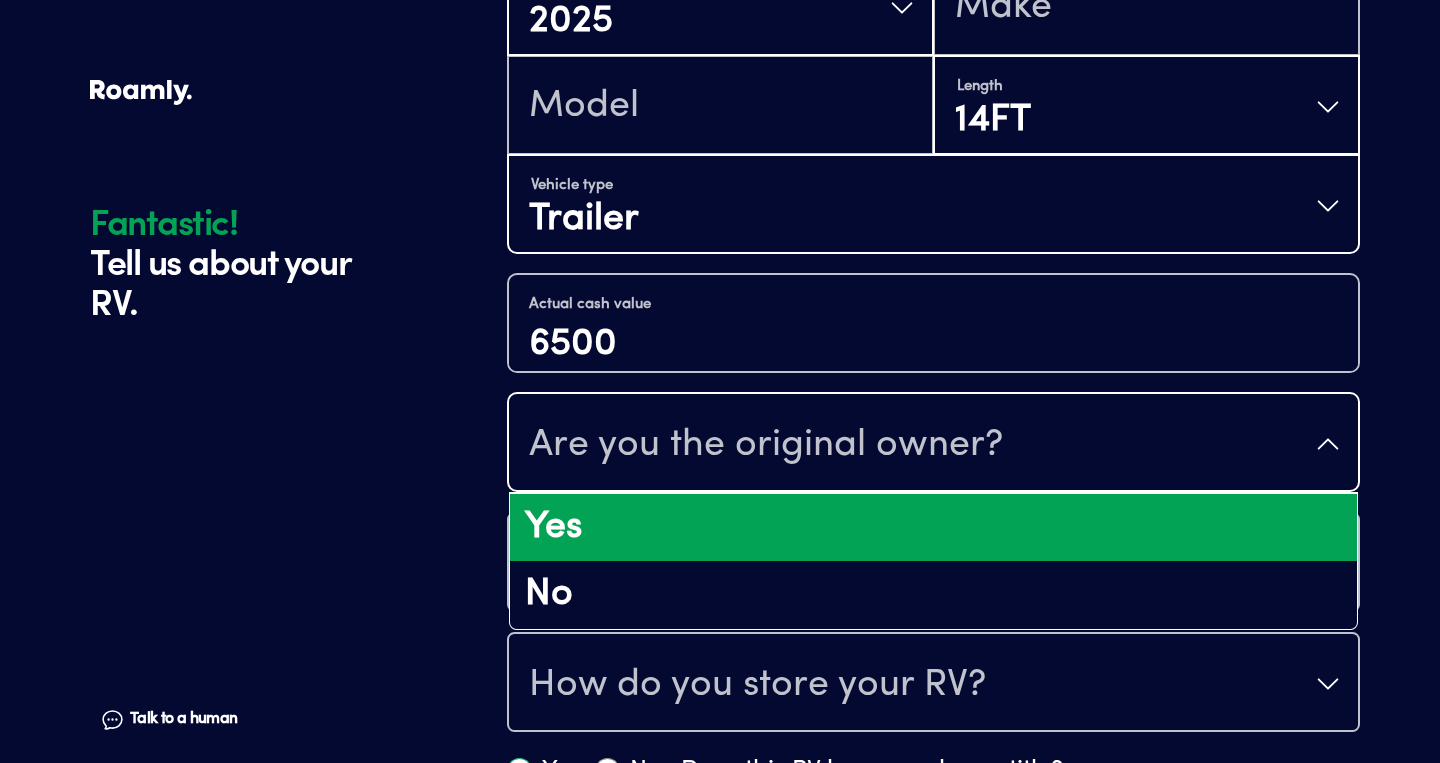 click on "Yes" at bounding box center [933, 528] 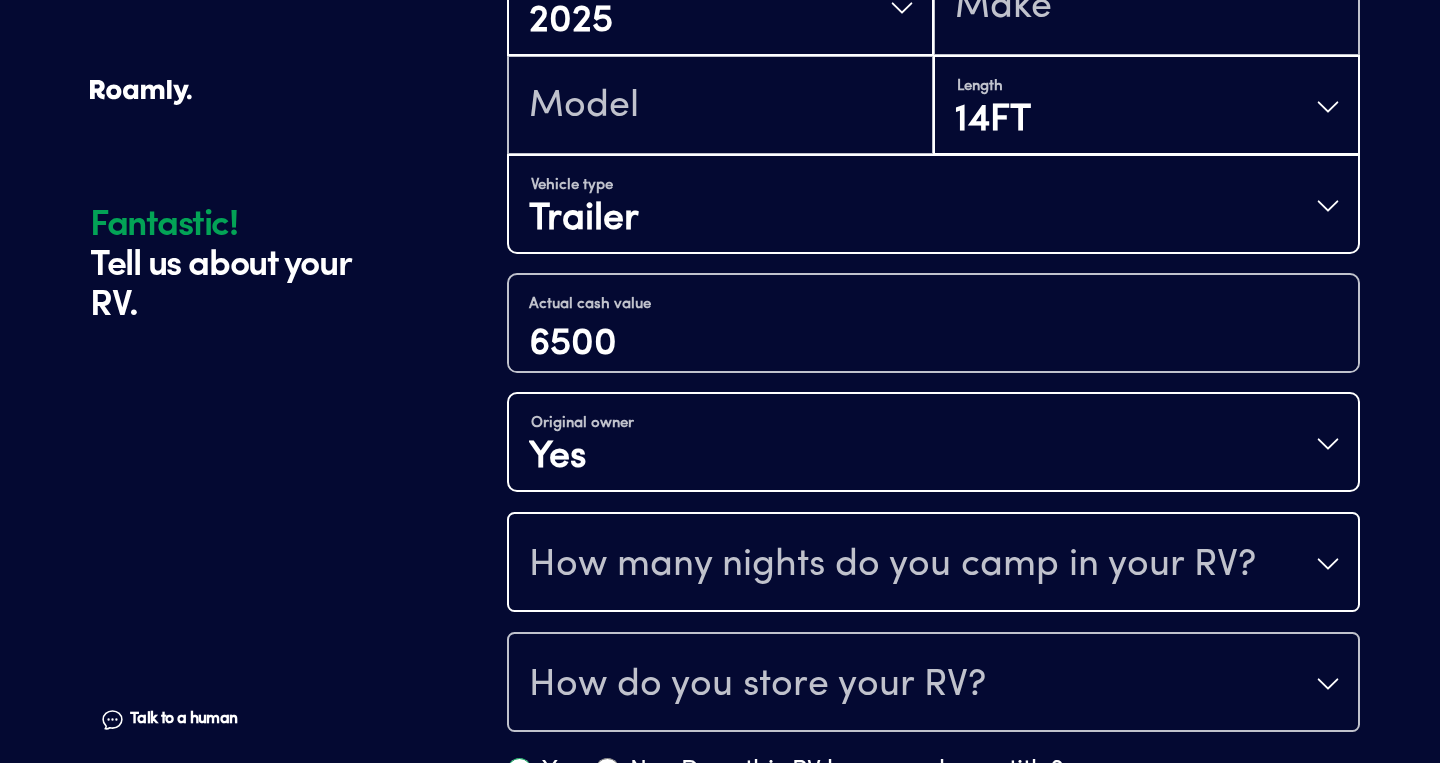 click on "How many nights do you camp in your RV?" at bounding box center [892, 566] 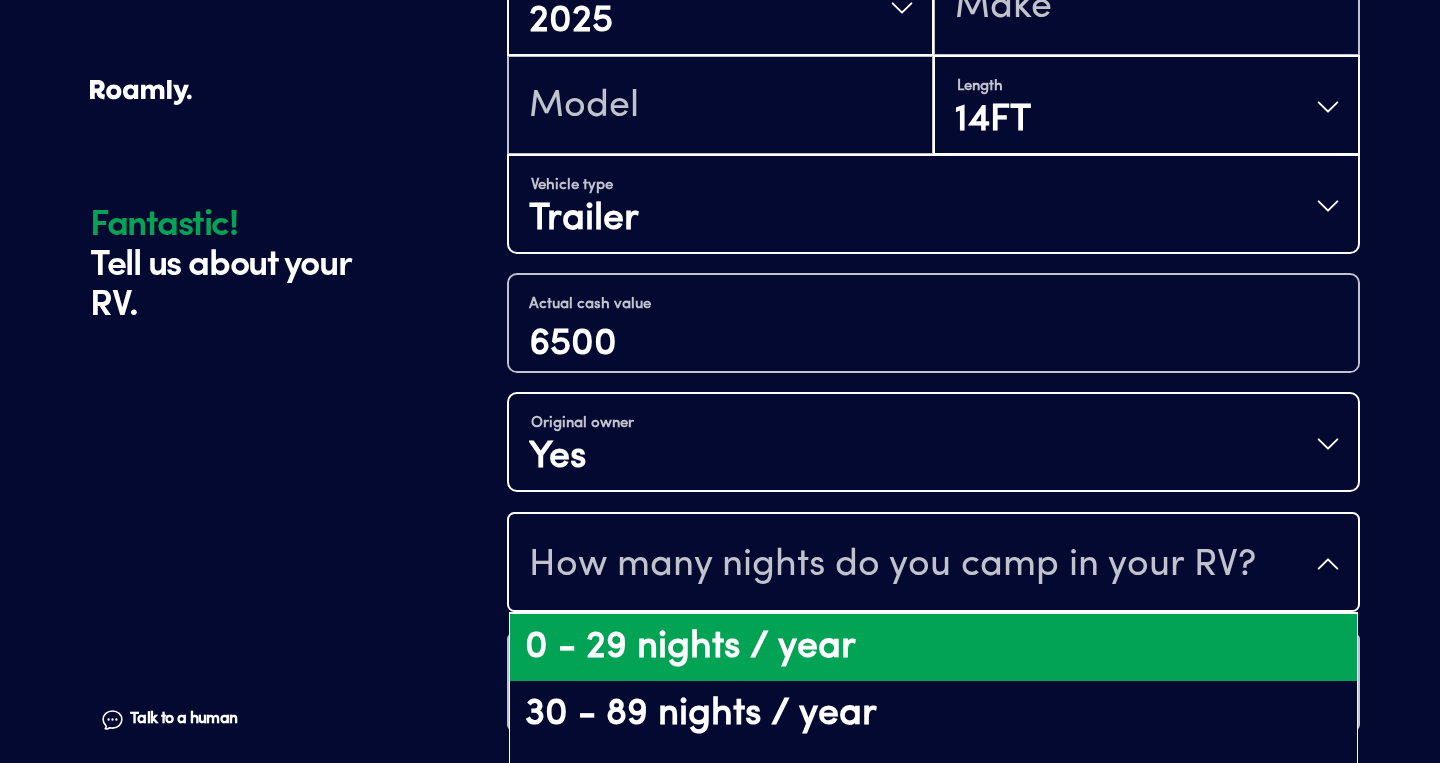 click on "0 - 29 nights / year" at bounding box center (933, 648) 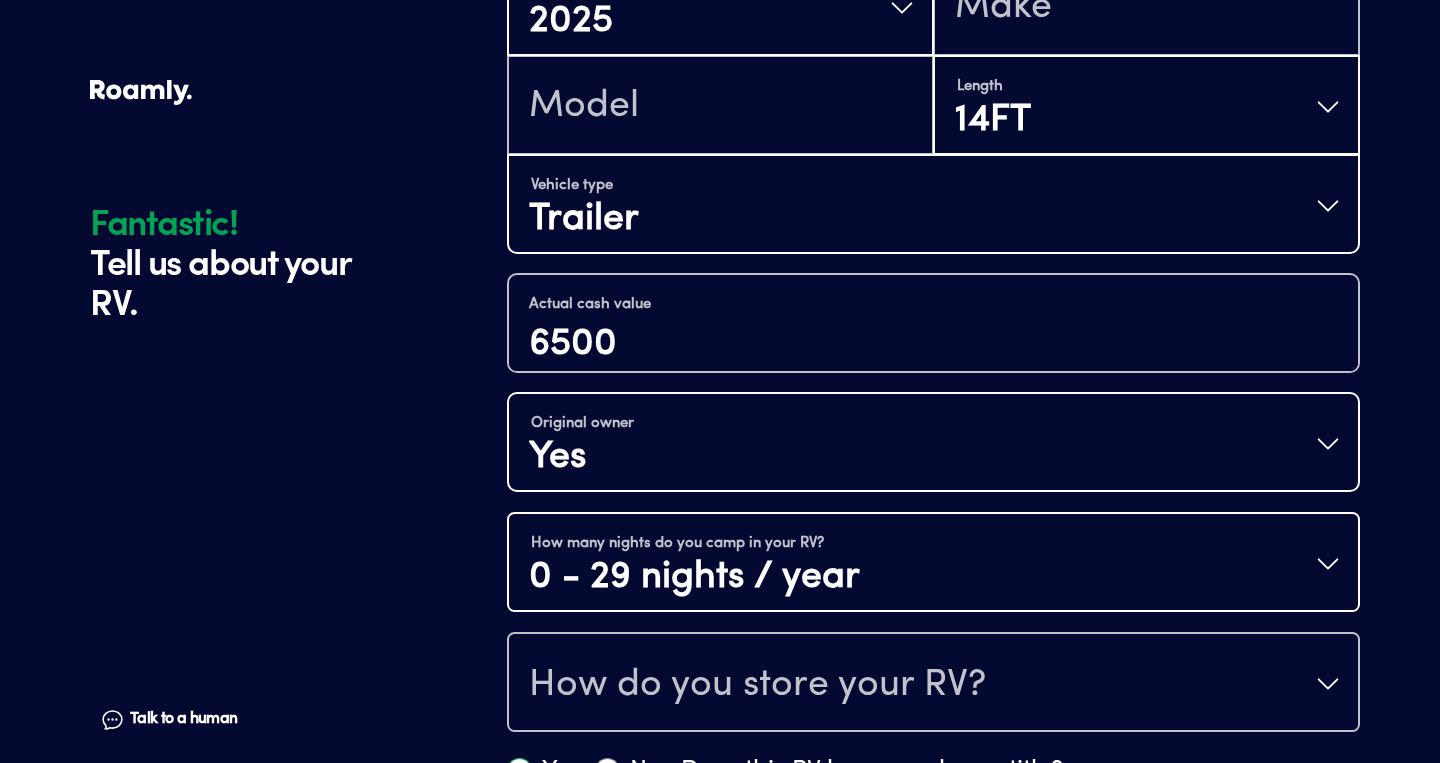 scroll, scrollTop: 1526, scrollLeft: 0, axis: vertical 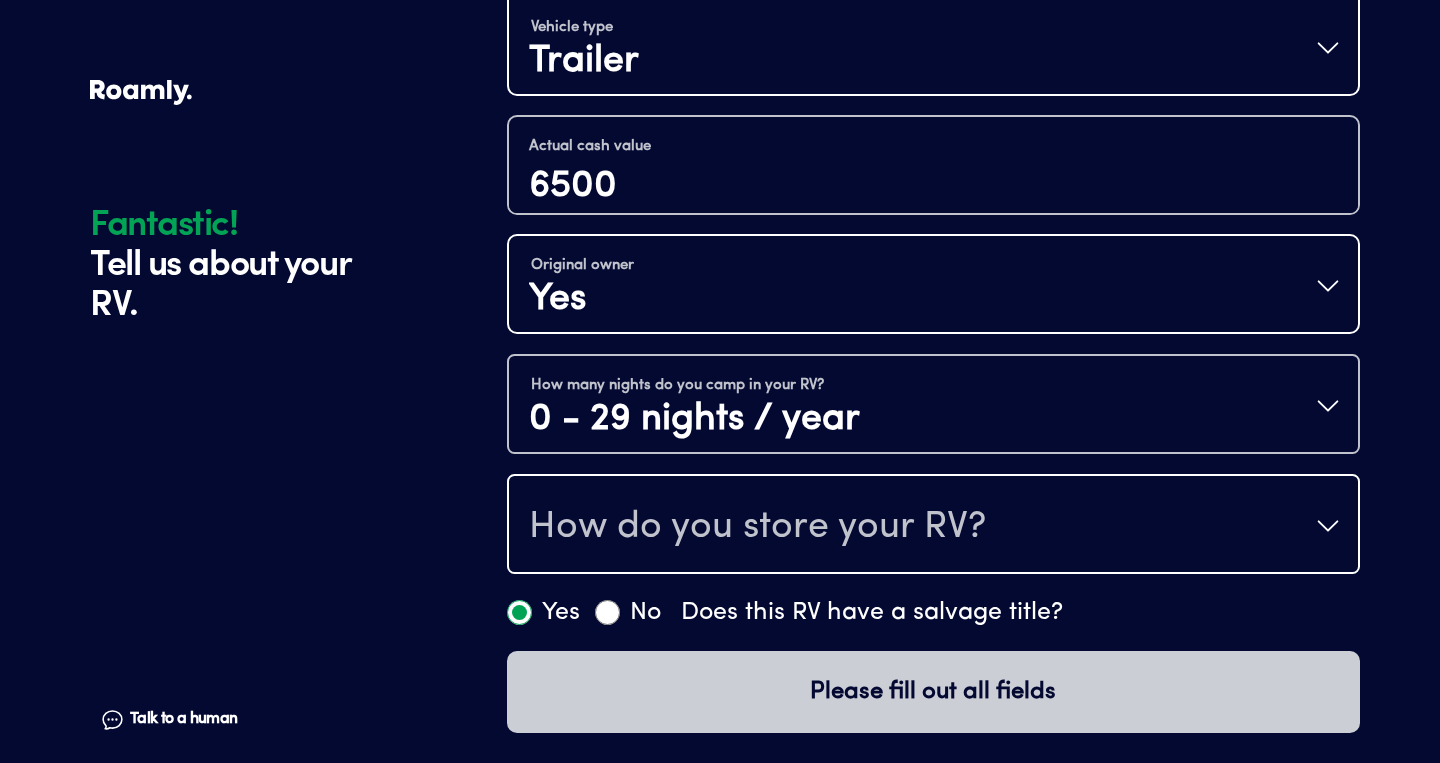 click on "How do you store your RV?" at bounding box center [757, 528] 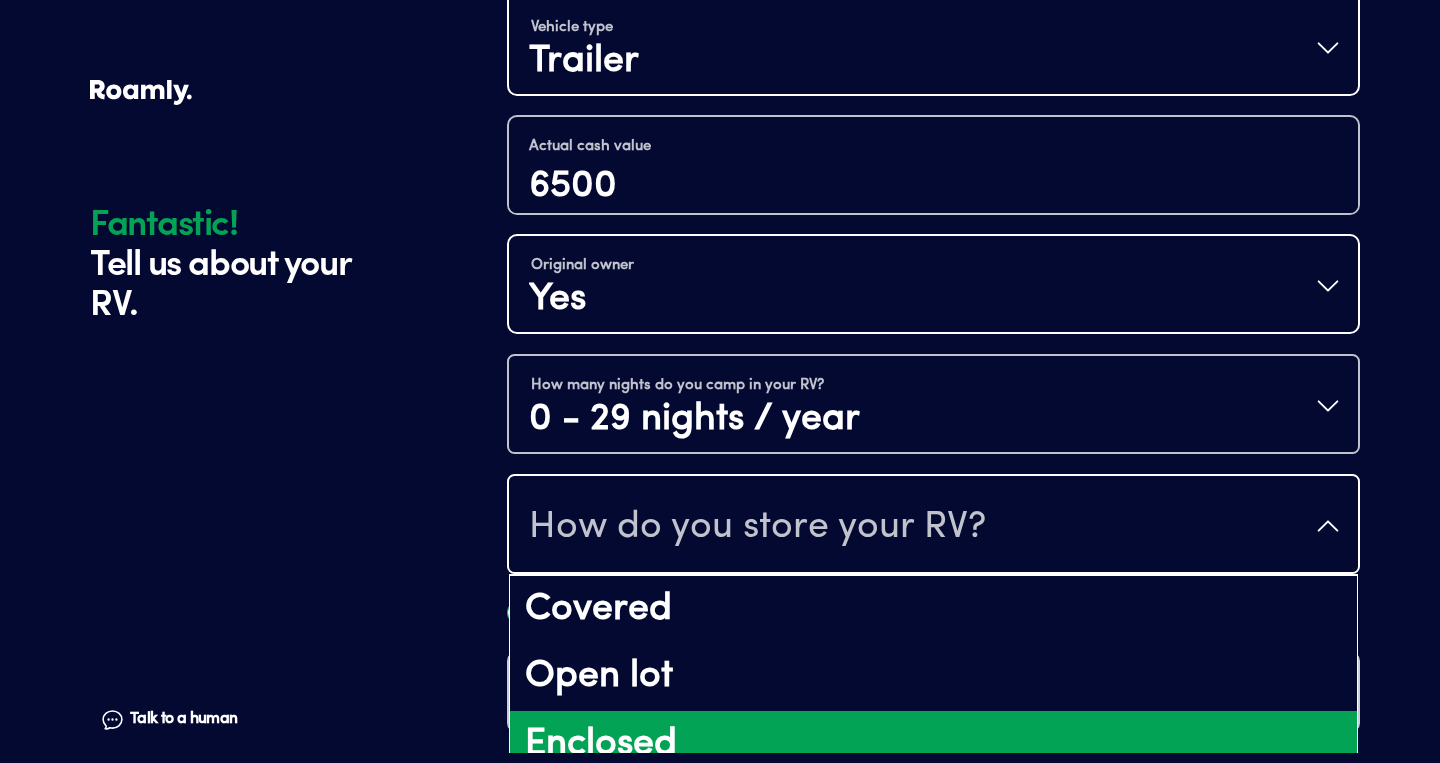 click on "Enclosed" at bounding box center [933, 745] 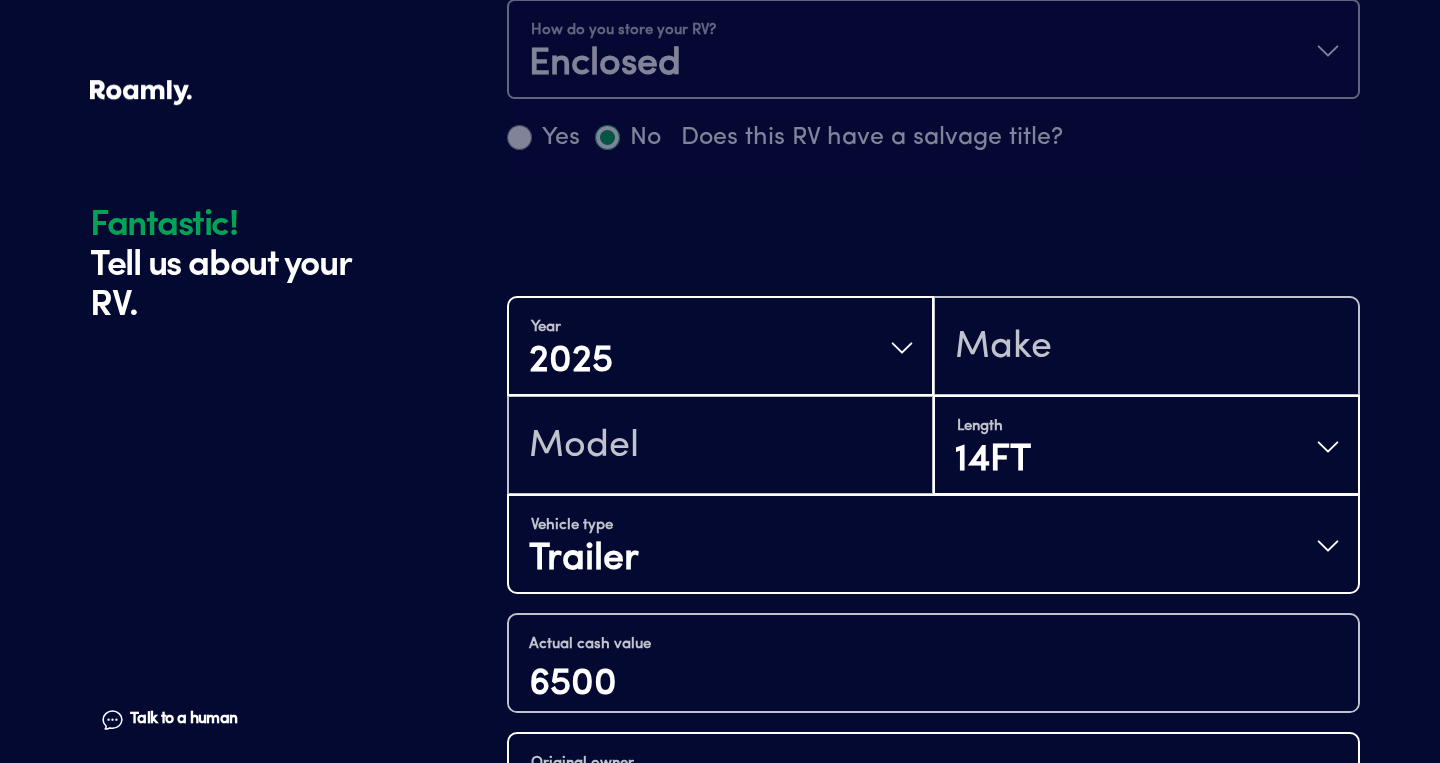 scroll, scrollTop: 1049, scrollLeft: 0, axis: vertical 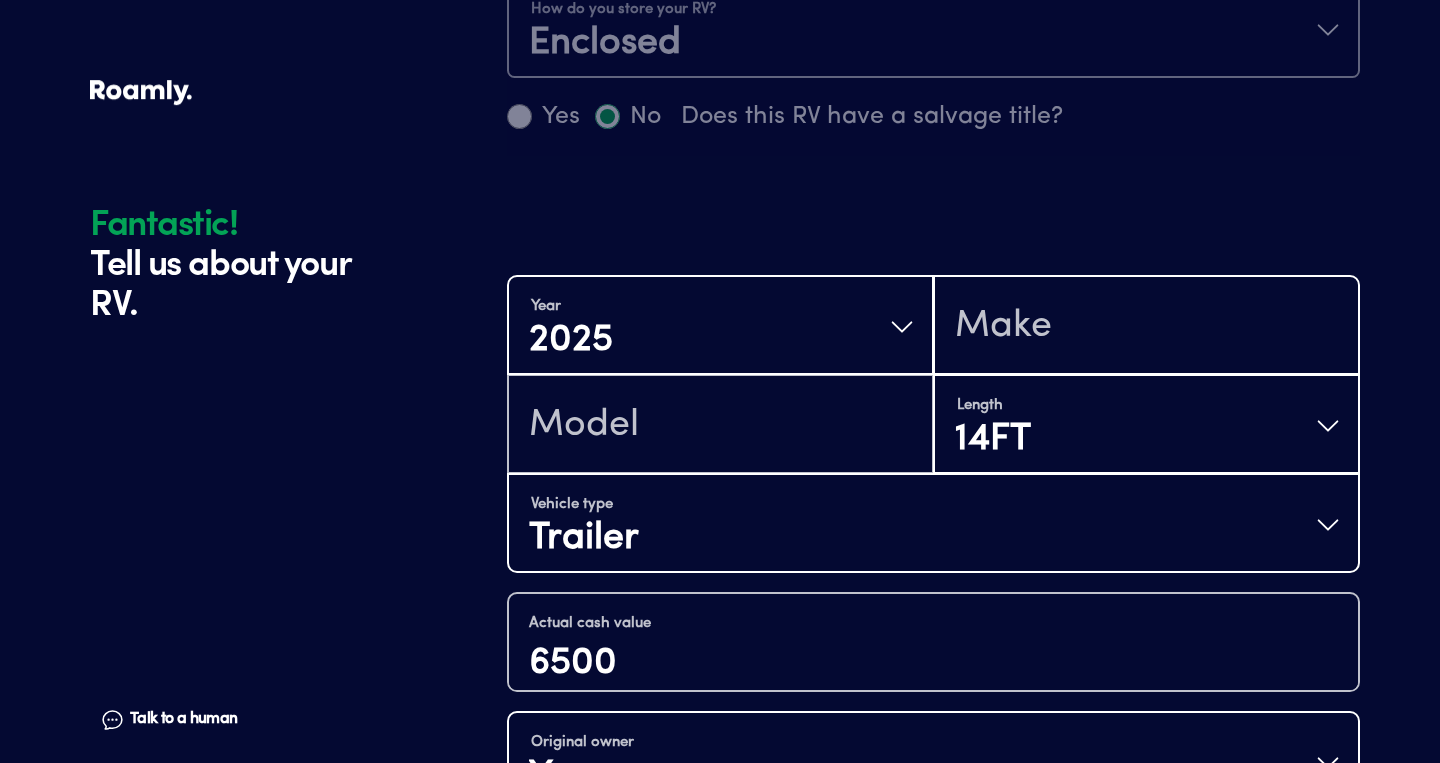 click at bounding box center (1146, 327) 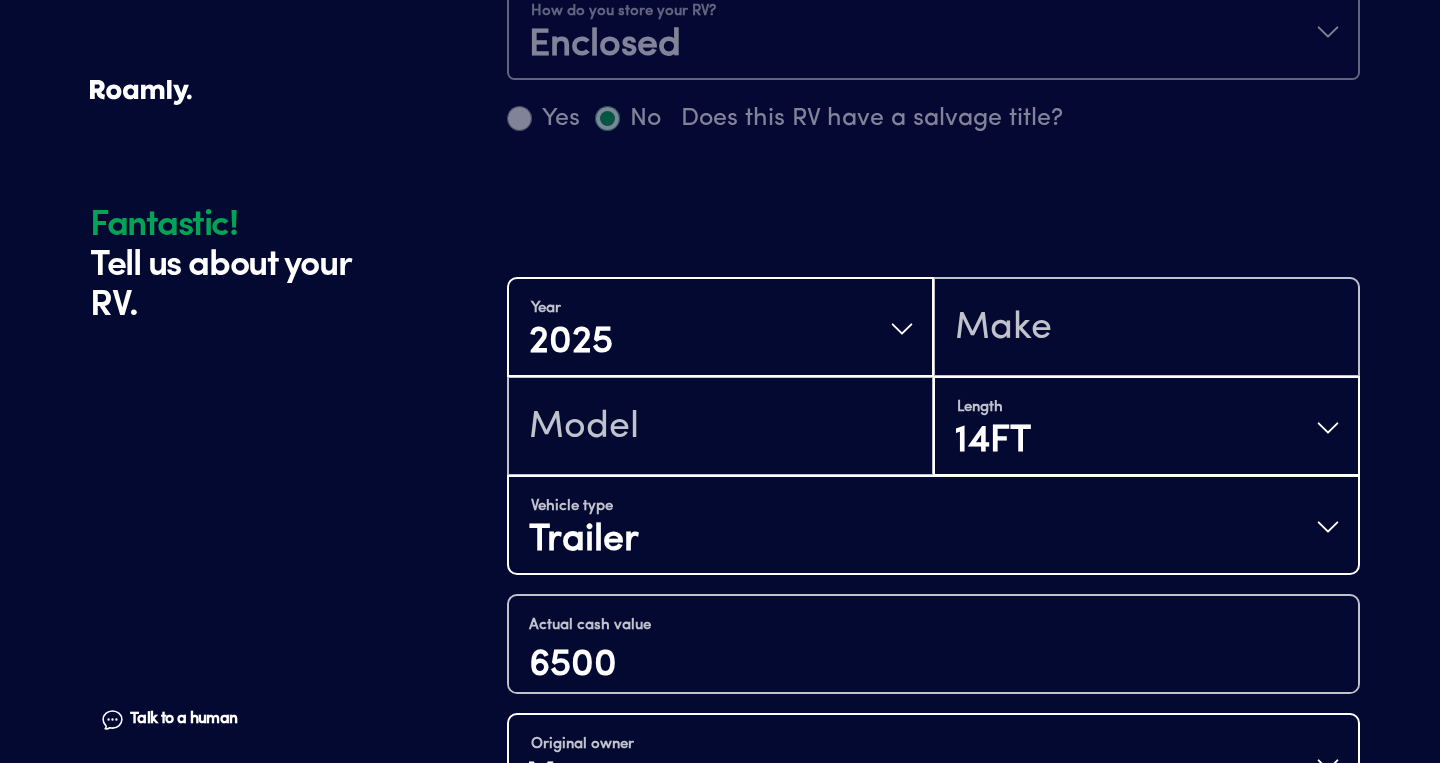 scroll, scrollTop: 953, scrollLeft: 0, axis: vertical 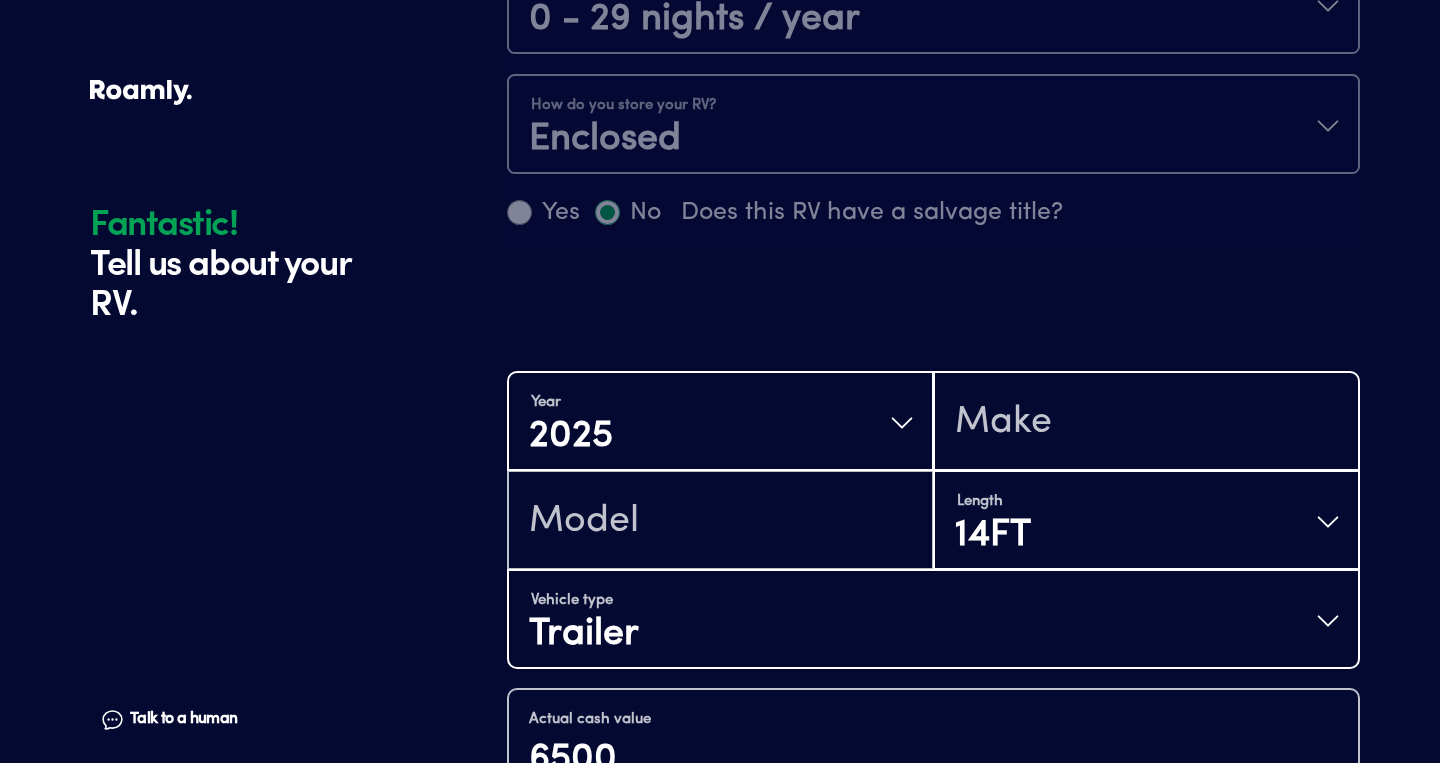 click at bounding box center [1146, 423] 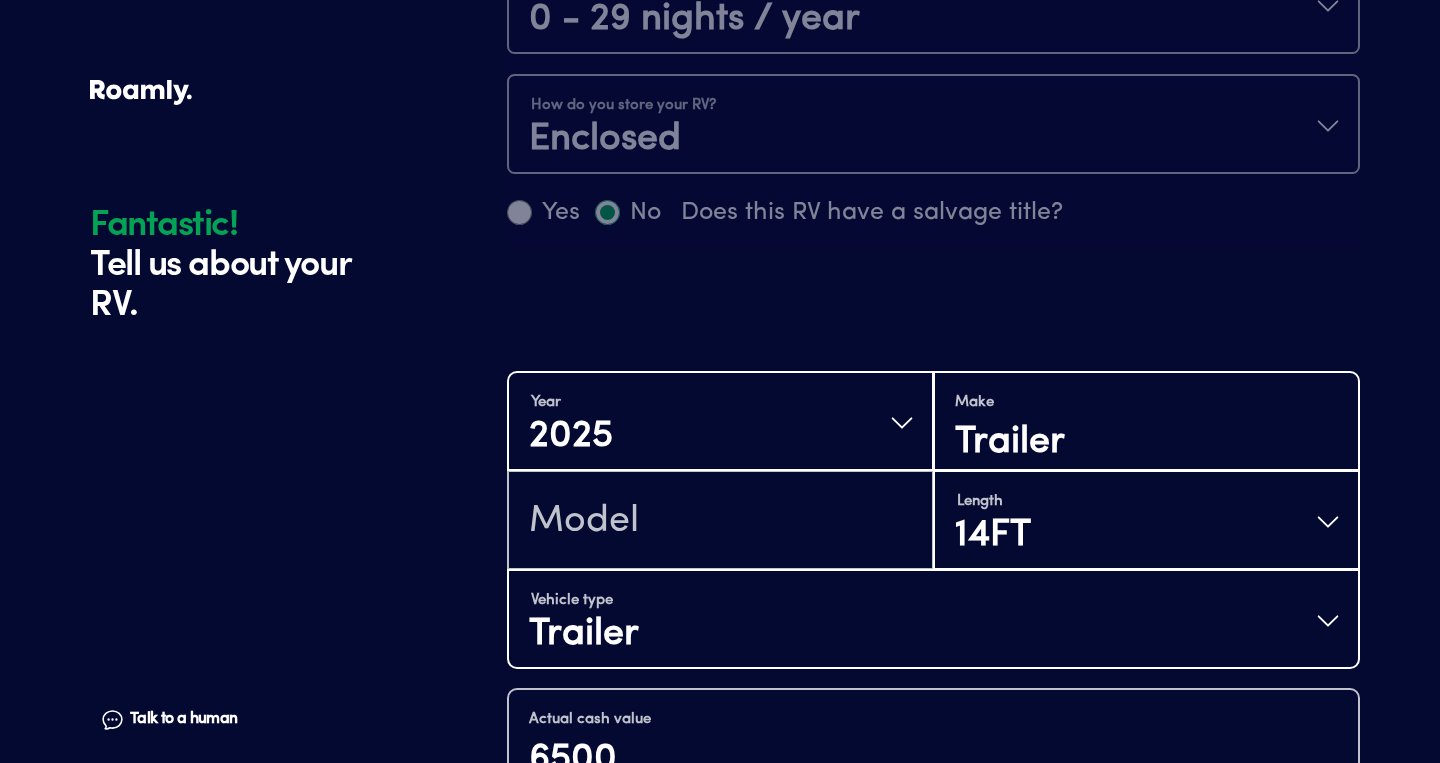 type on "Trailer" 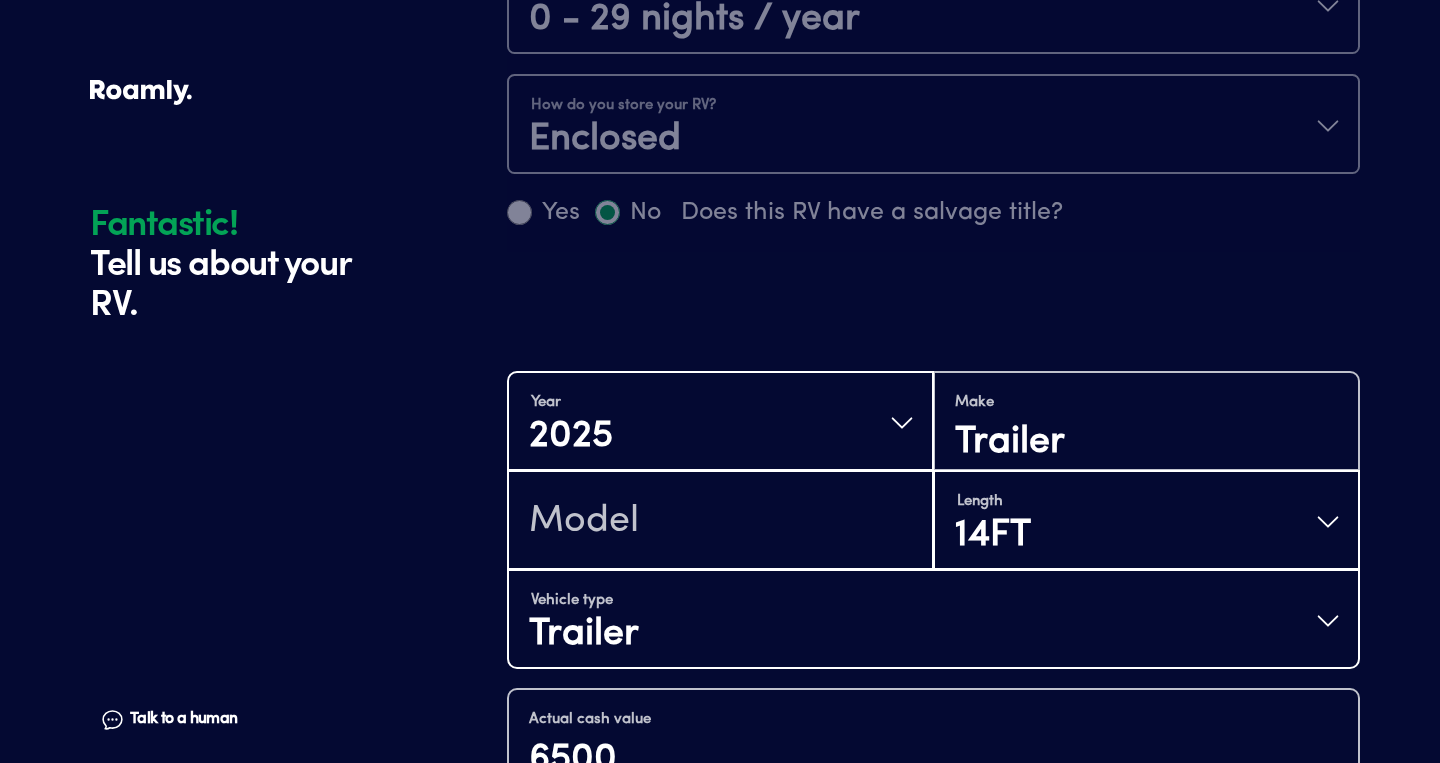 click at bounding box center [720, 522] 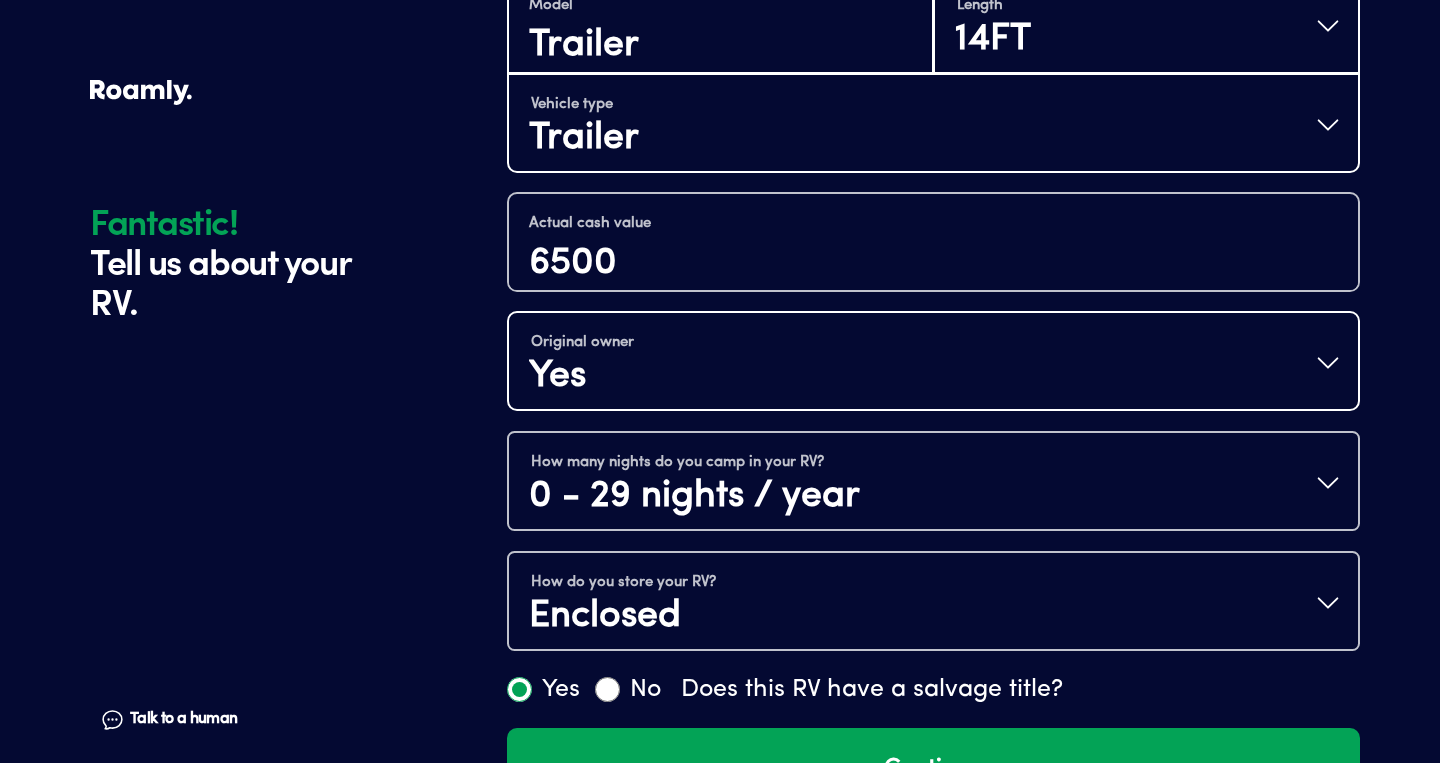 scroll, scrollTop: 1505, scrollLeft: 0, axis: vertical 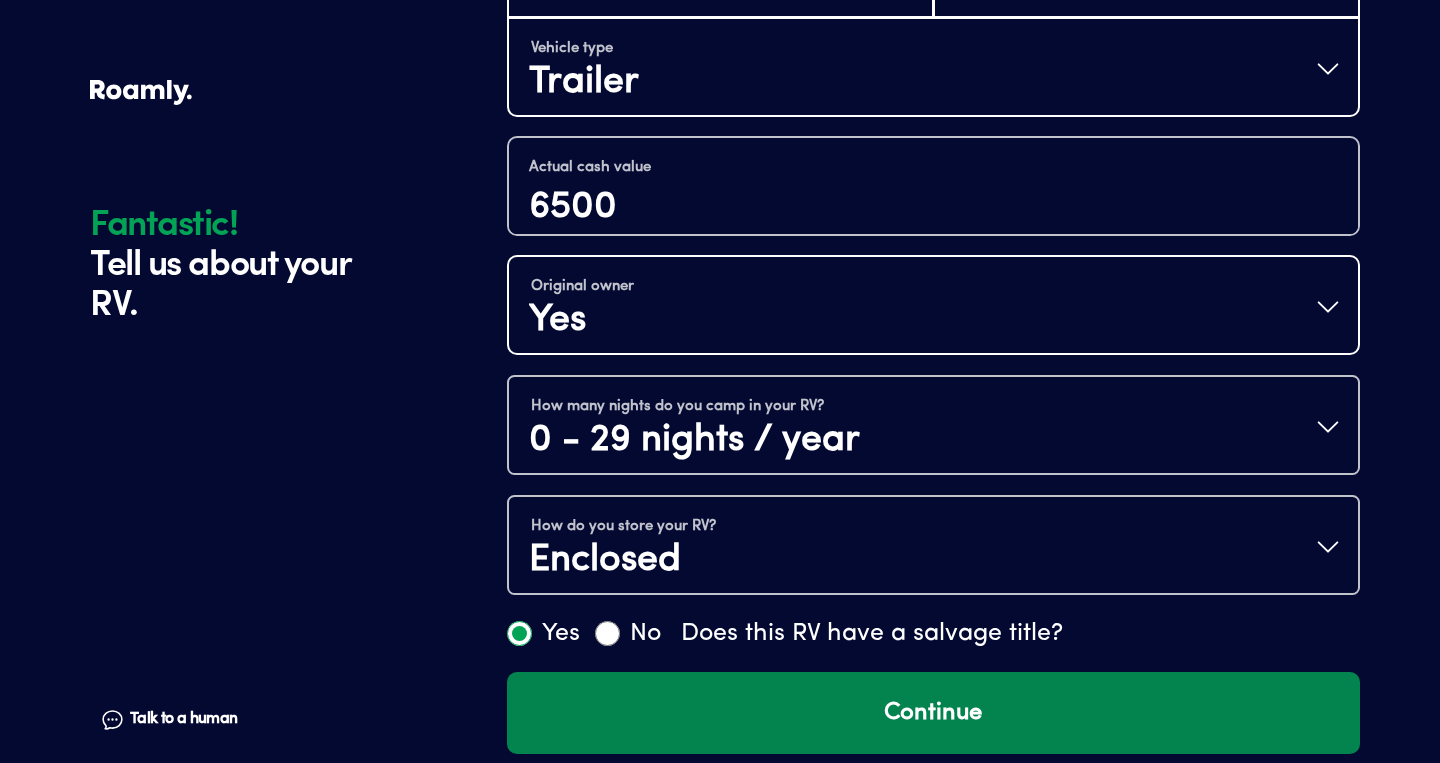 type on "Trailer" 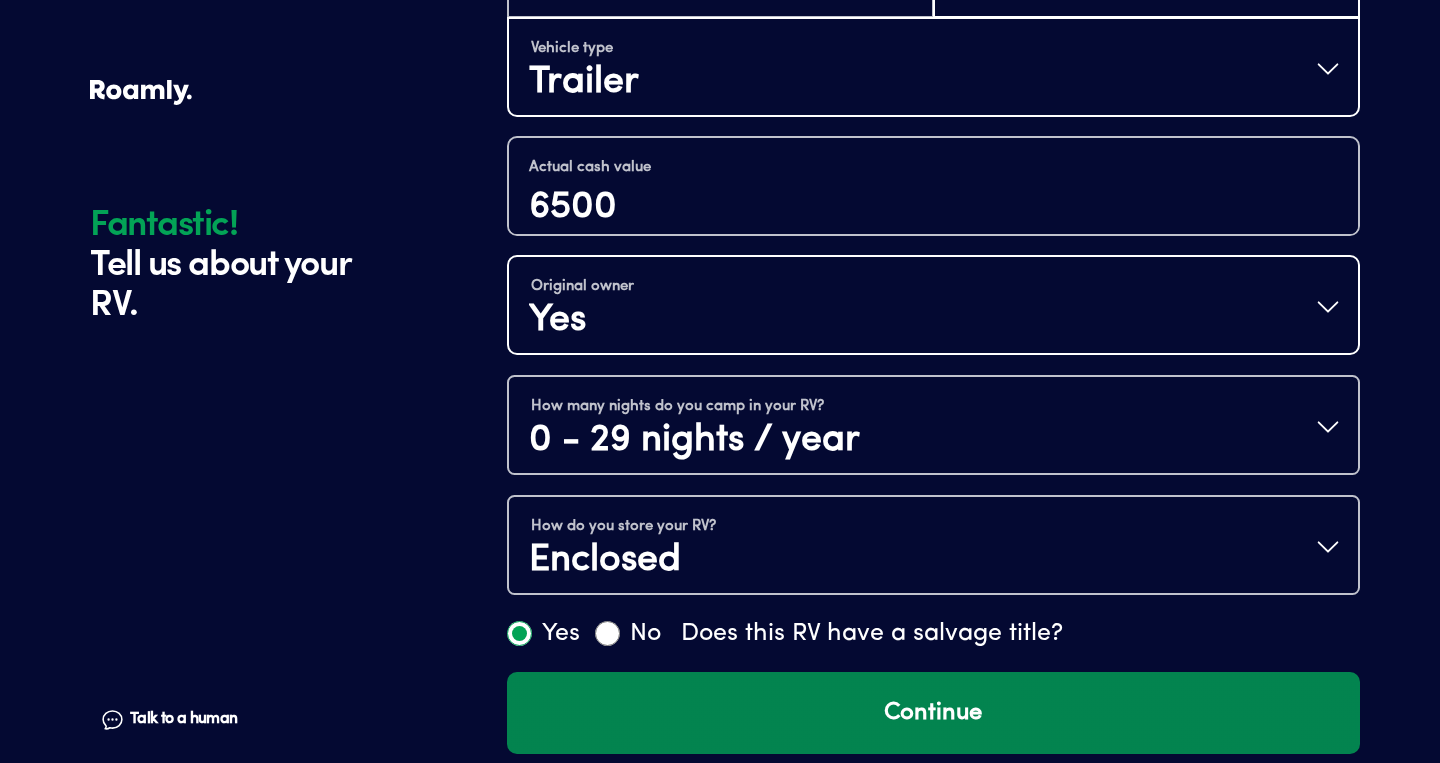 click on "Continue" at bounding box center [933, 713] 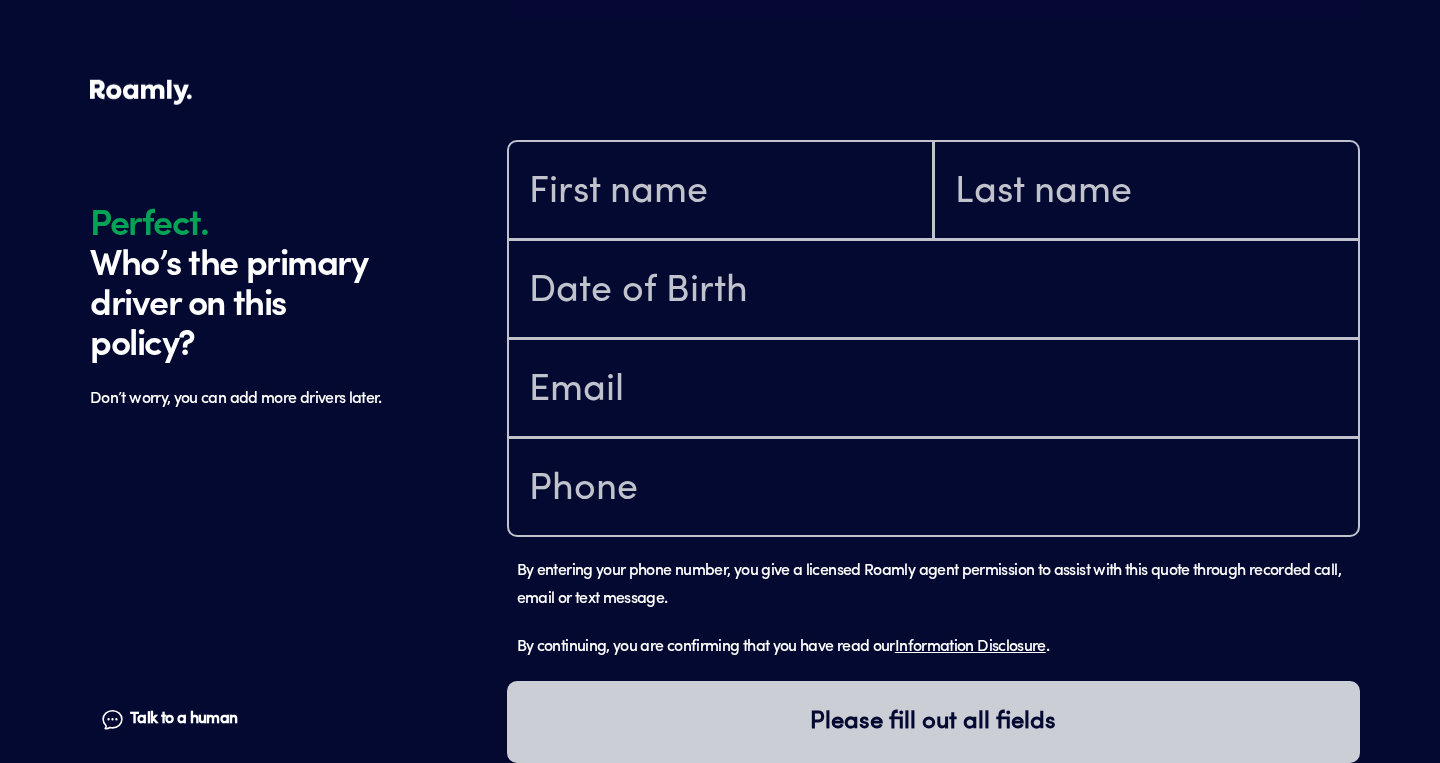 scroll, scrollTop: 2197, scrollLeft: 0, axis: vertical 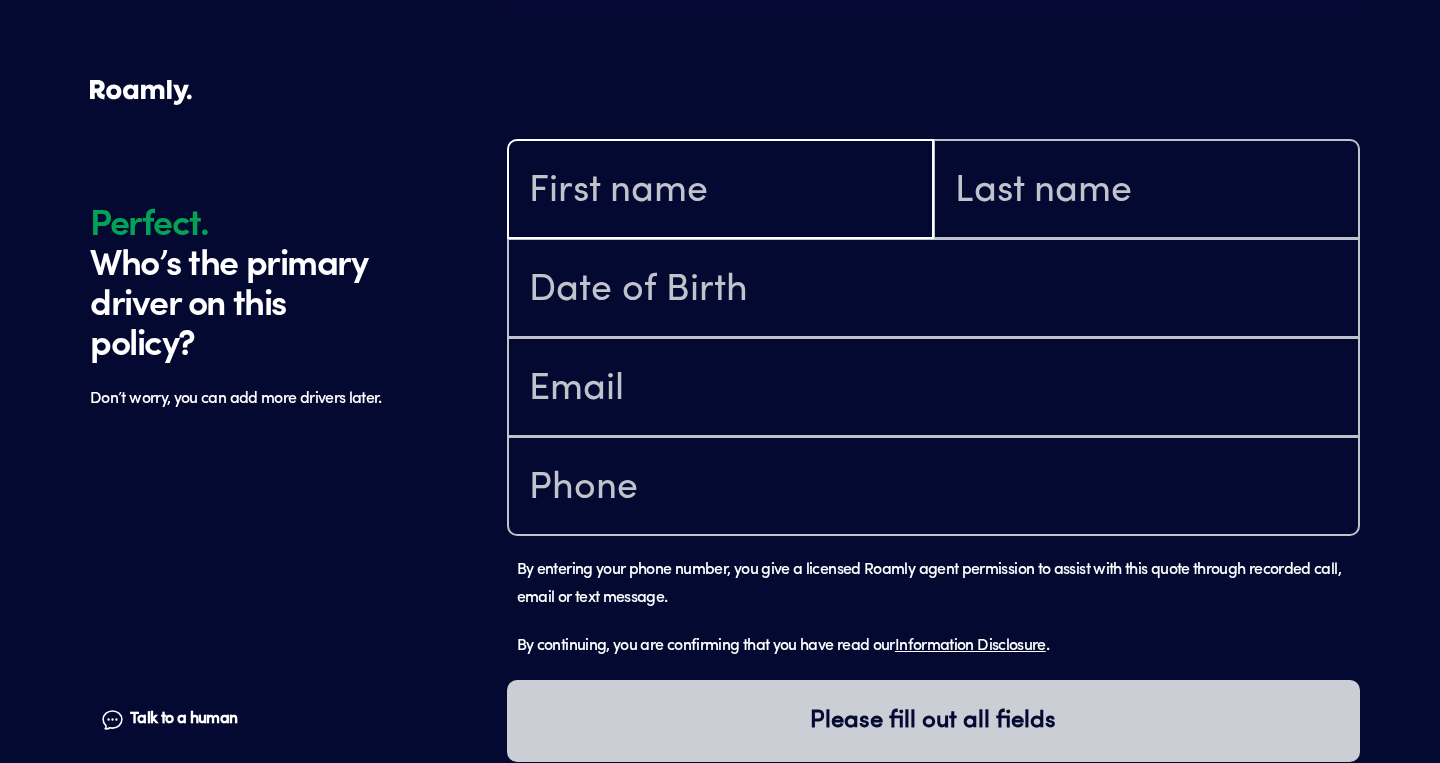 click at bounding box center (720, 191) 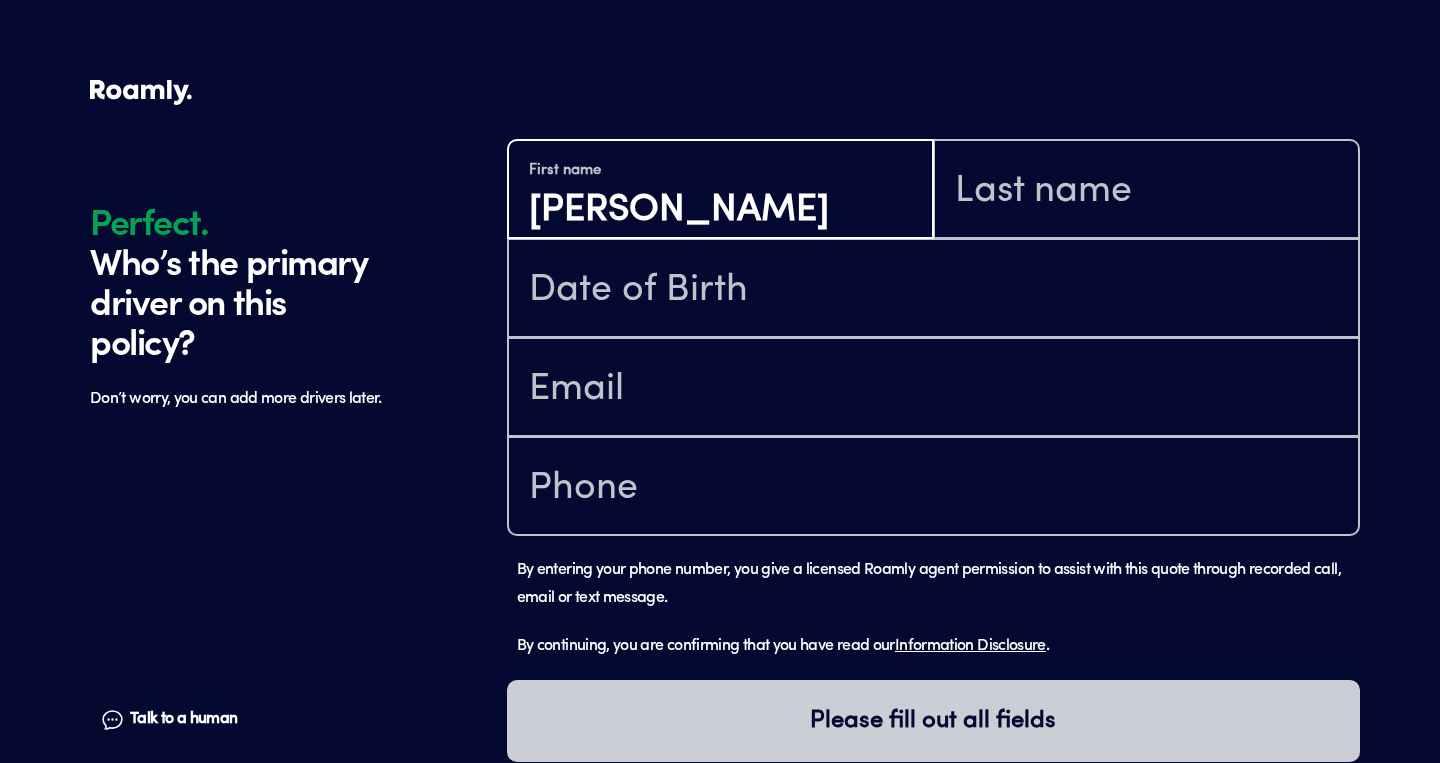 type on "[PERSON_NAME]" 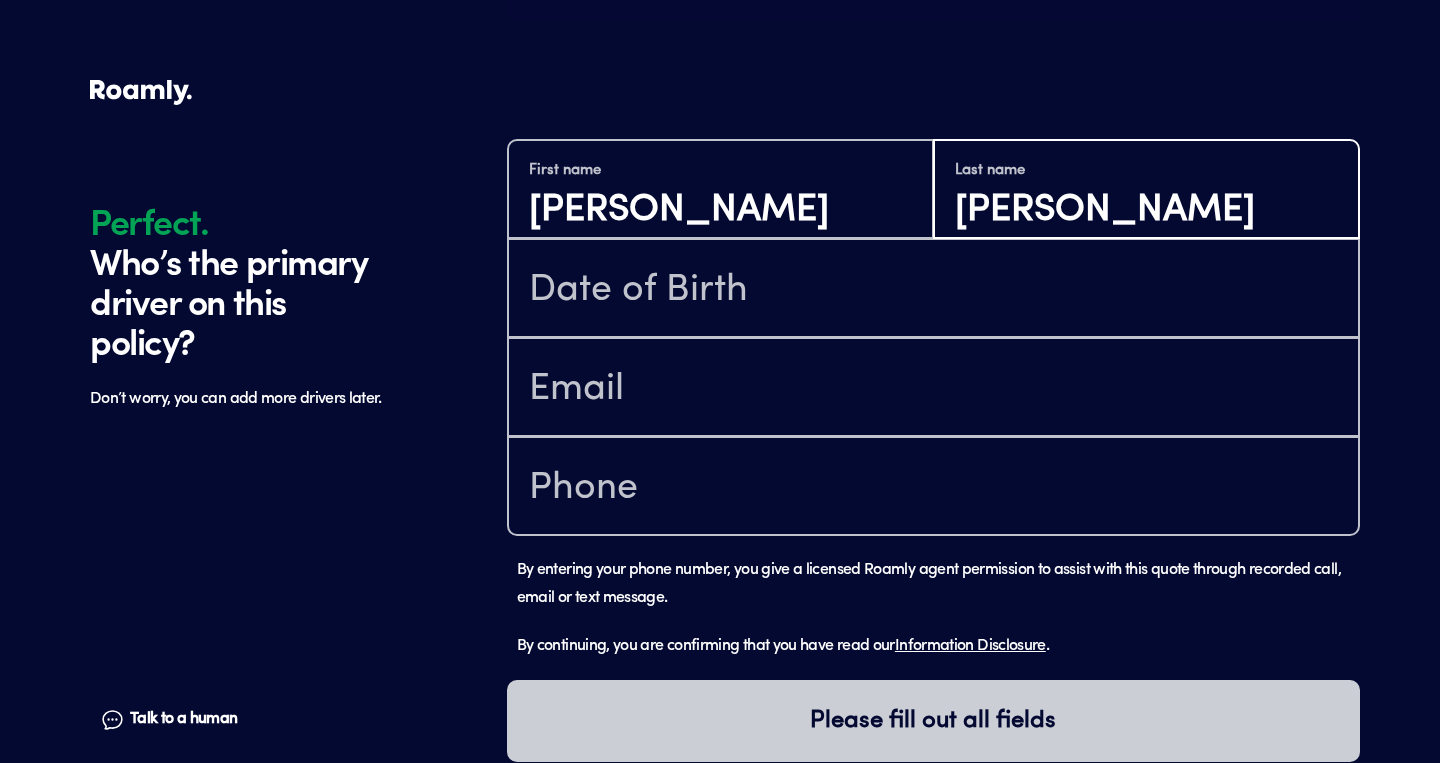 type on "[PERSON_NAME]" 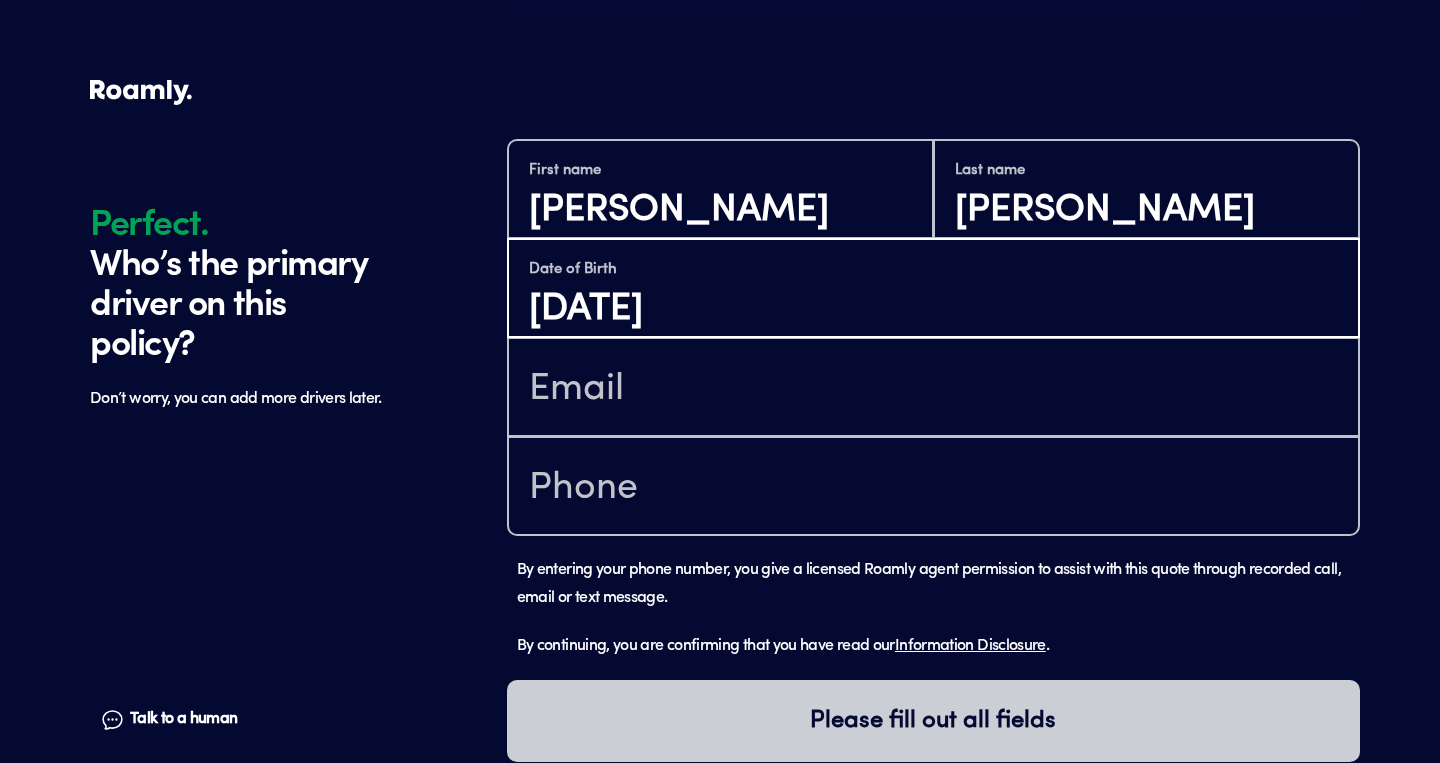 type on "[DATE]" 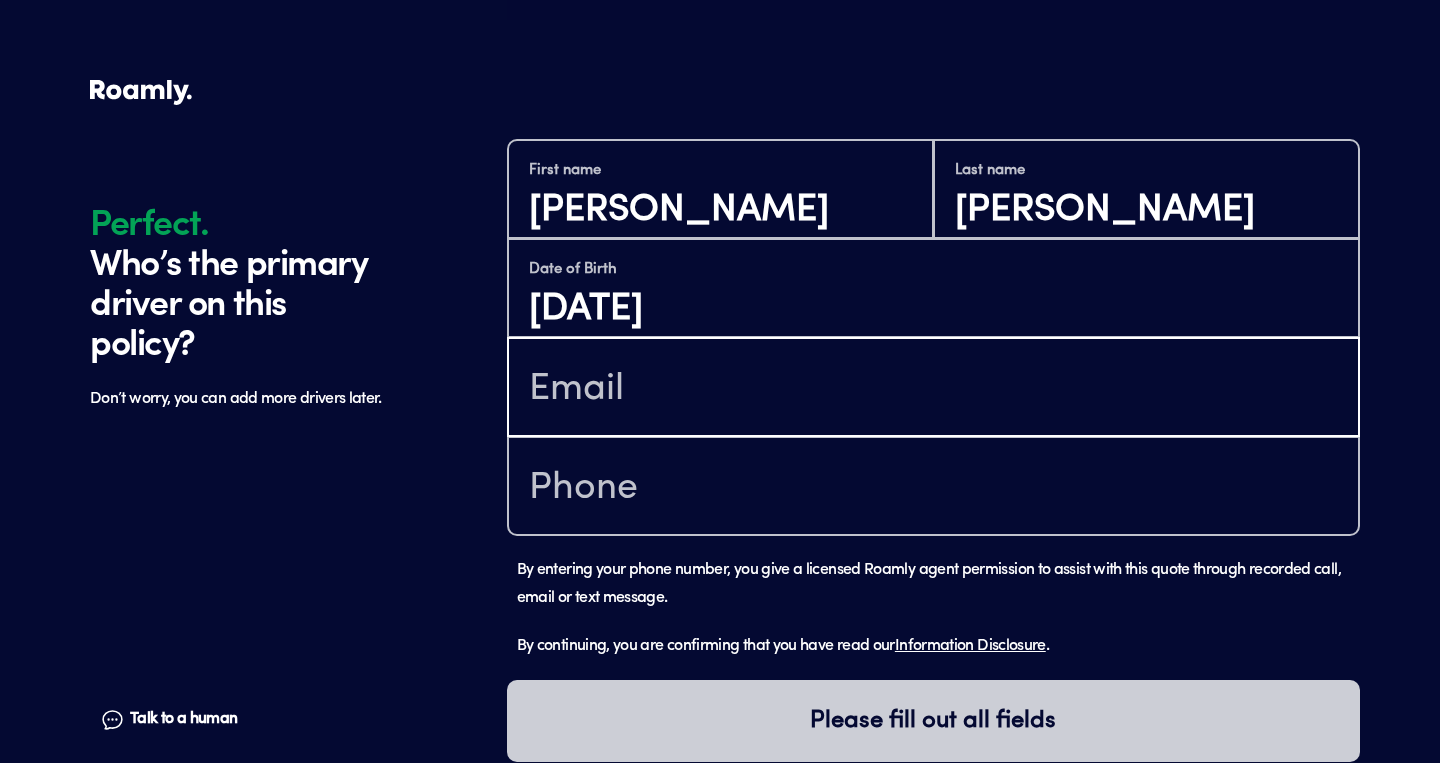 click at bounding box center [933, 389] 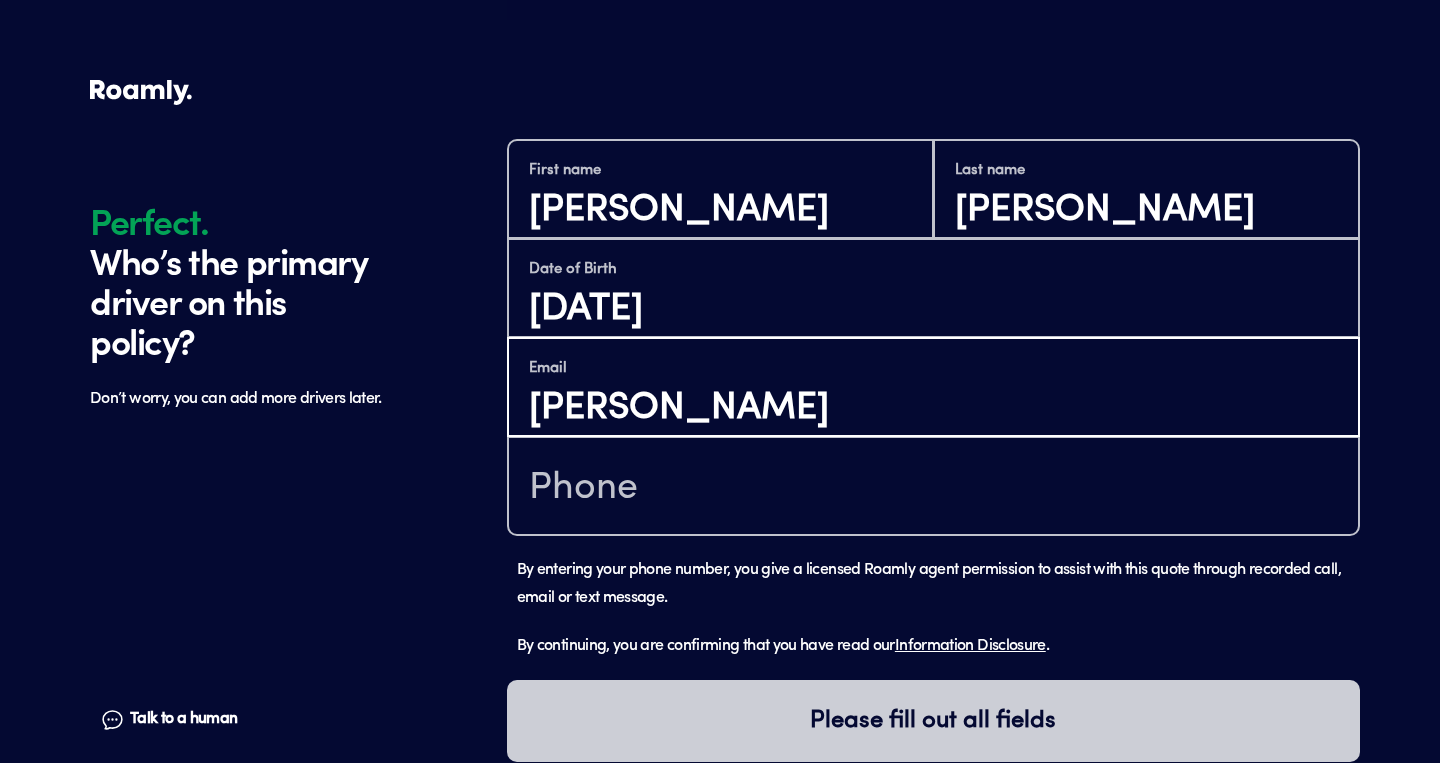 type on "[EMAIL_ADDRESS][DOMAIN_NAME]" 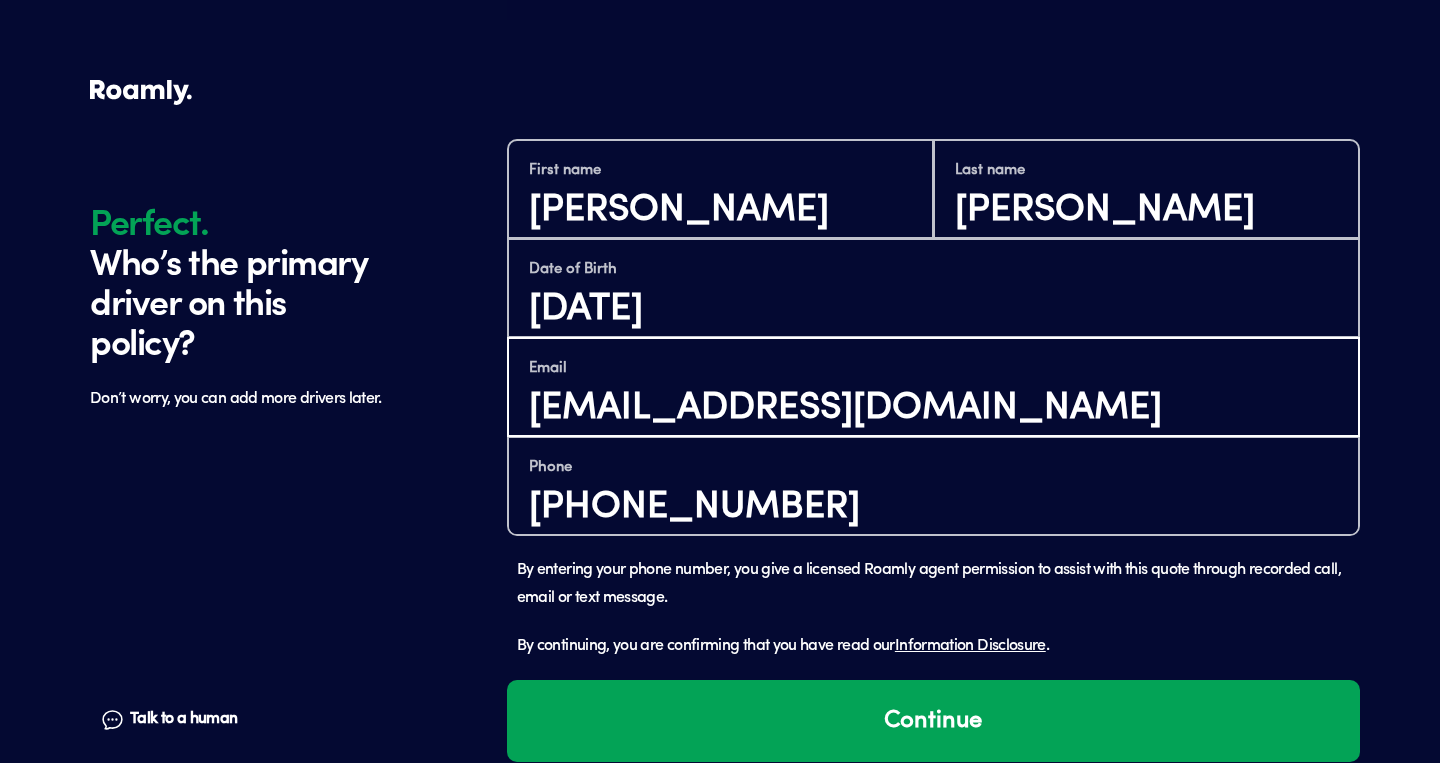 type on "[PHONE_NUMBER]" 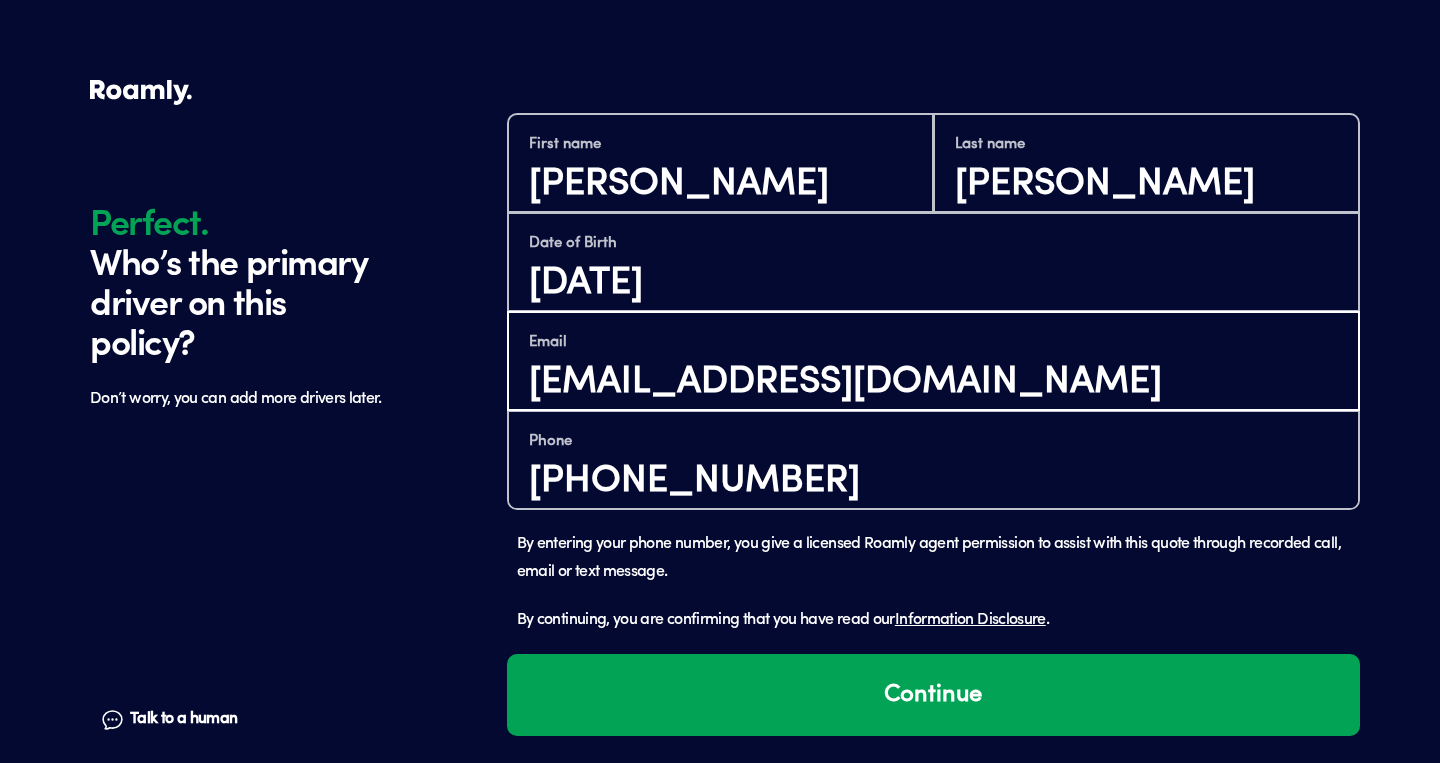 scroll, scrollTop: 2226, scrollLeft: 0, axis: vertical 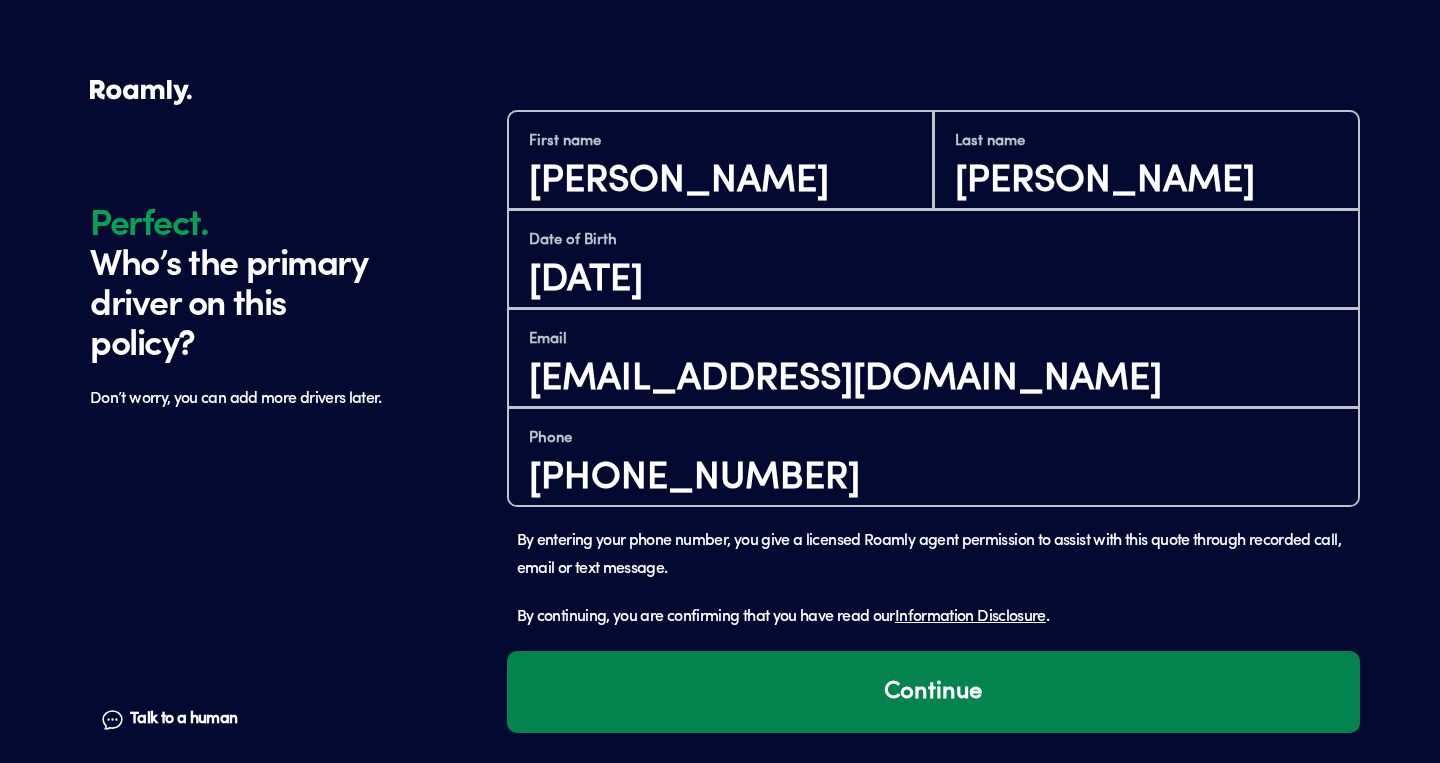 click on "Continue" at bounding box center (933, 692) 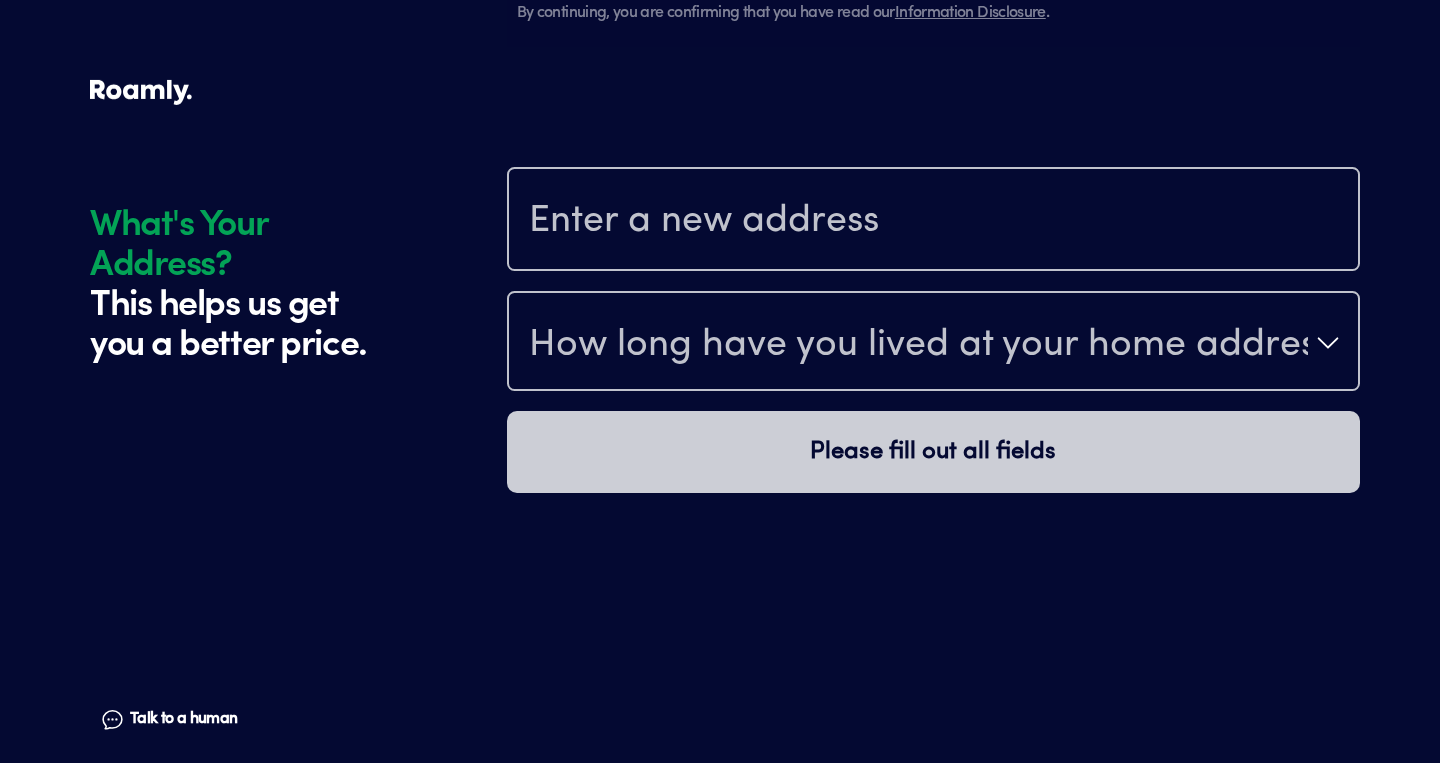 scroll, scrollTop: 2875, scrollLeft: 0, axis: vertical 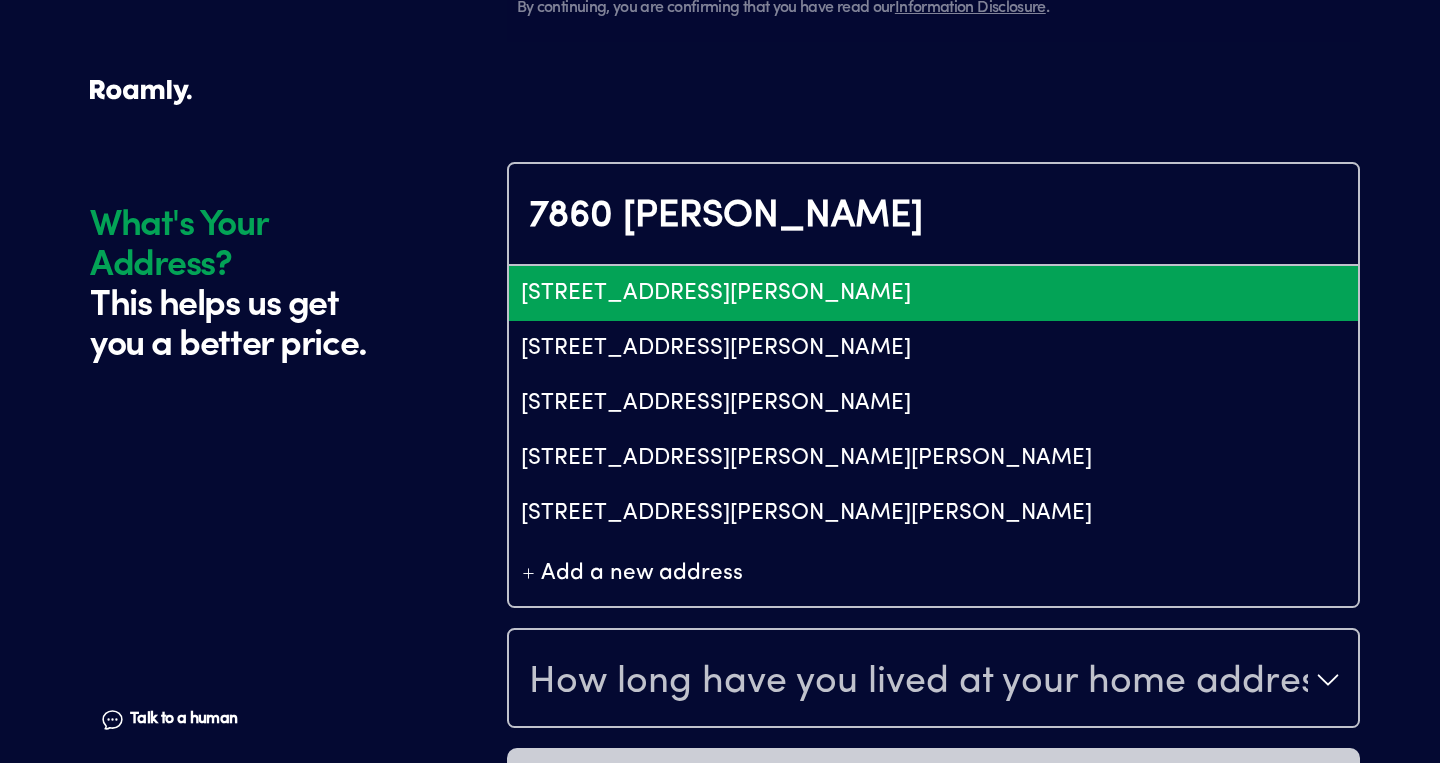 click on "[STREET_ADDRESS][PERSON_NAME]" at bounding box center [933, 293] 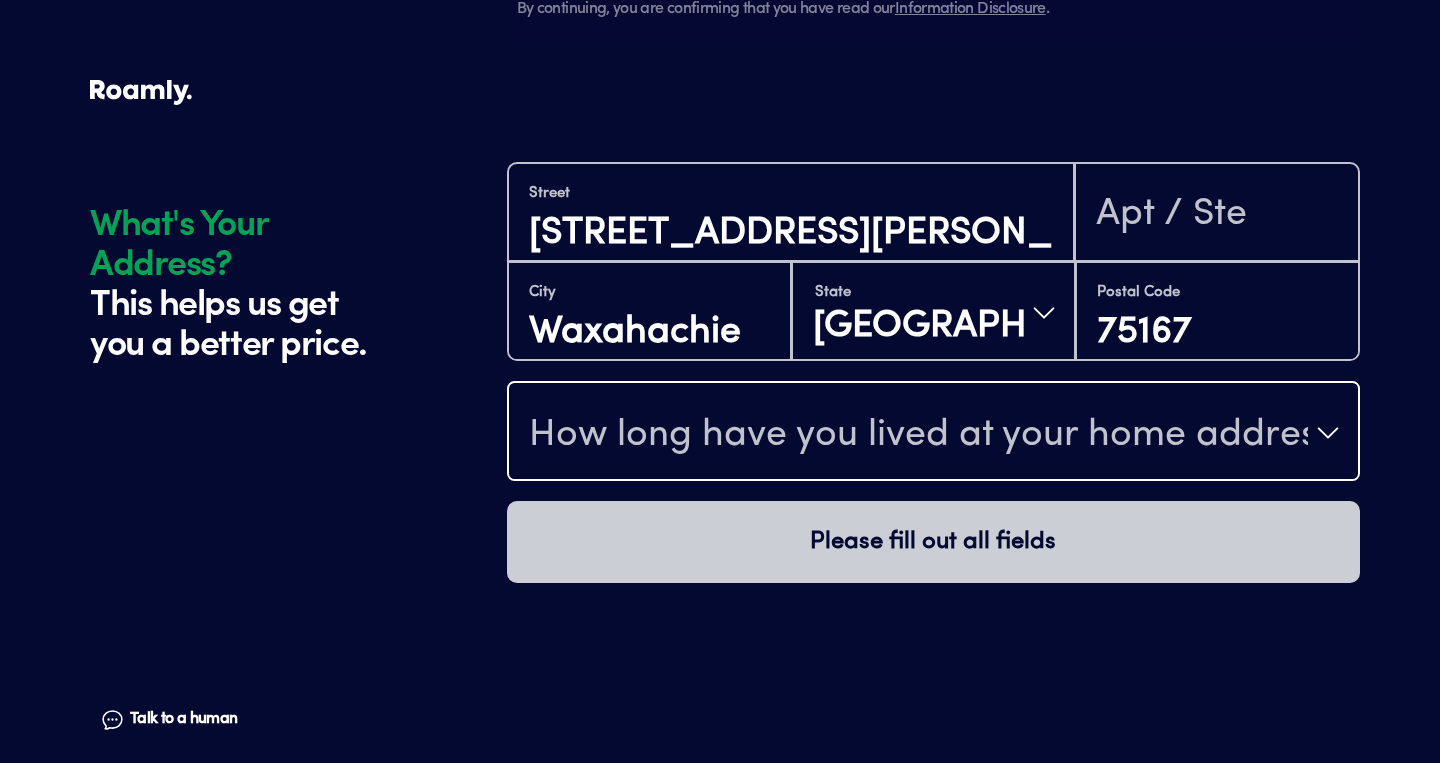 click on "How long have you lived at your home address?" at bounding box center [918, 435] 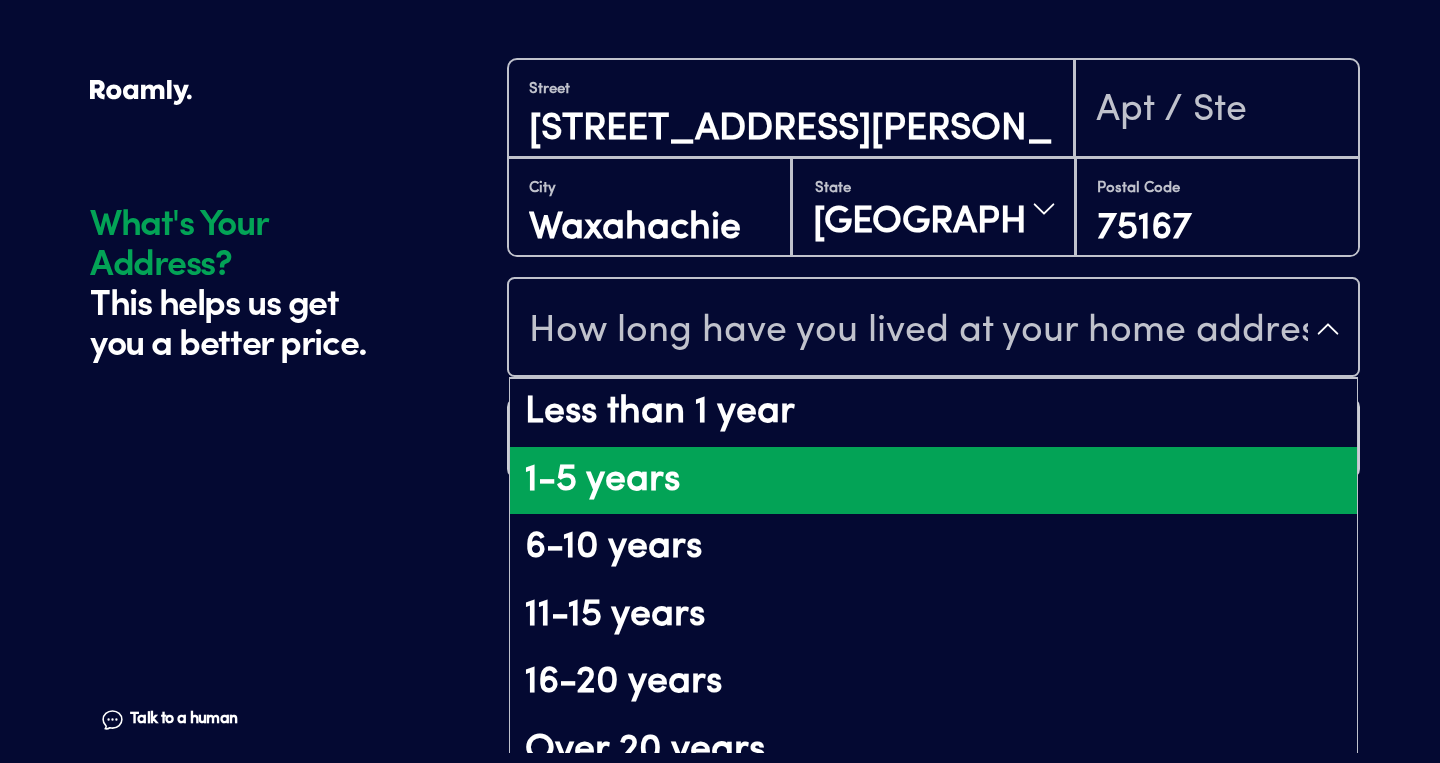 scroll, scrollTop: 136, scrollLeft: 0, axis: vertical 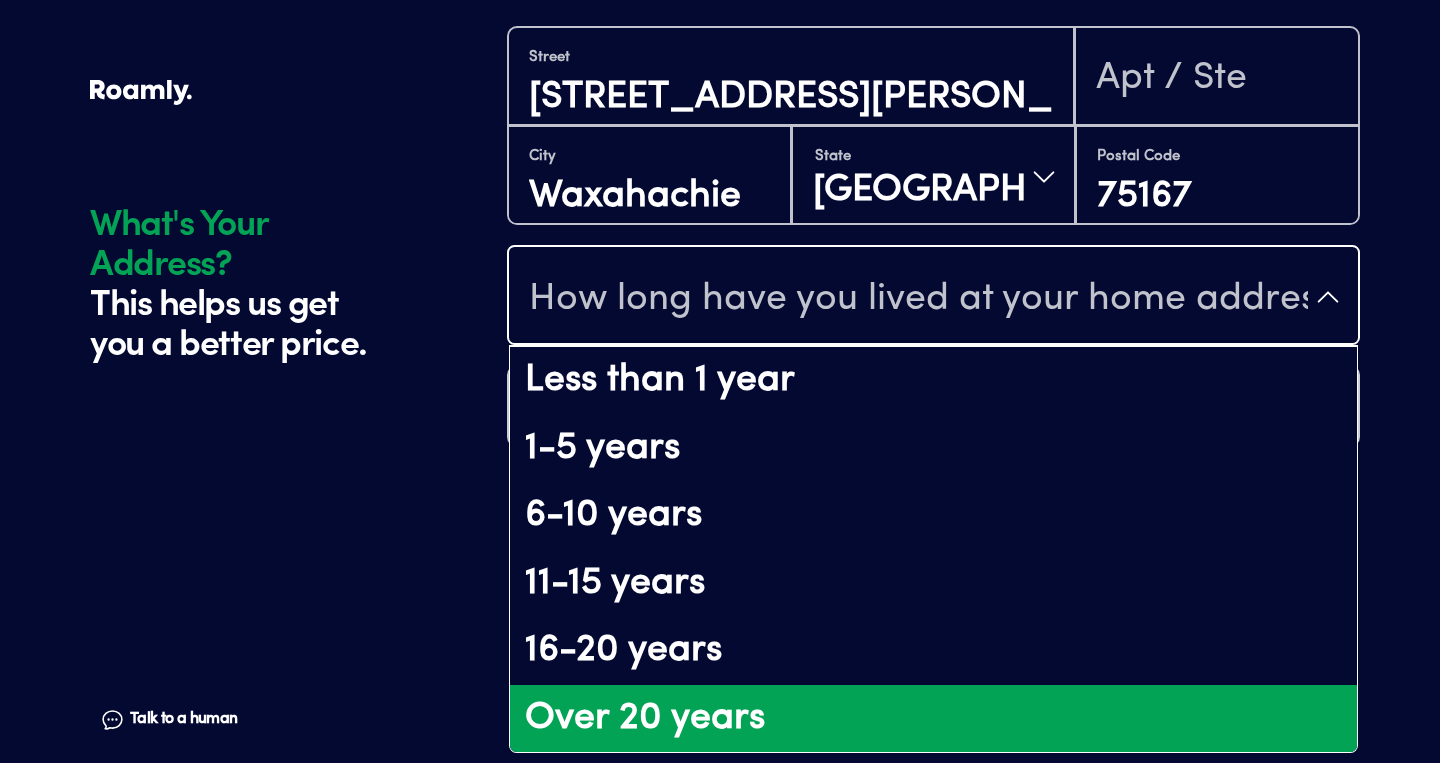 click on "Over 20 years" at bounding box center [933, 719] 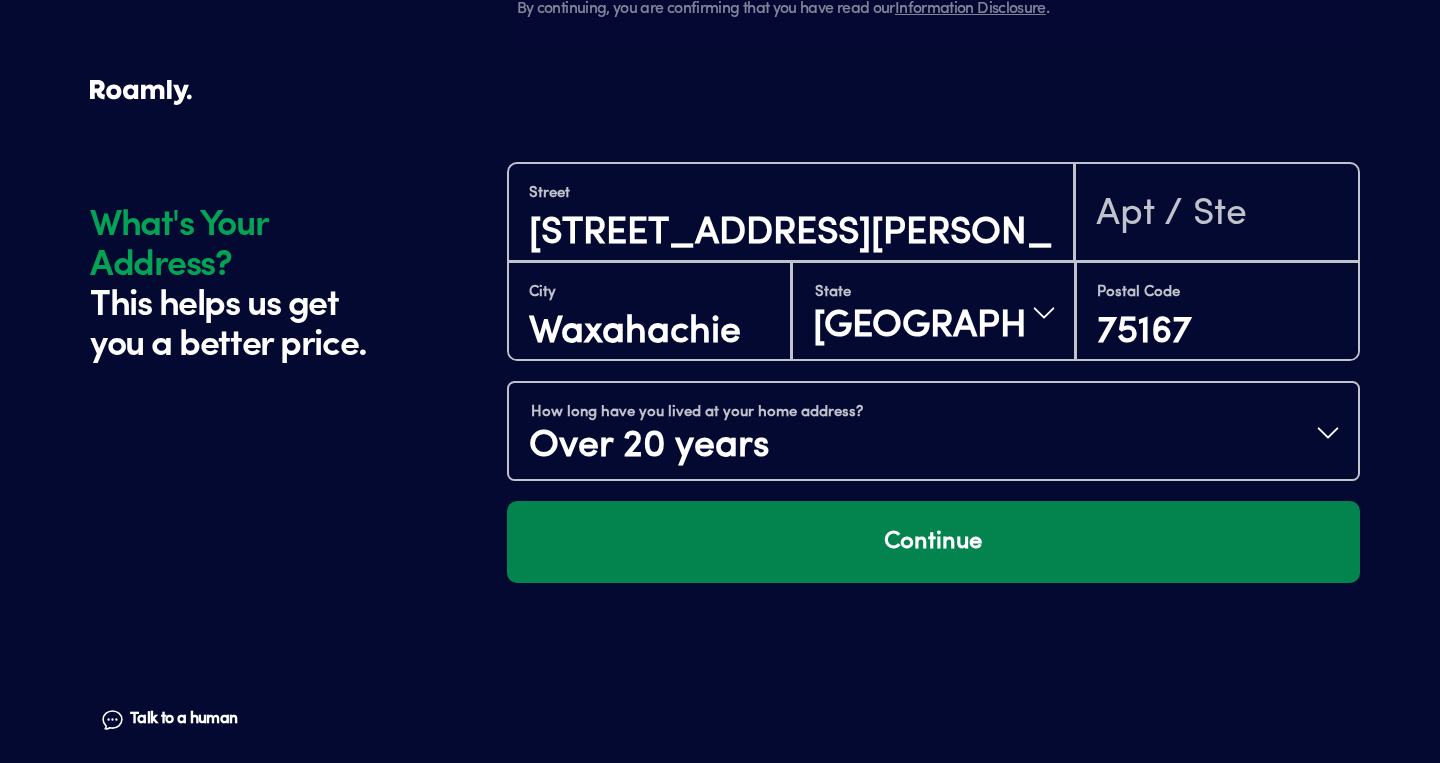 click on "Continue" at bounding box center [933, 542] 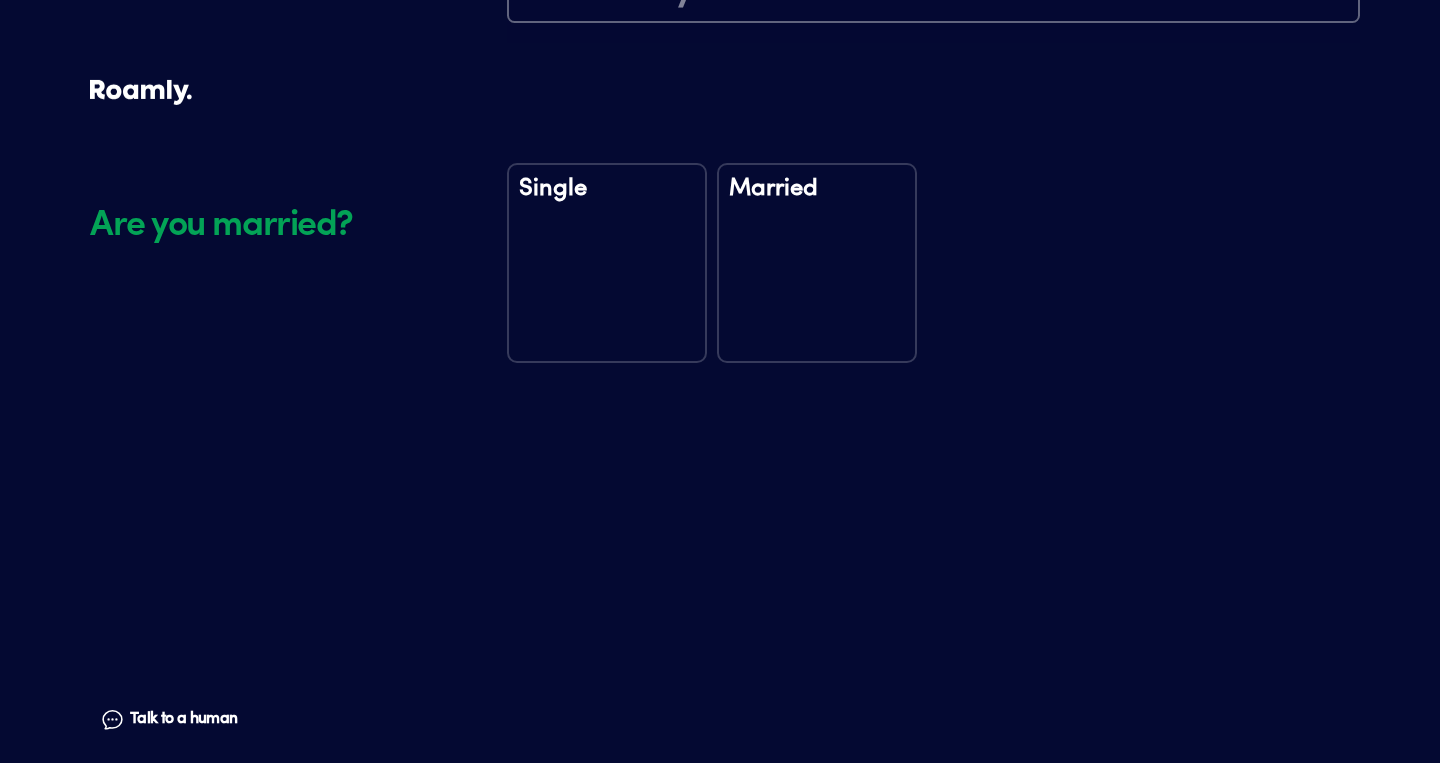 scroll, scrollTop: 3346, scrollLeft: 0, axis: vertical 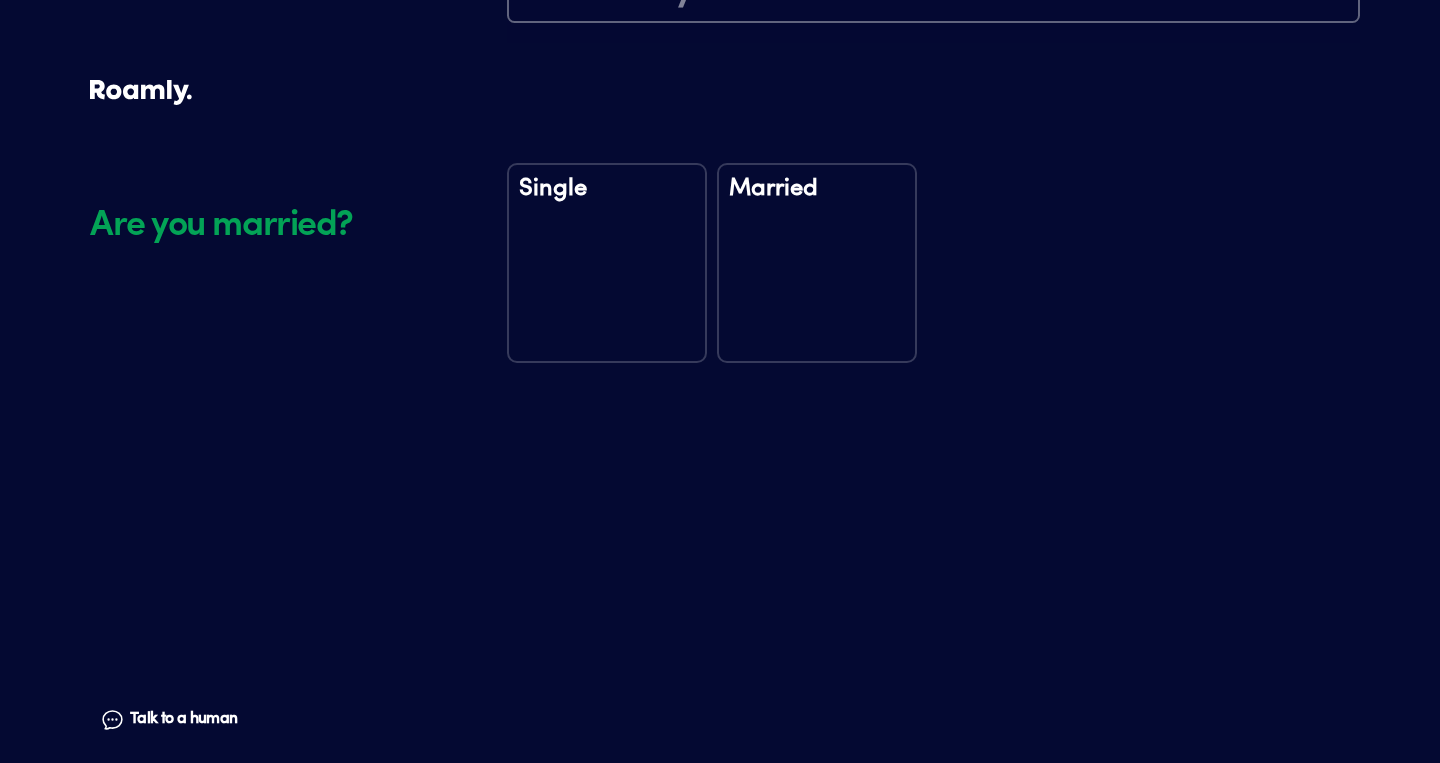 click on "Married" at bounding box center [817, 263] 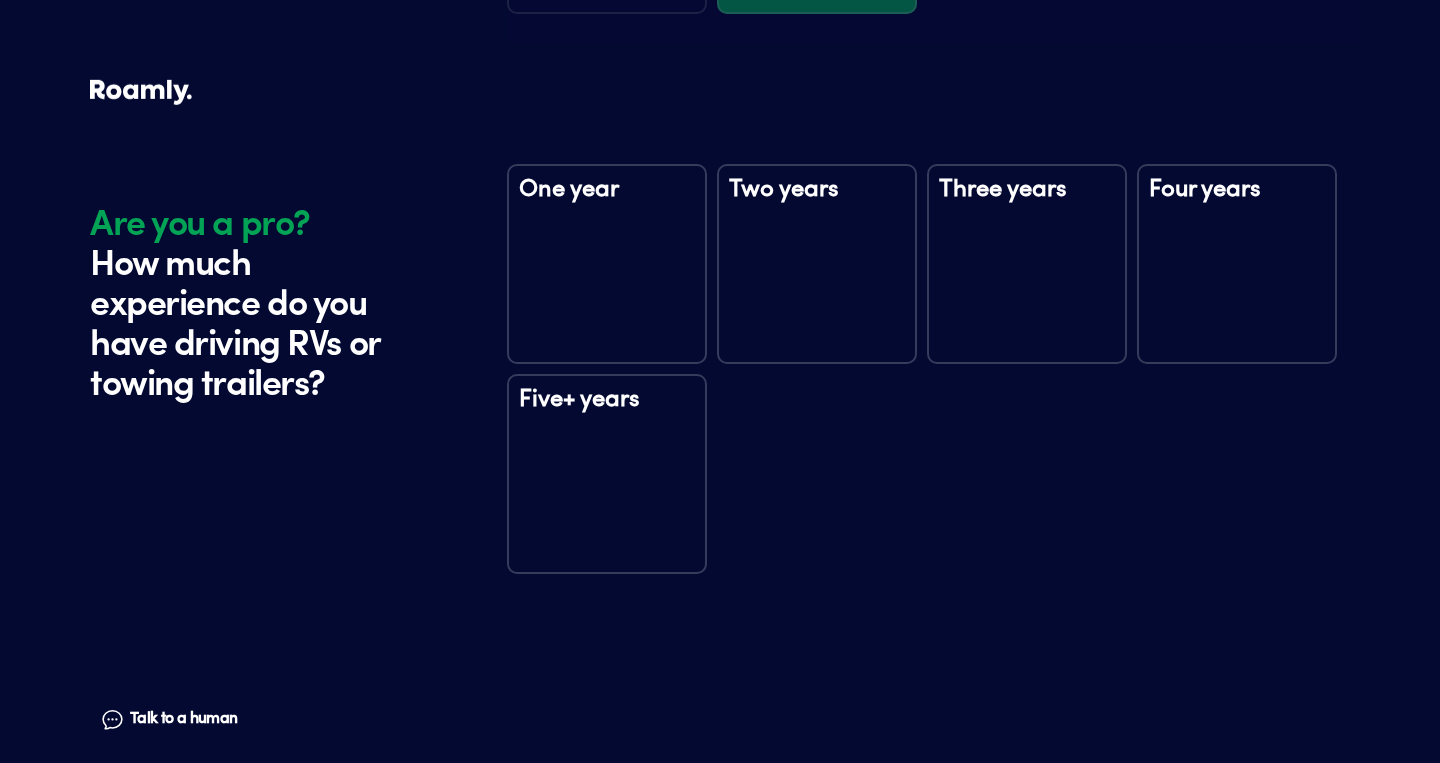 scroll, scrollTop: 3736, scrollLeft: 0, axis: vertical 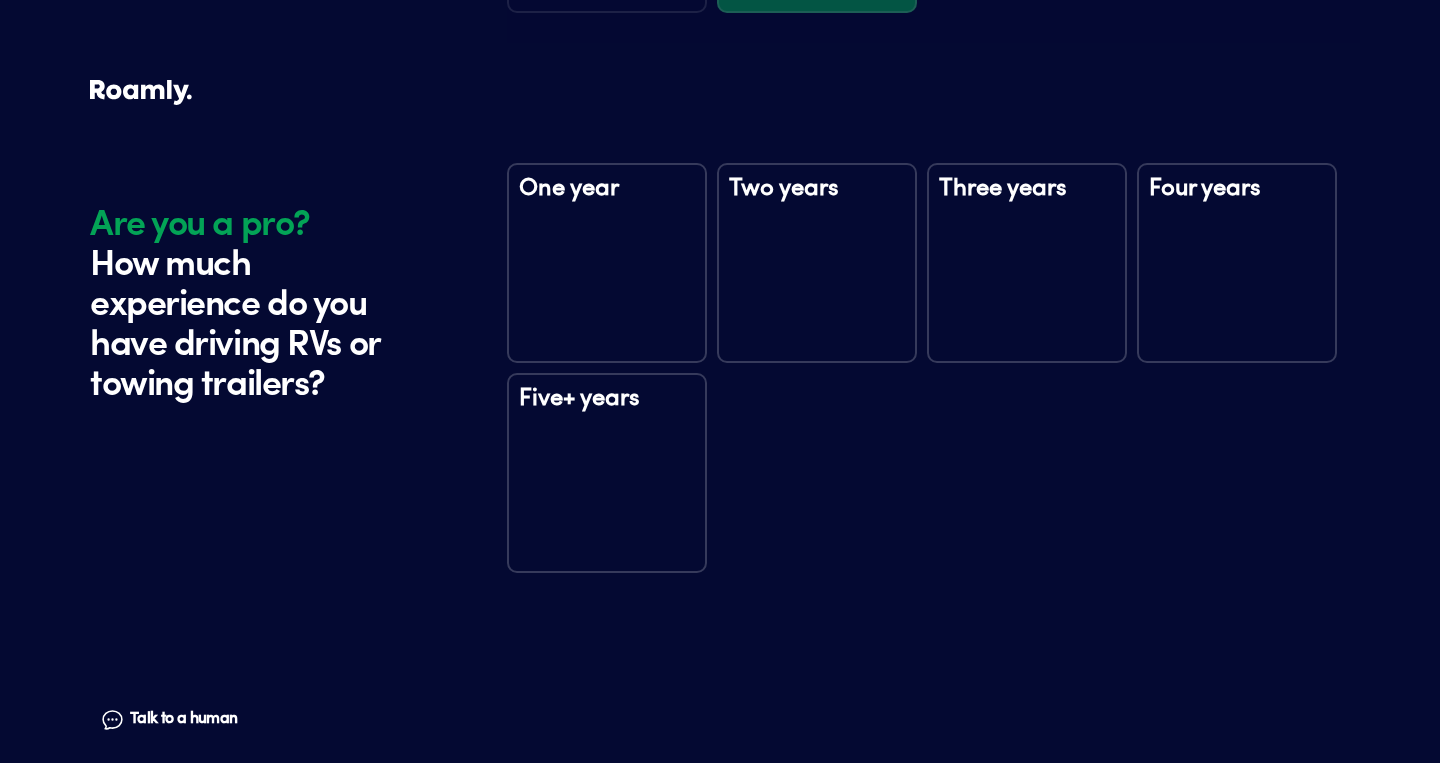 click on "Five+ years" at bounding box center [607, 473] 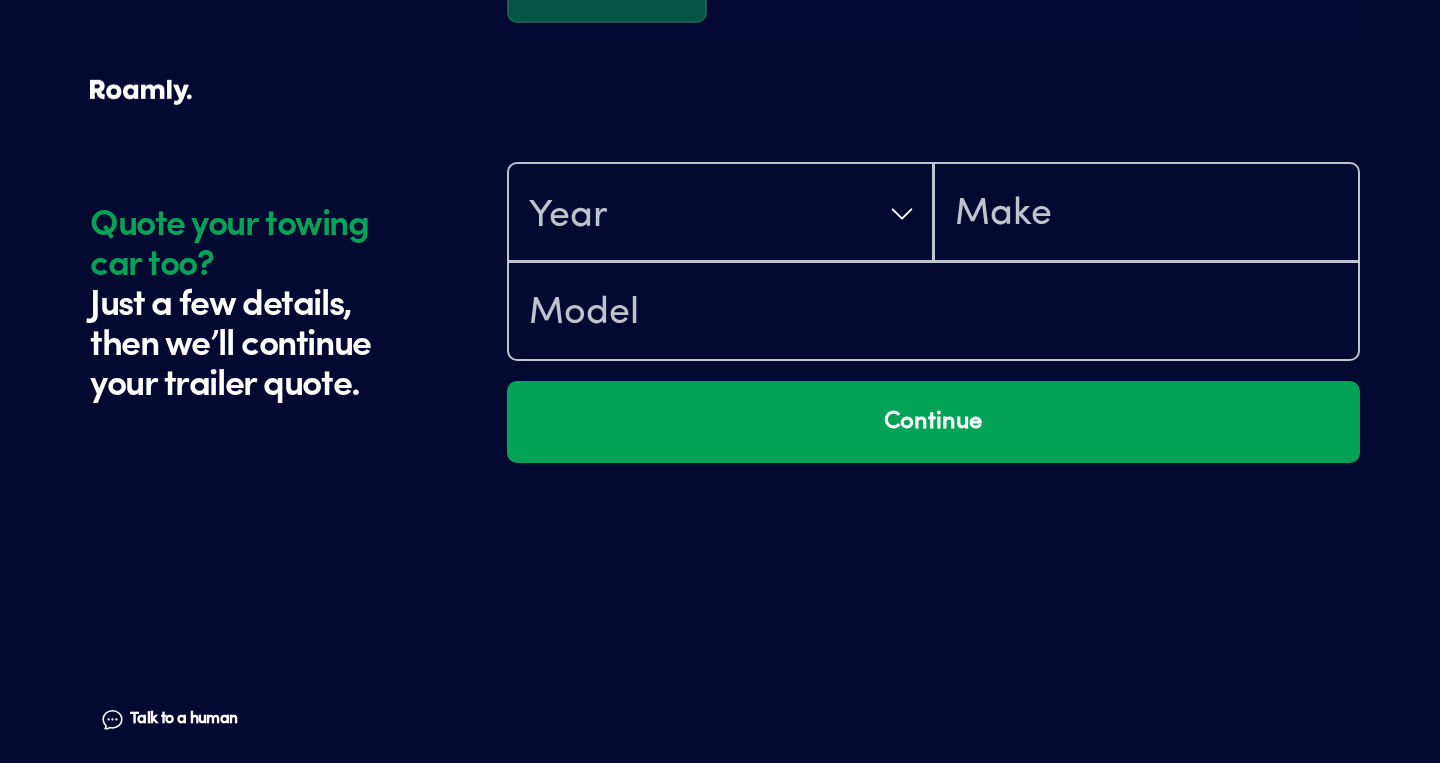 scroll, scrollTop: 4326, scrollLeft: 0, axis: vertical 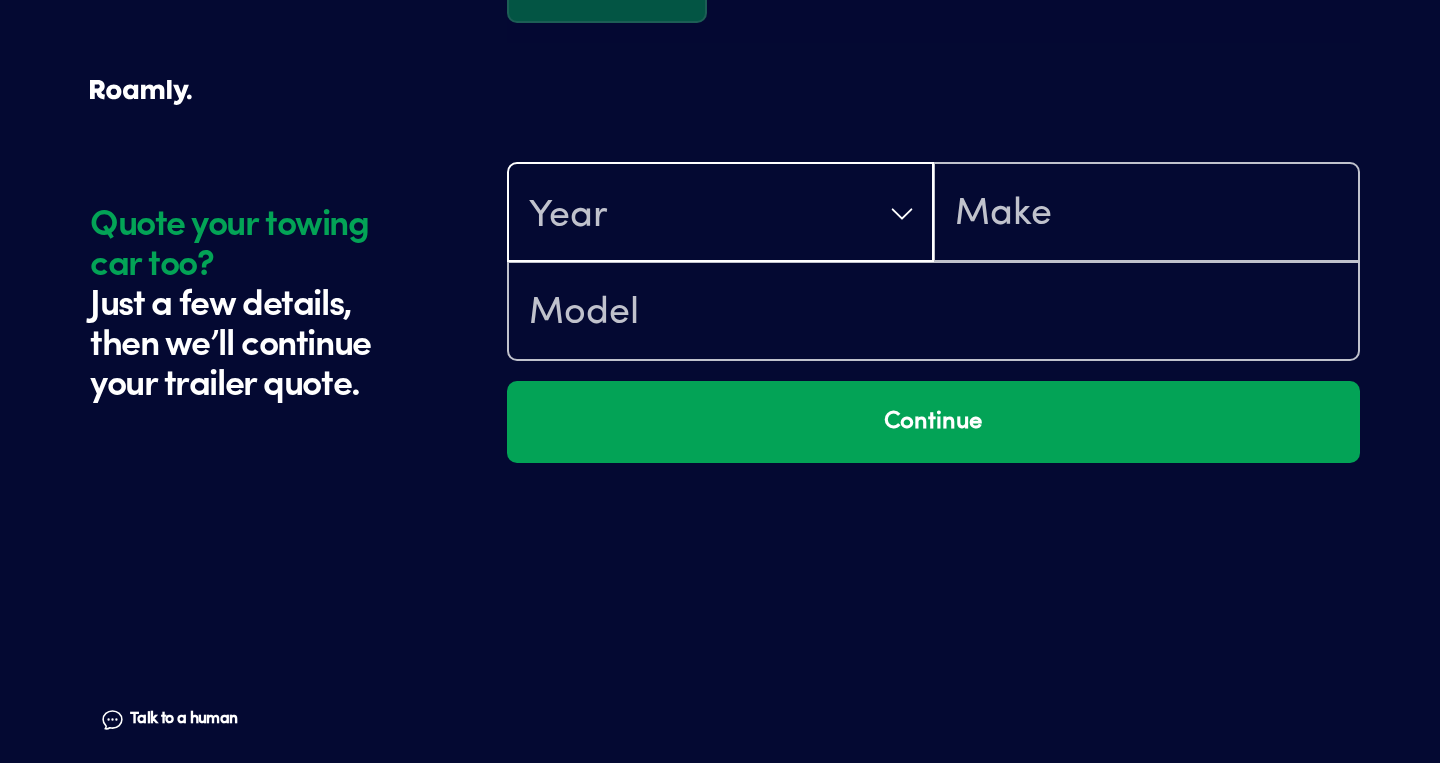 click on "Year" at bounding box center (720, 214) 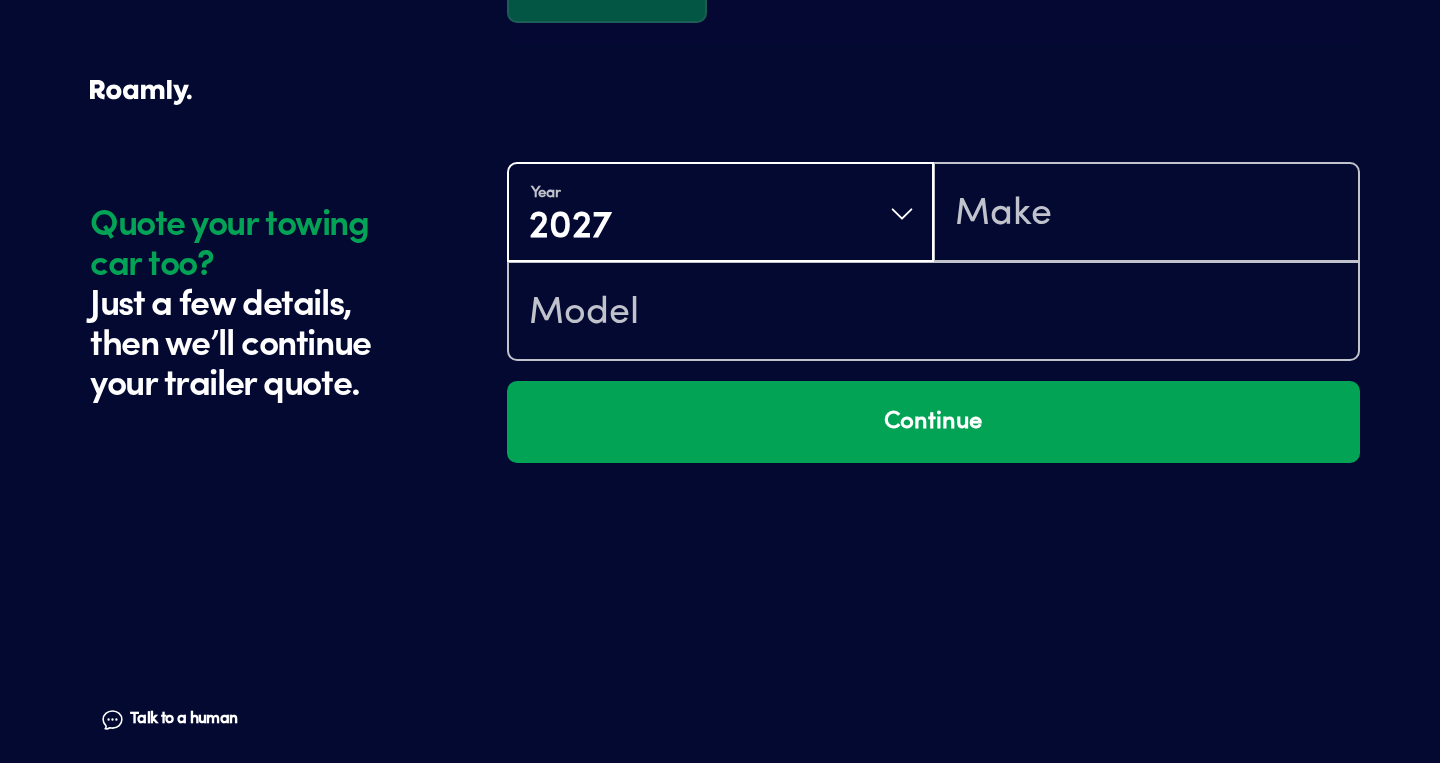 click on "Year [DATE] Continue" at bounding box center (933, 388) 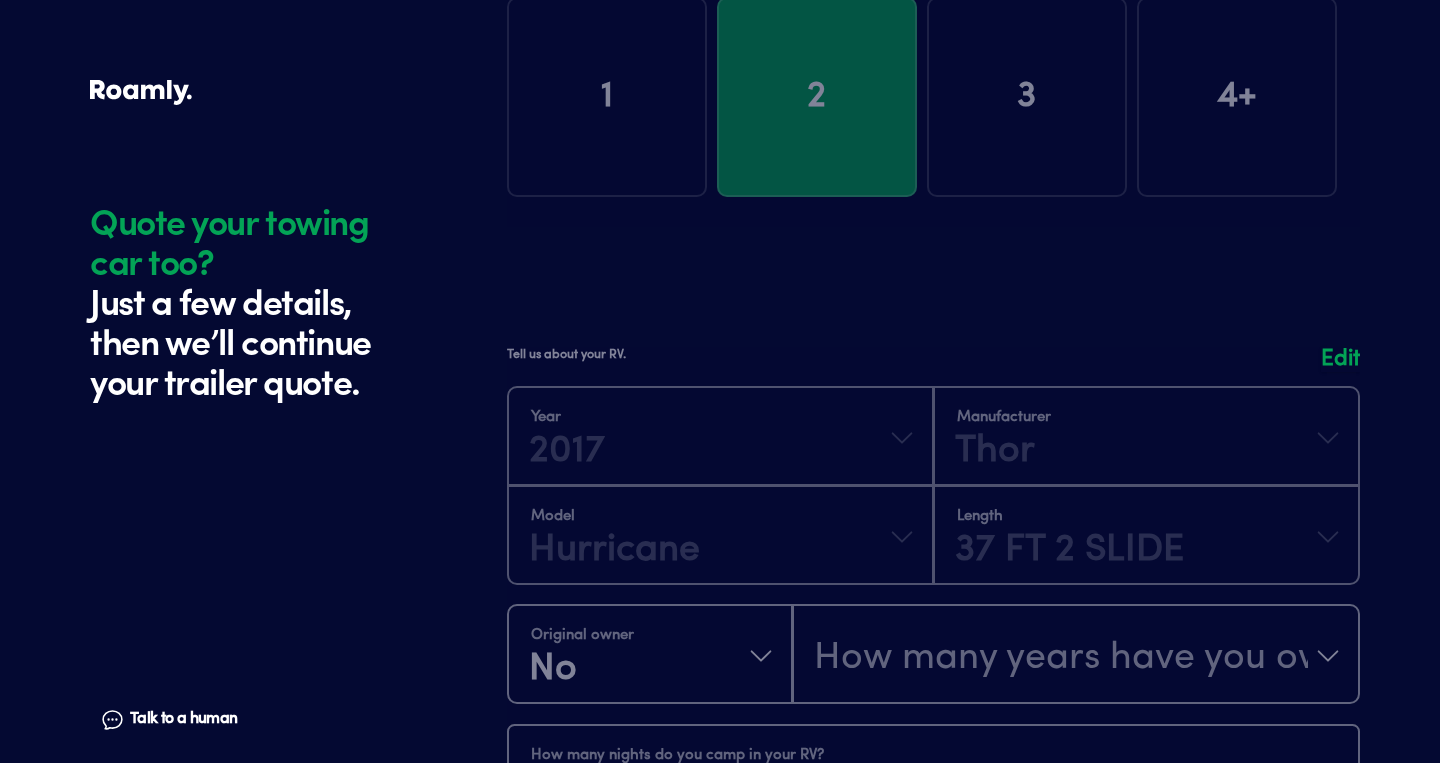 scroll, scrollTop: 0, scrollLeft: 0, axis: both 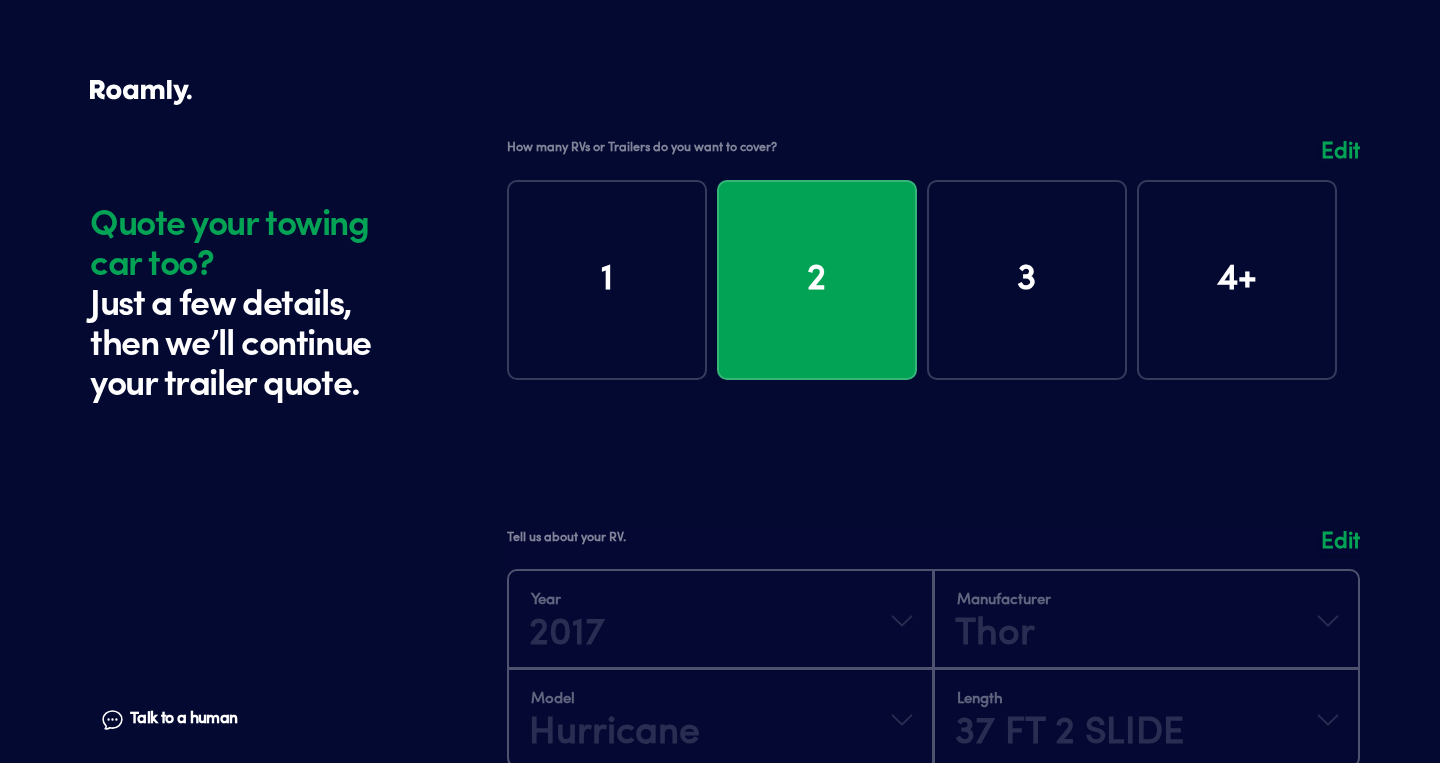 click at bounding box center (933, 275) 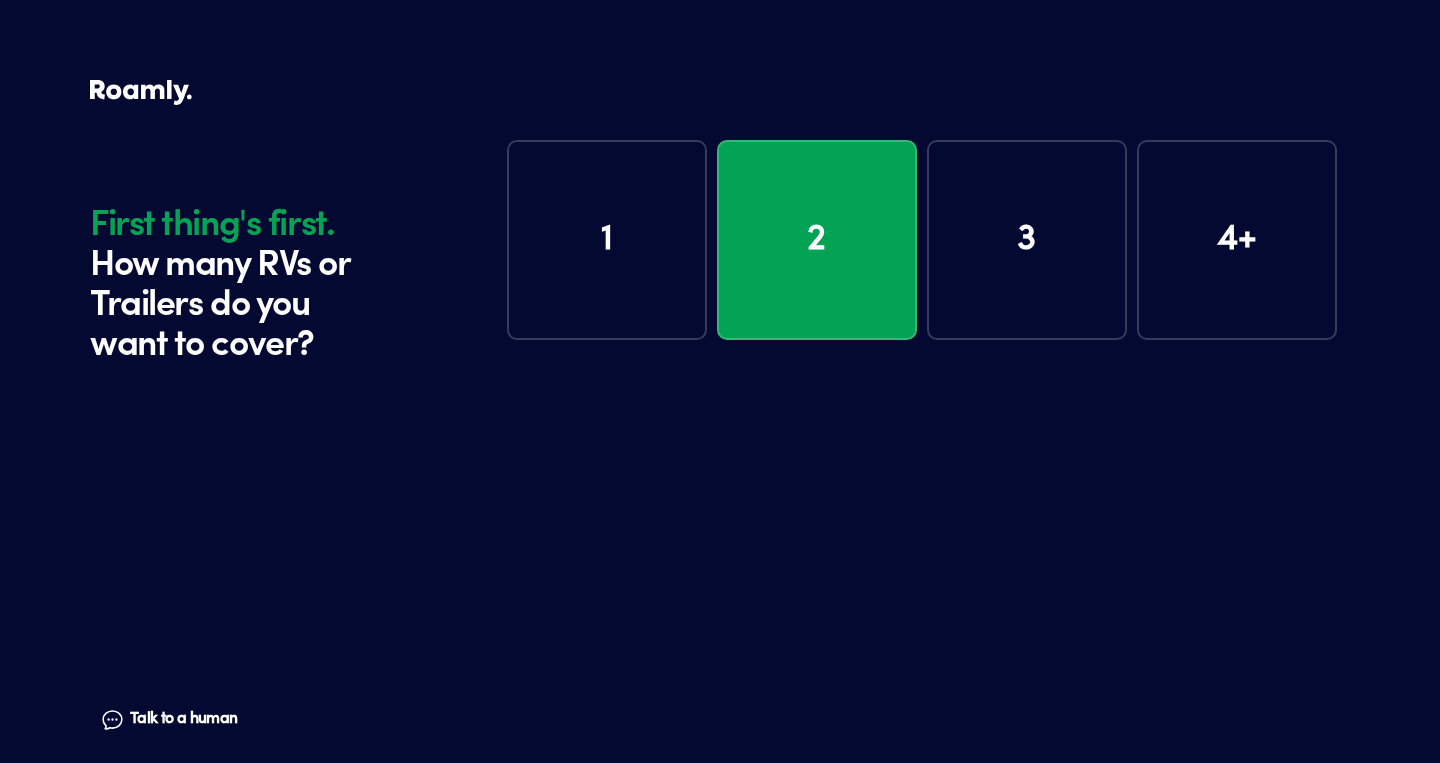 click on "1" at bounding box center (607, 240) 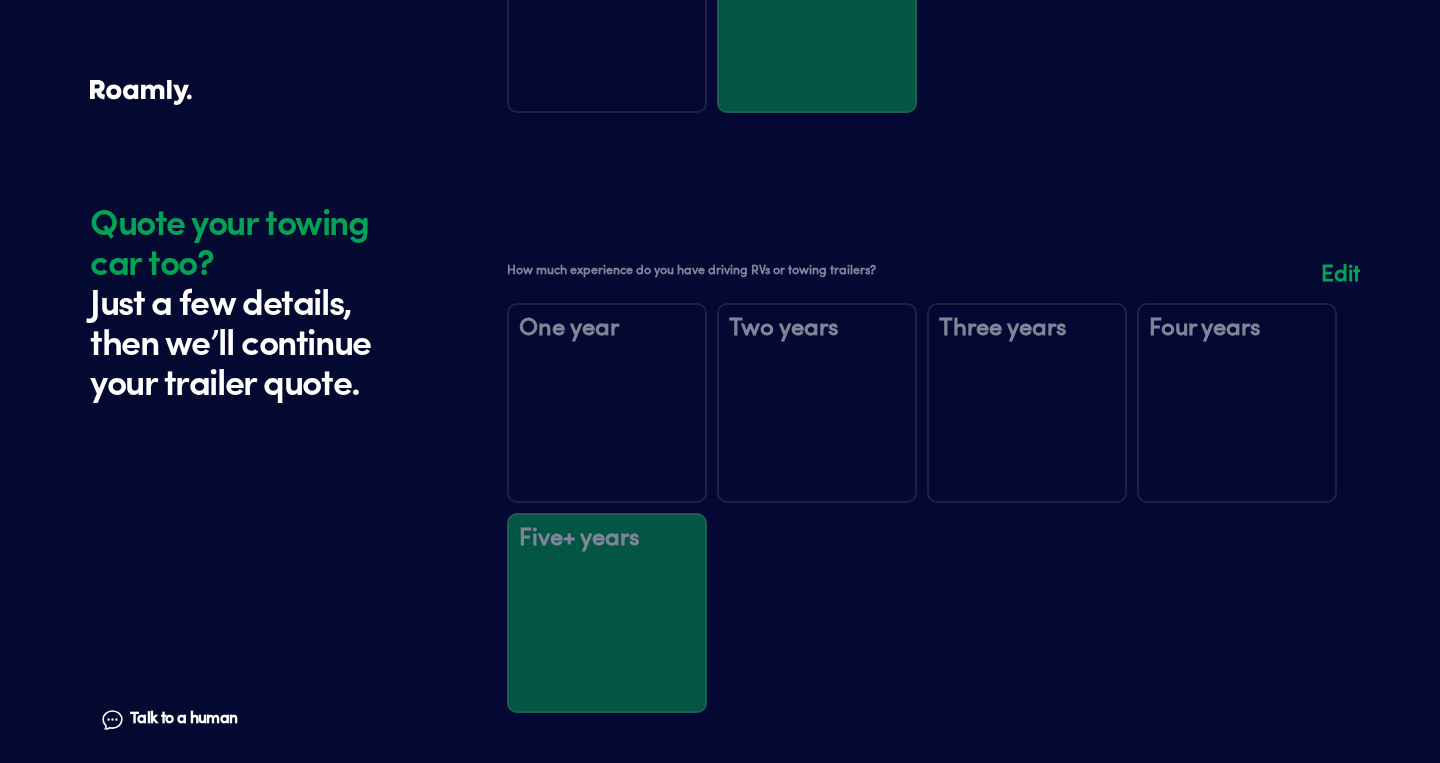 scroll, scrollTop: 3313, scrollLeft: 0, axis: vertical 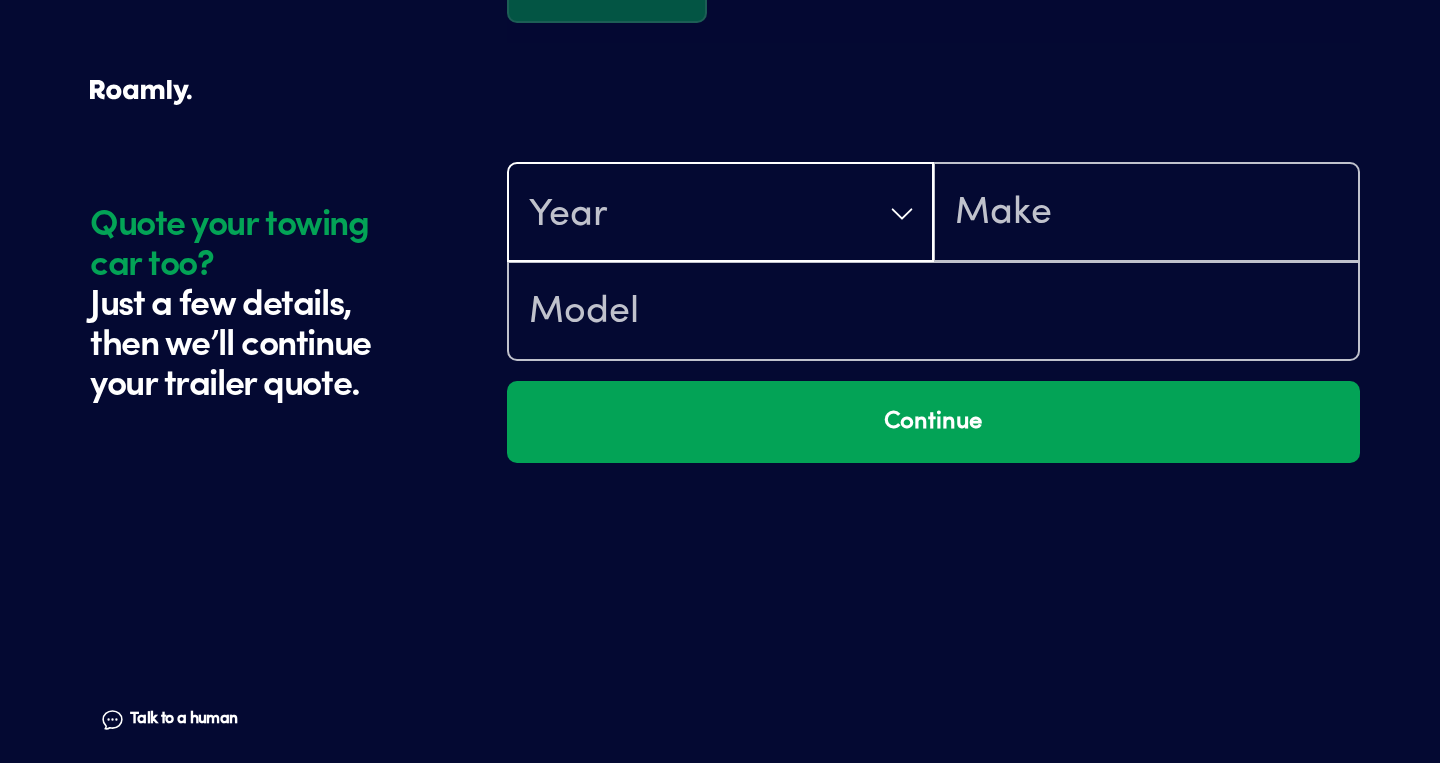 click on "Year" at bounding box center (720, 214) 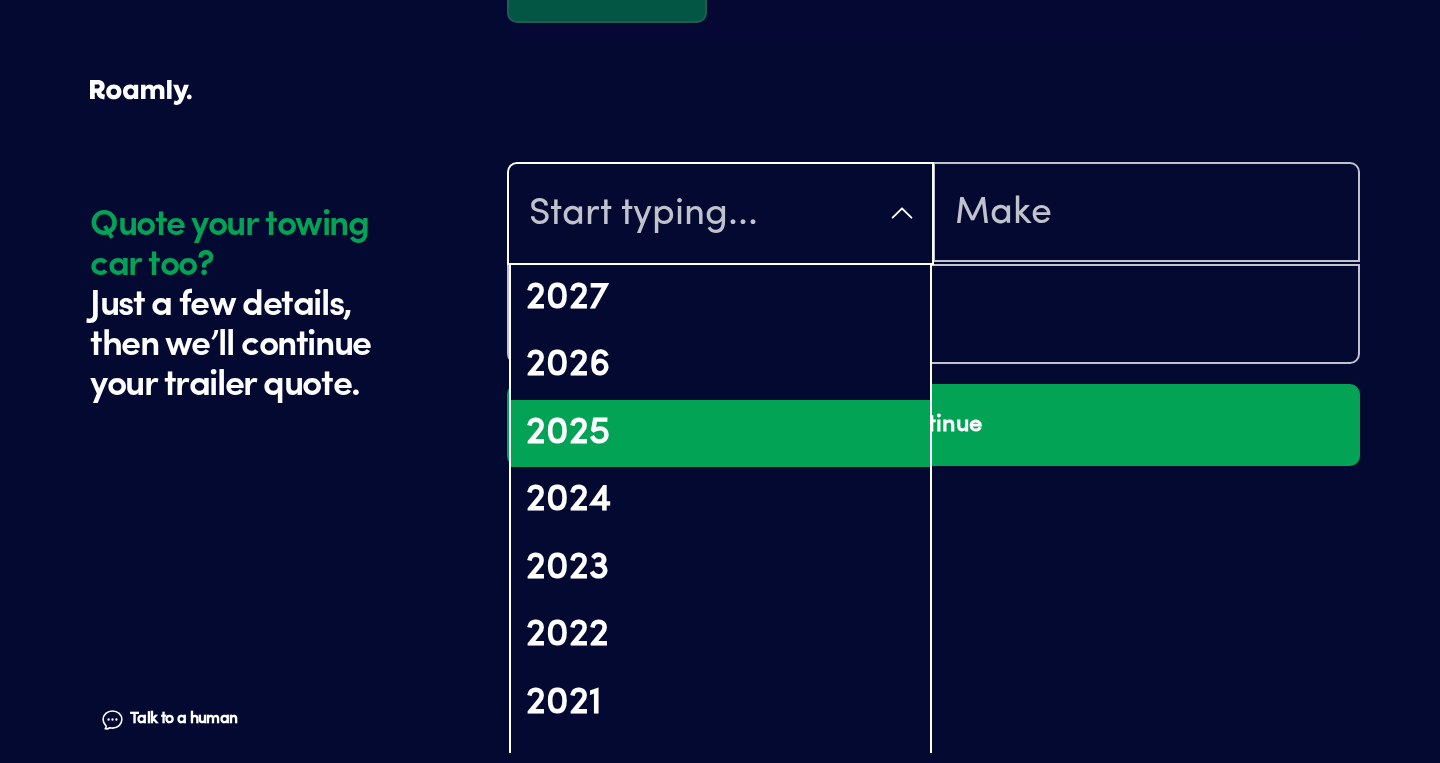 click on "2025" at bounding box center (720, 434) 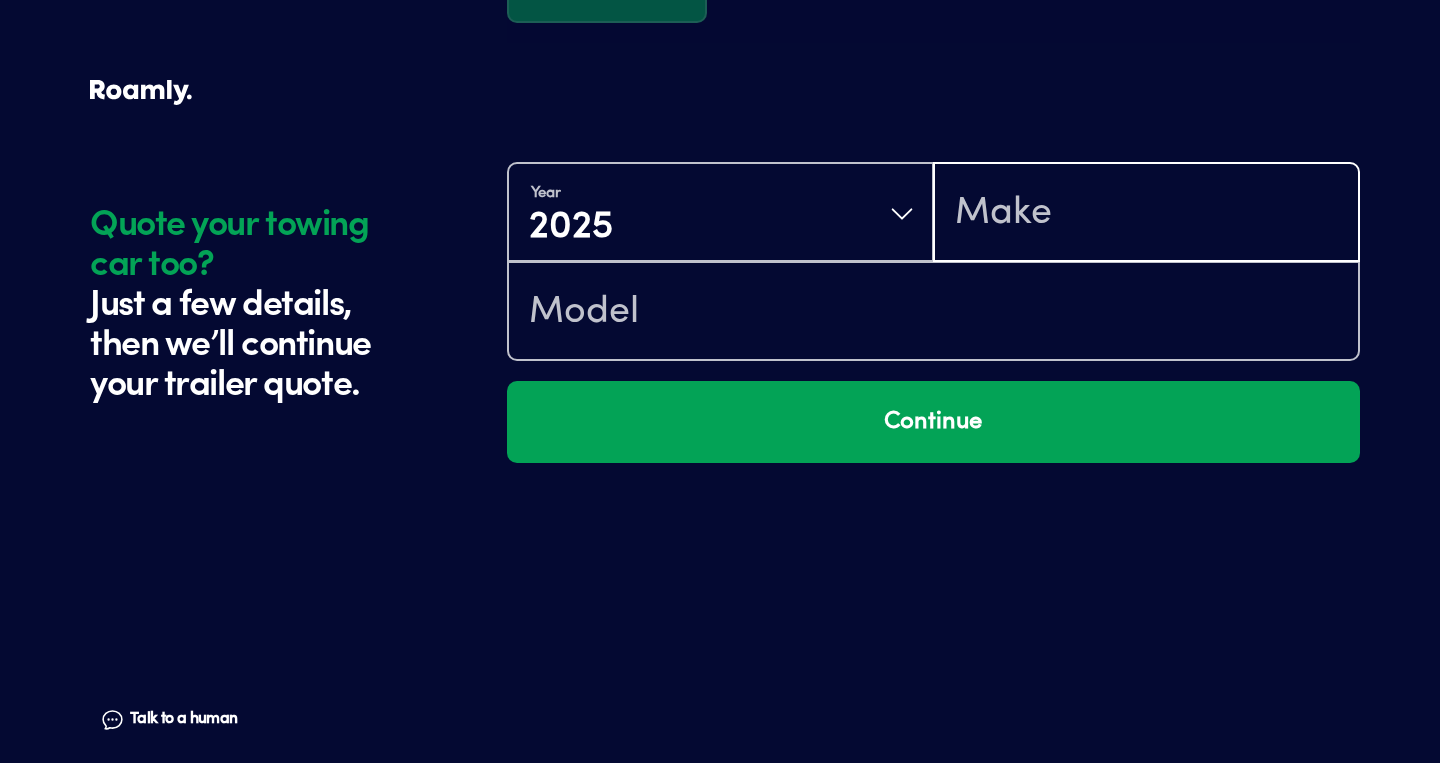 click at bounding box center [1146, 214] 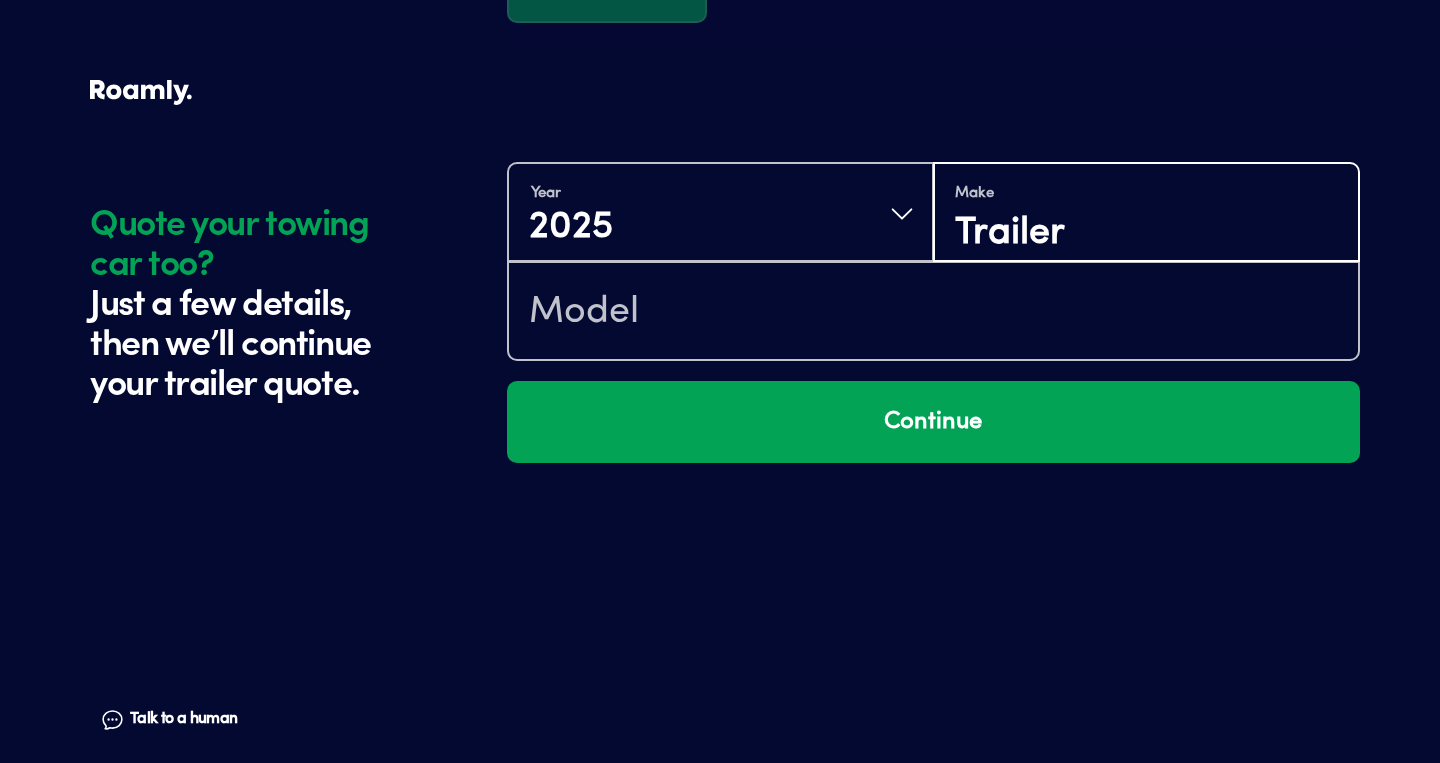 type on "Trailer" 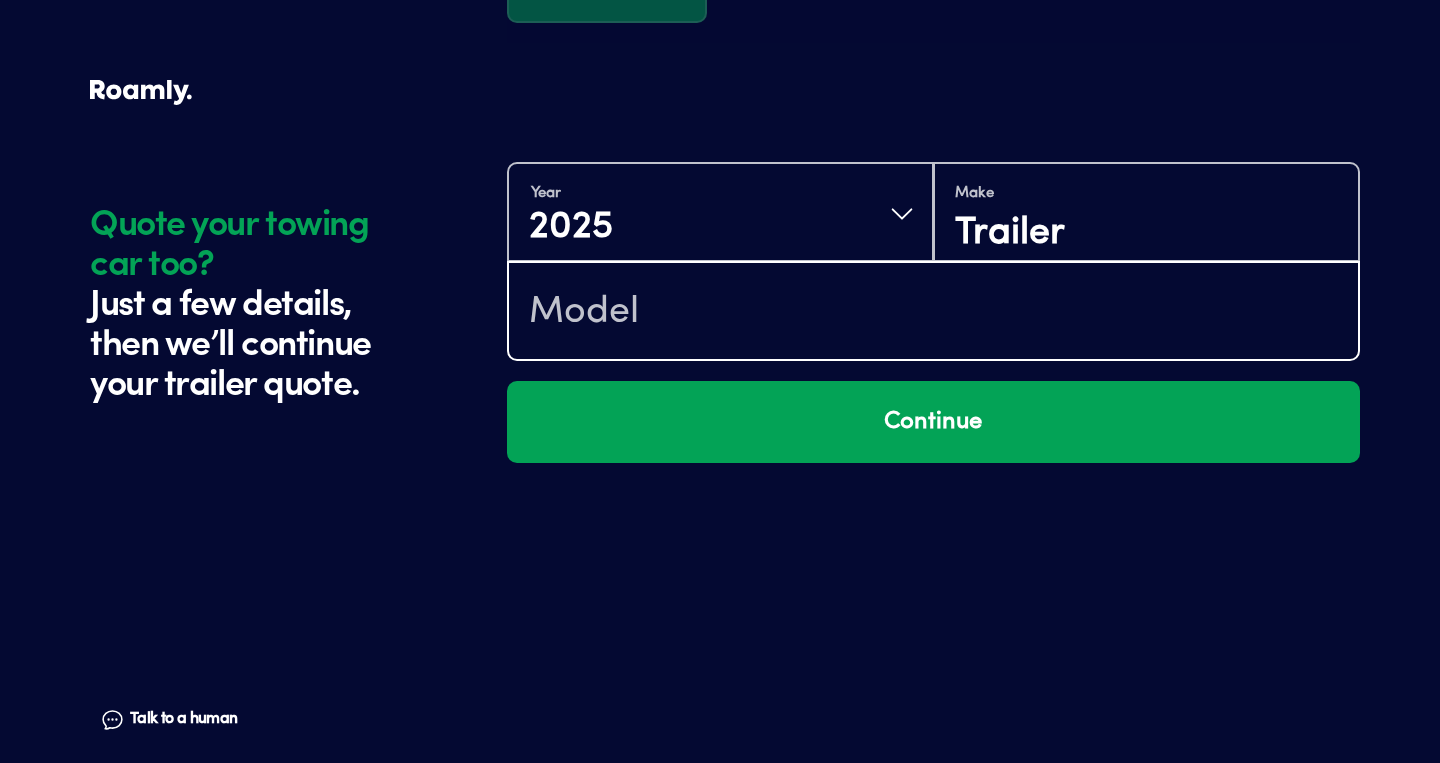 click at bounding box center [933, 313] 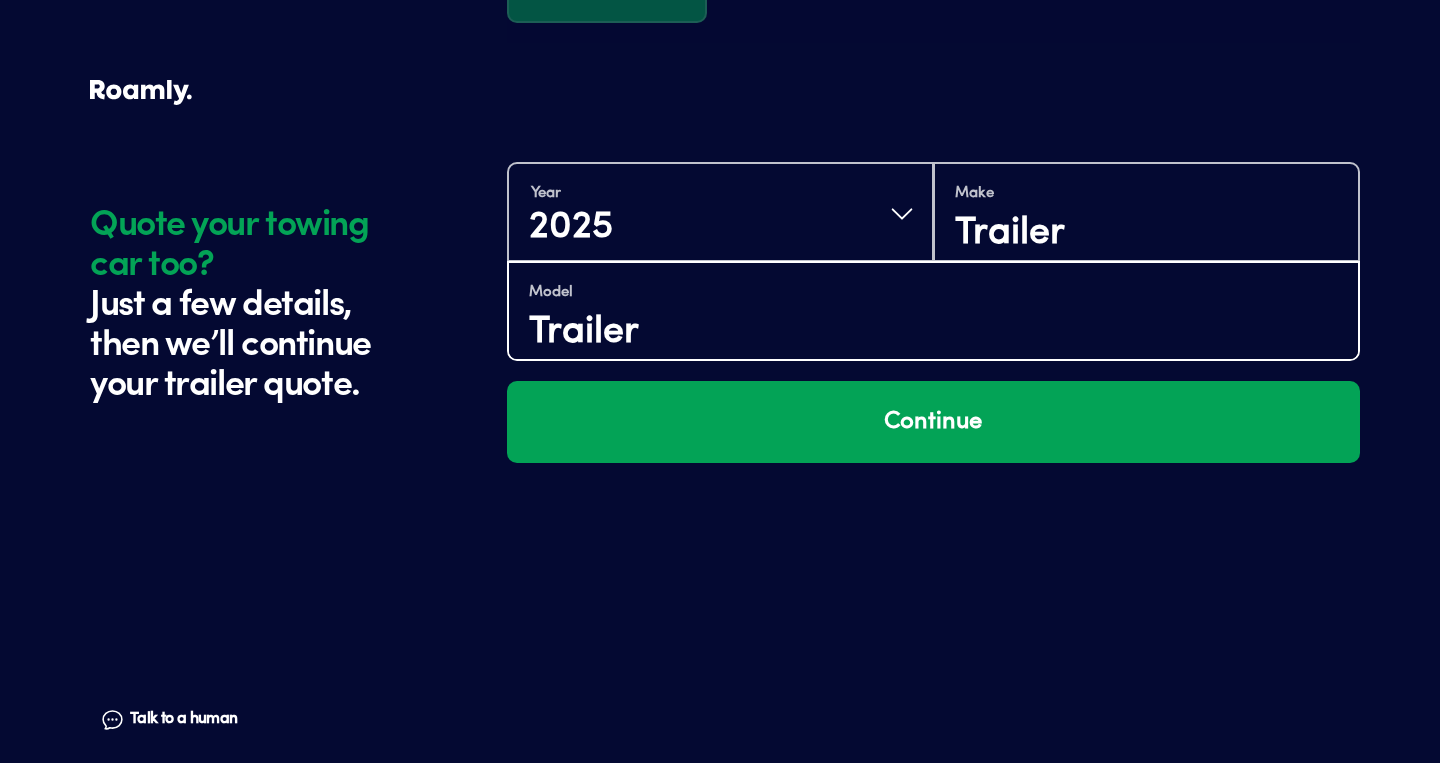 type on "Trailer" 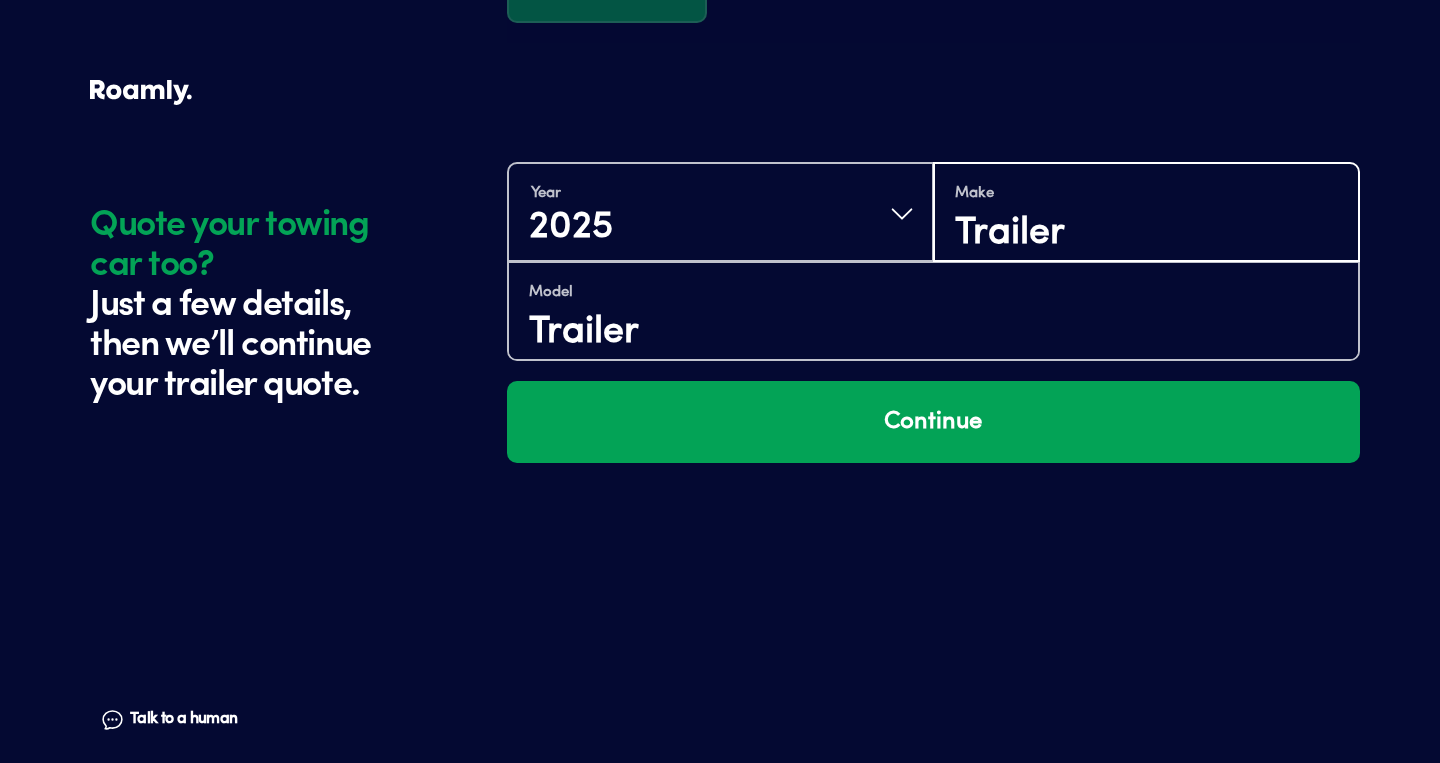 click on "Trailer" at bounding box center [1146, 233] 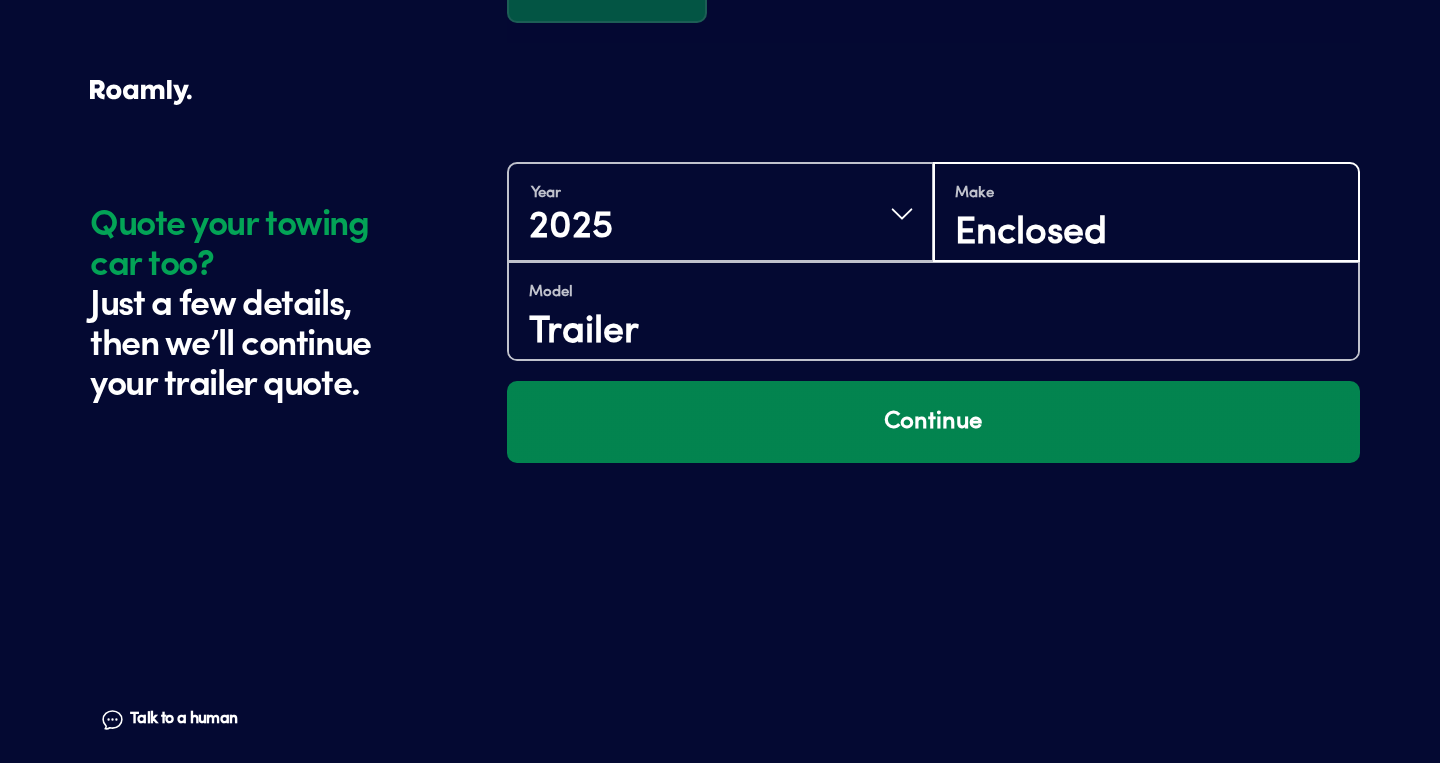 type on "Enclosed" 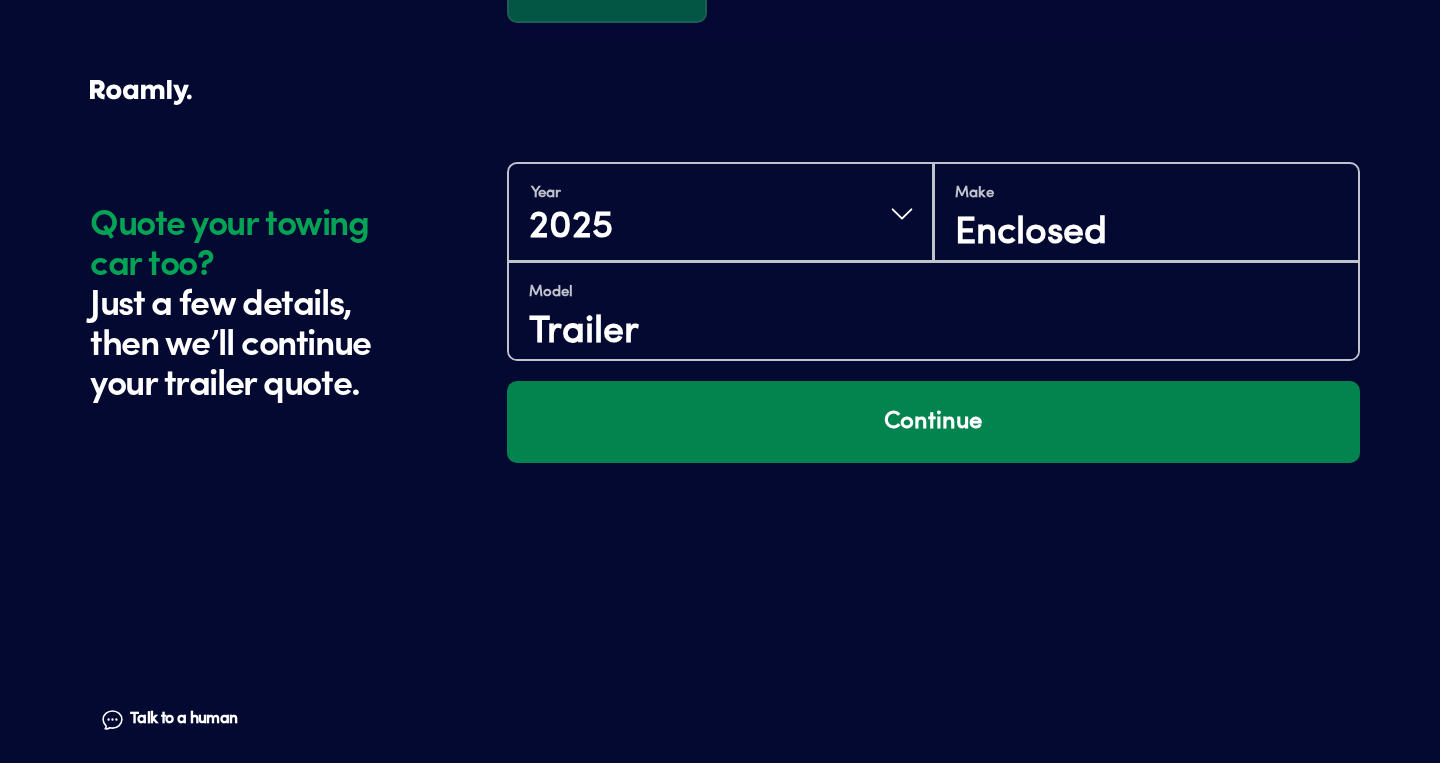 click on "Continue" at bounding box center [933, 422] 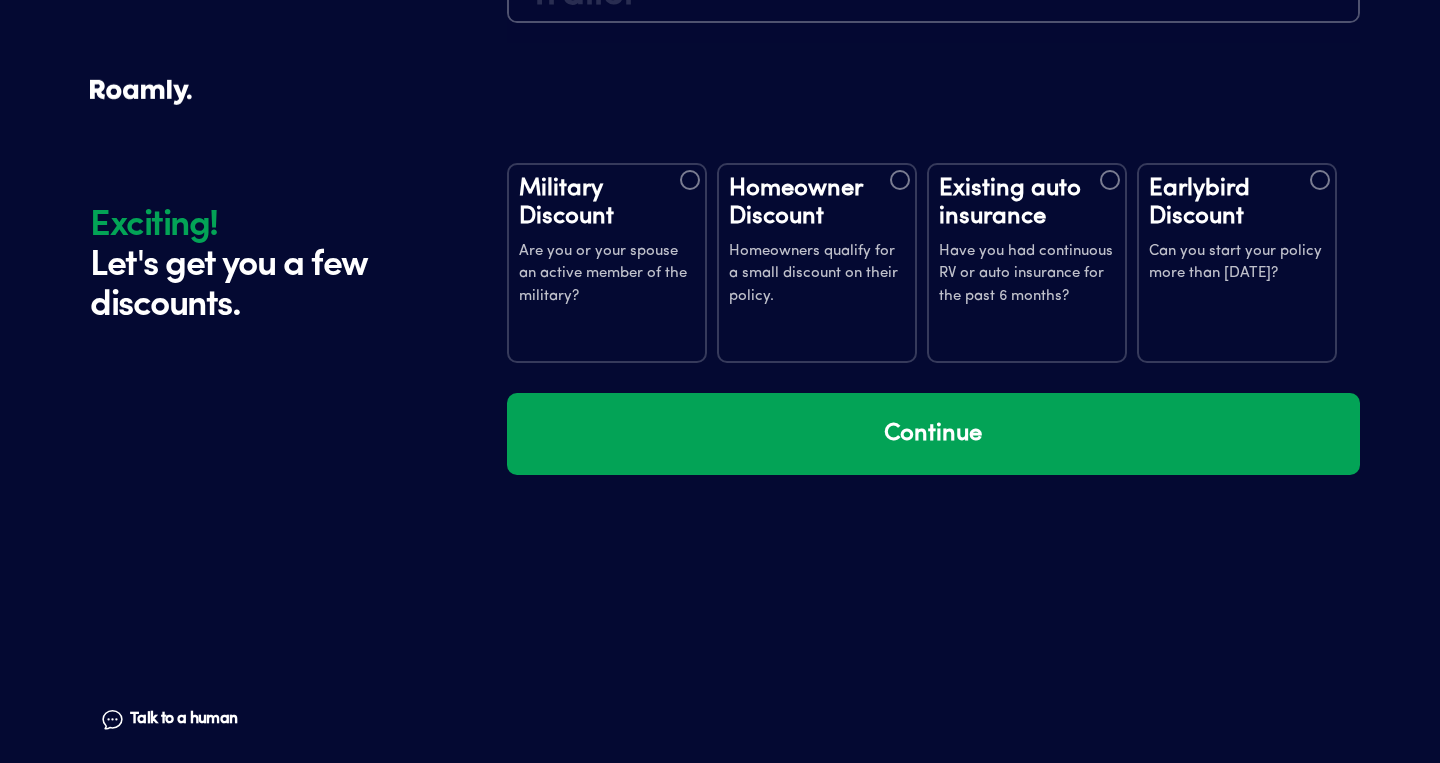 scroll, scrollTop: 3691, scrollLeft: 0, axis: vertical 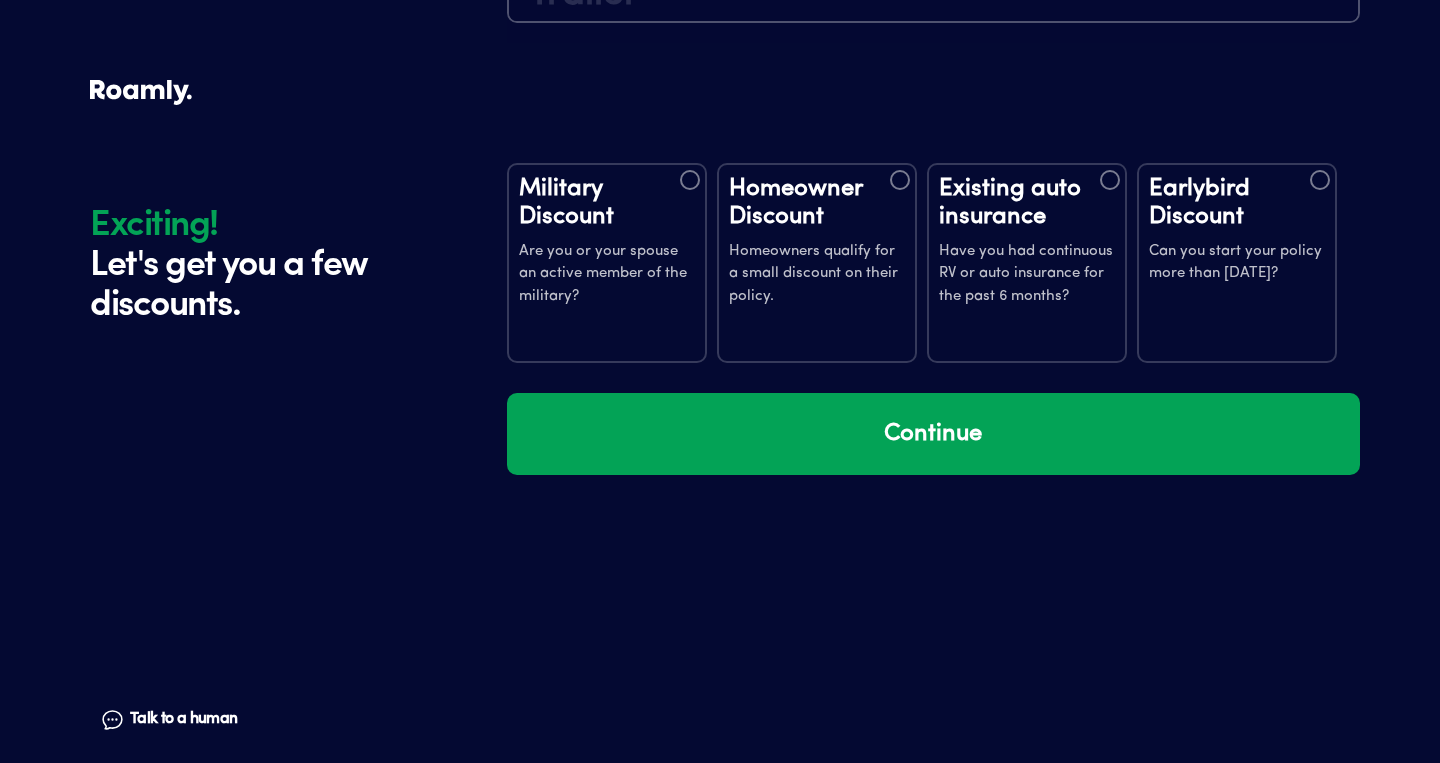 click at bounding box center [900, 180] 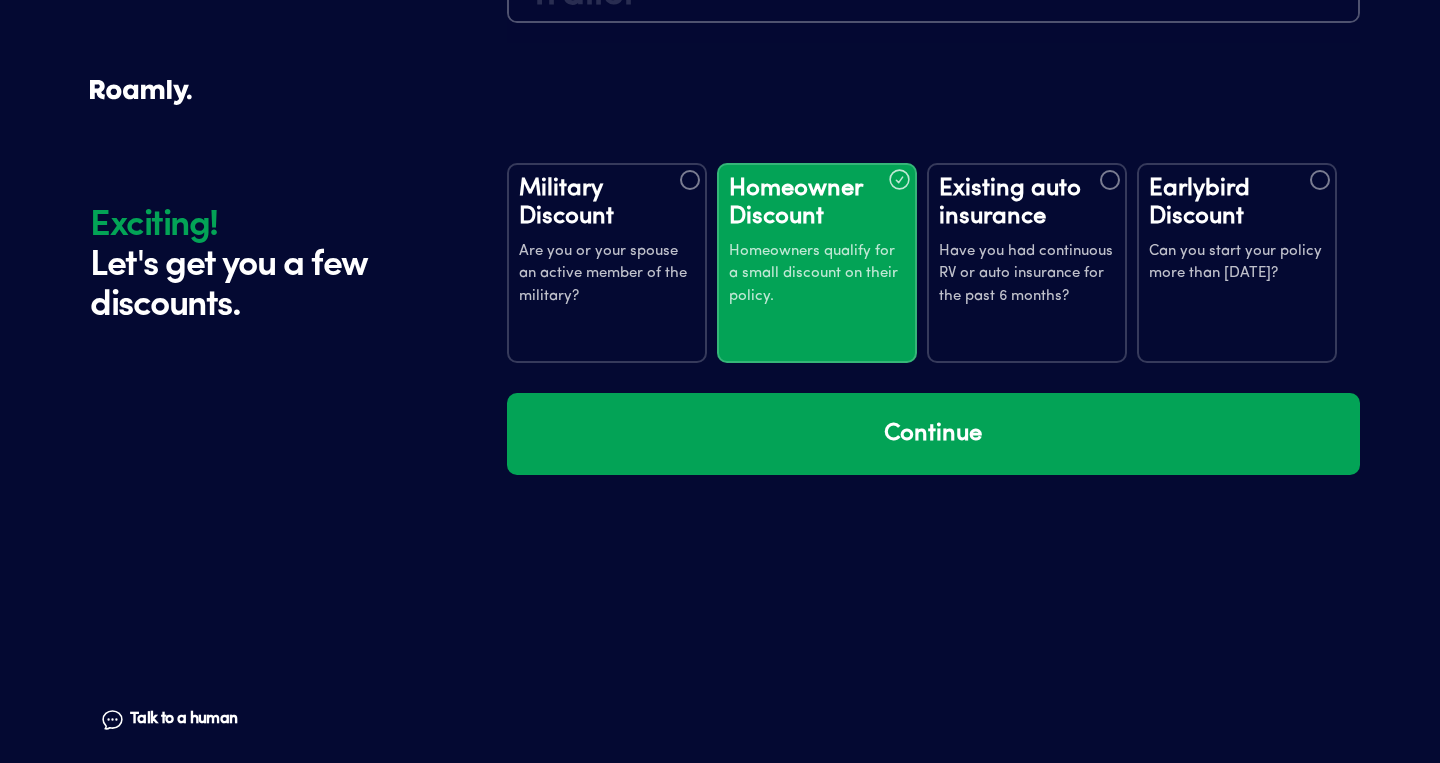 click at bounding box center (1320, 180) 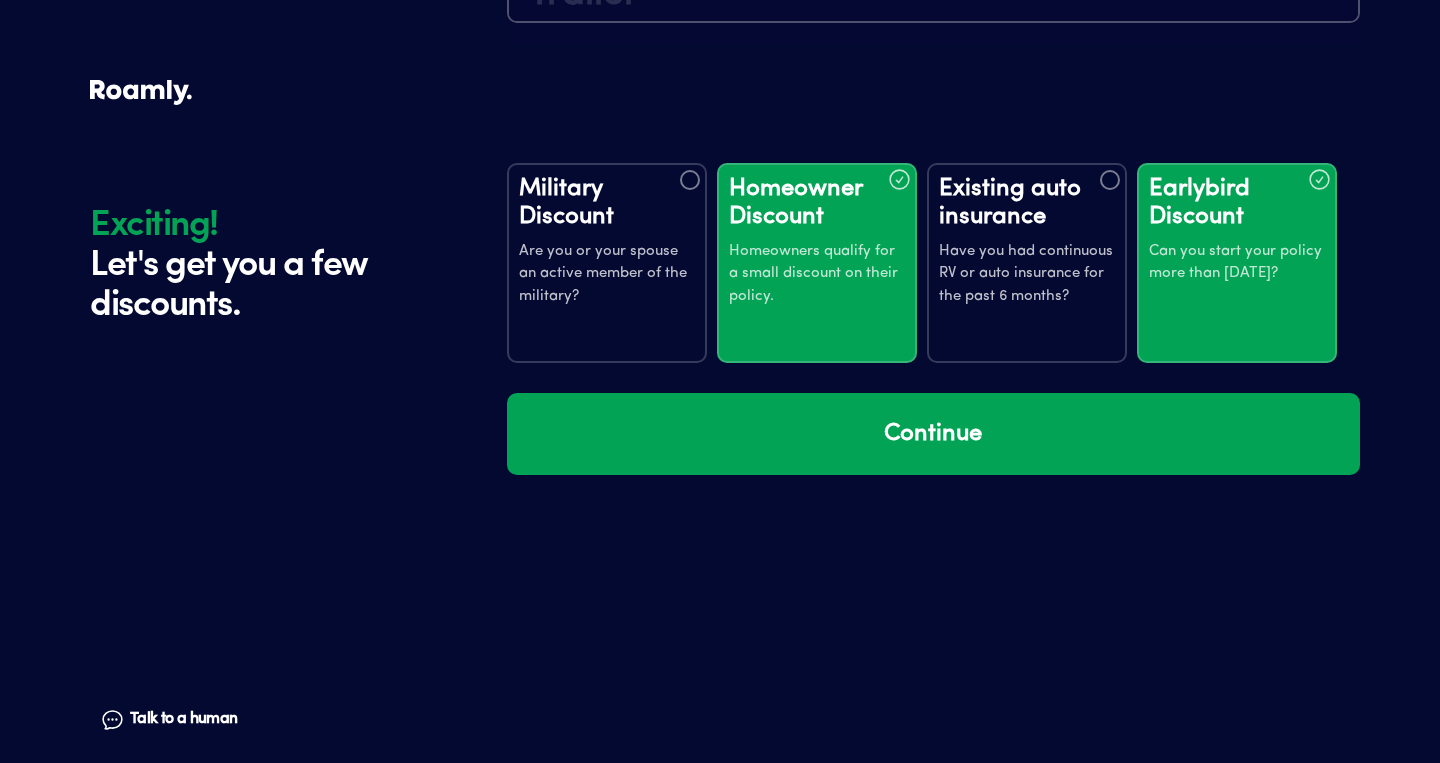 click at bounding box center [1110, 180] 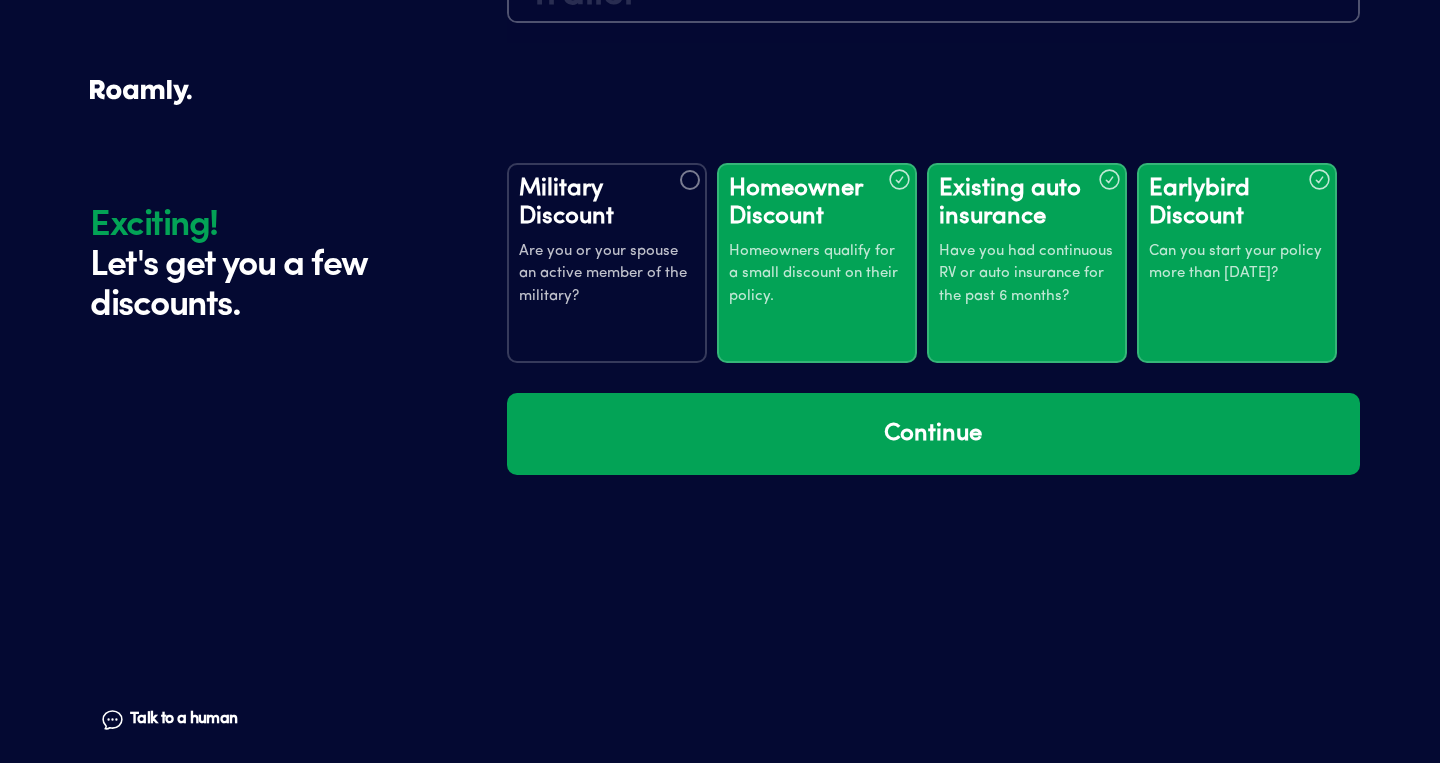 click 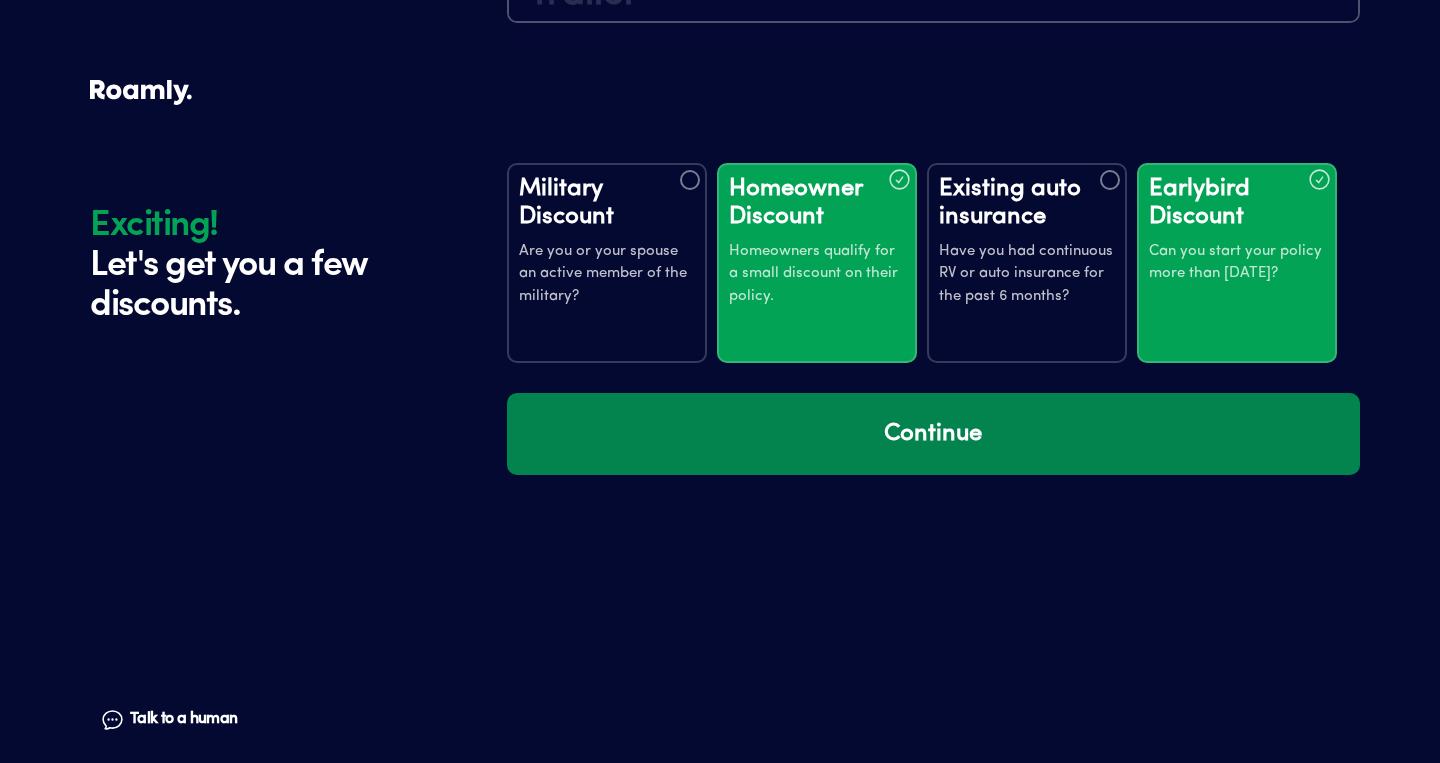 click on "Continue" at bounding box center [933, 434] 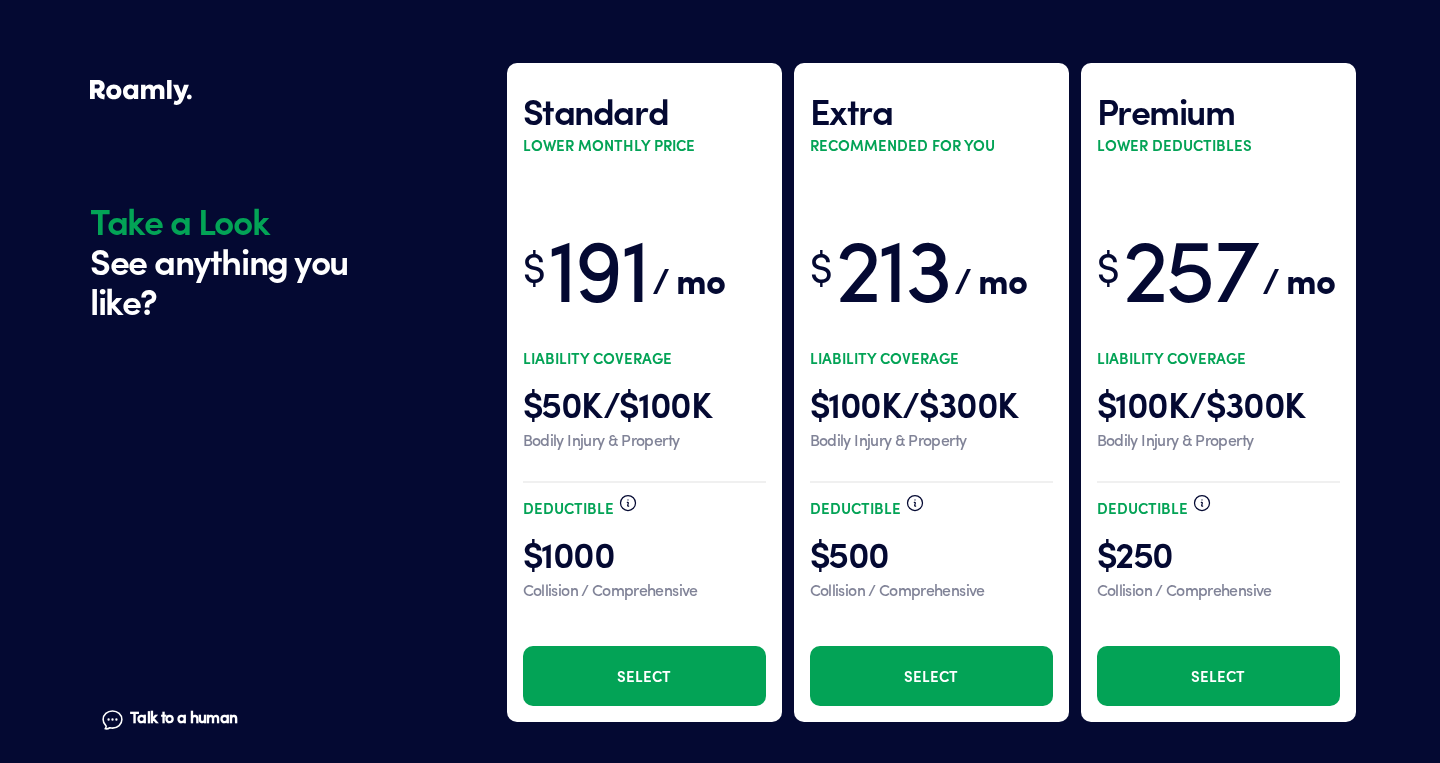 scroll, scrollTop: 4194, scrollLeft: 0, axis: vertical 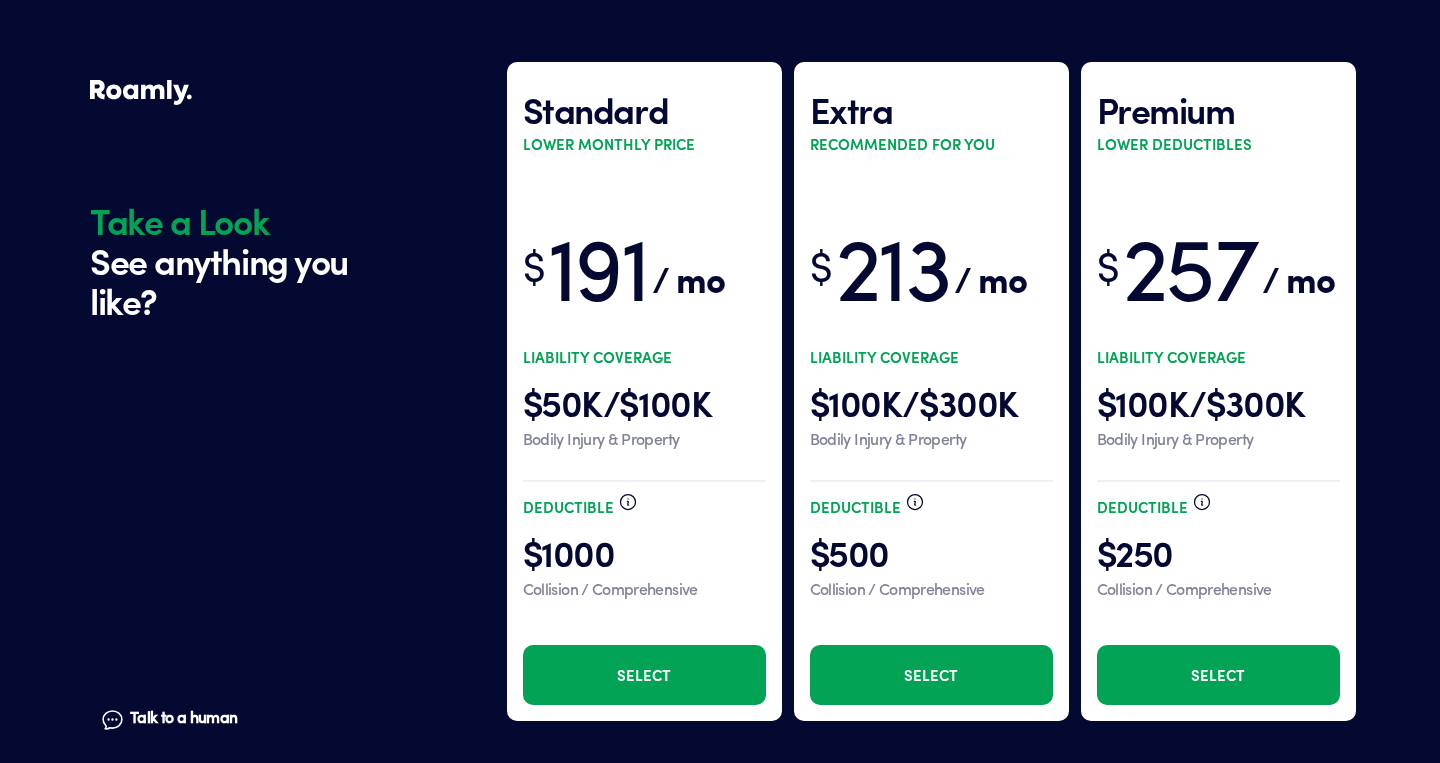 click on "Select" at bounding box center [644, 675] 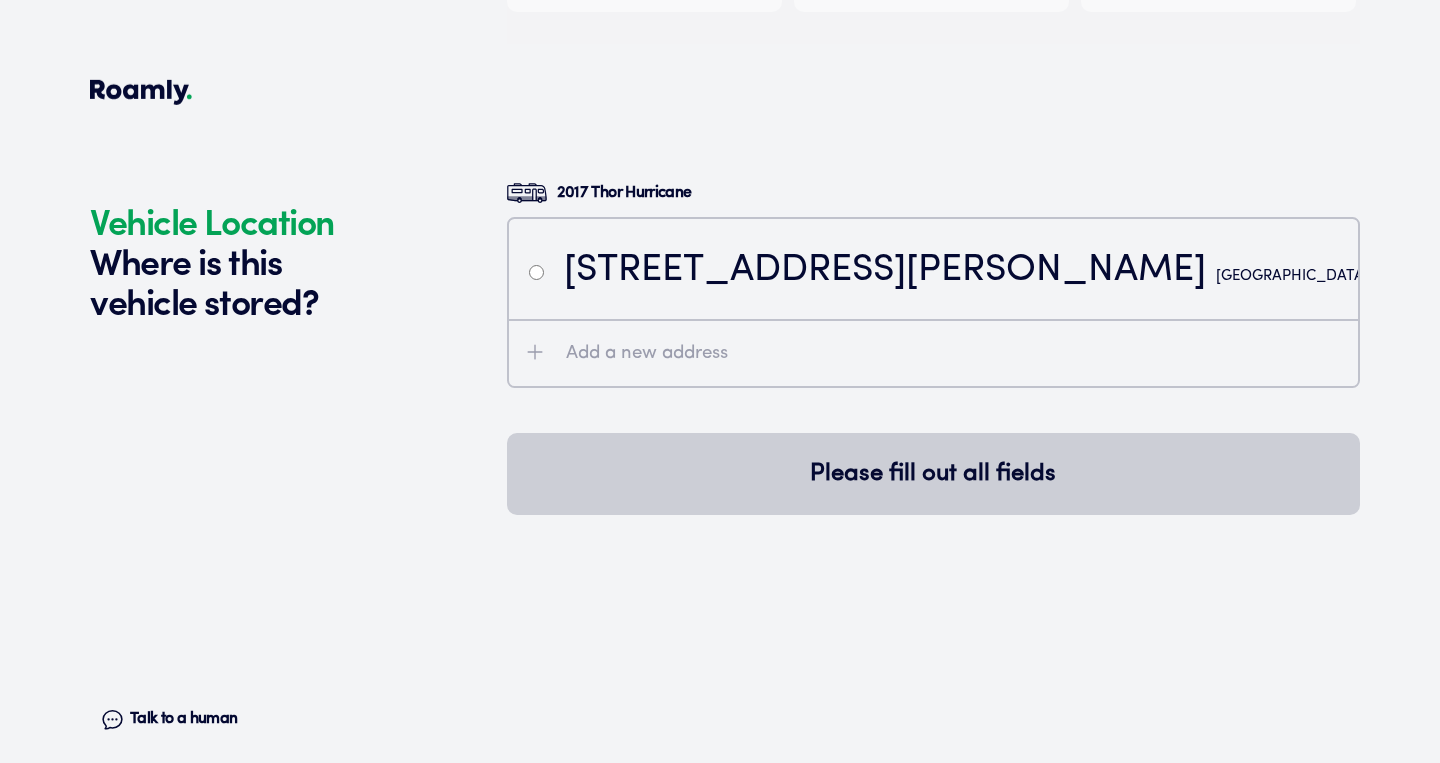 scroll, scrollTop: 4944, scrollLeft: 0, axis: vertical 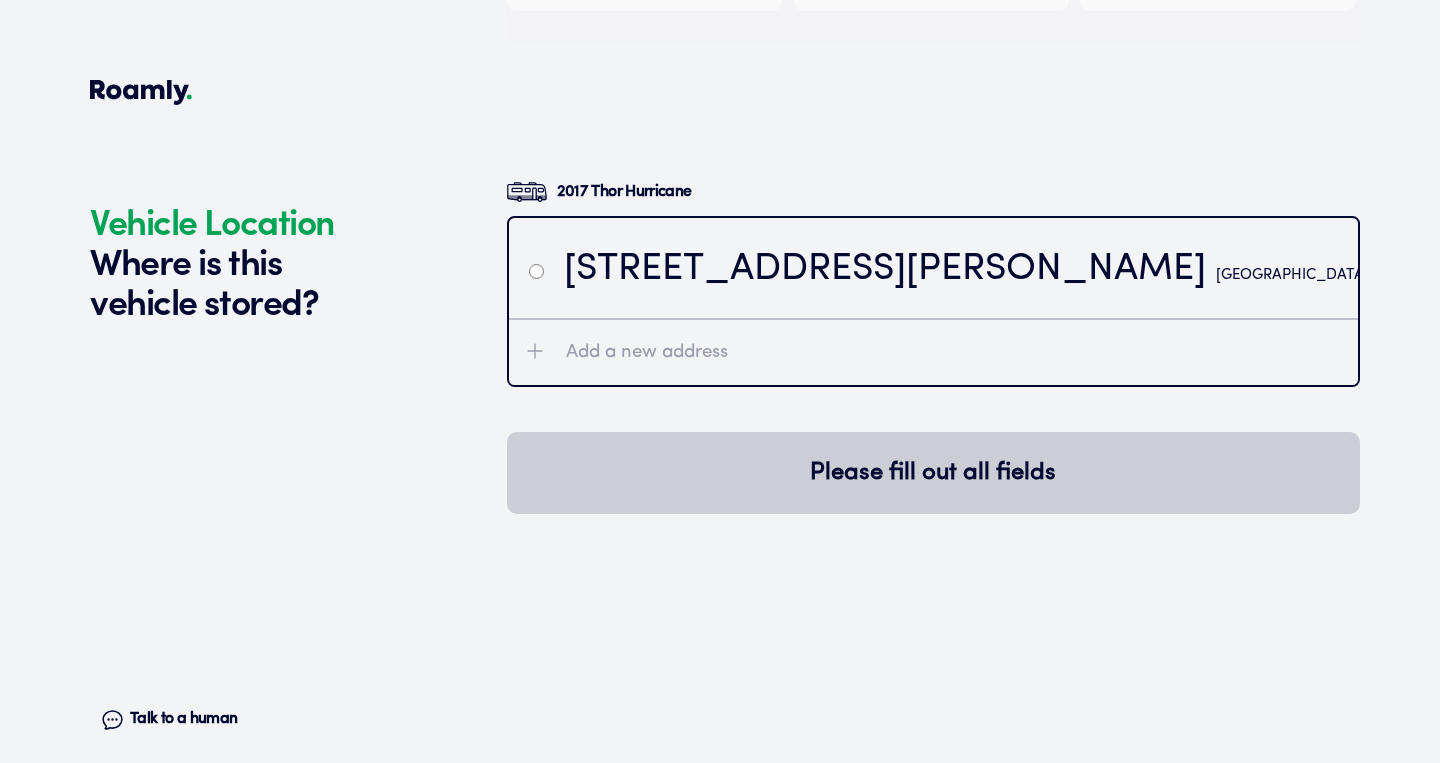 click at bounding box center (536, 271) 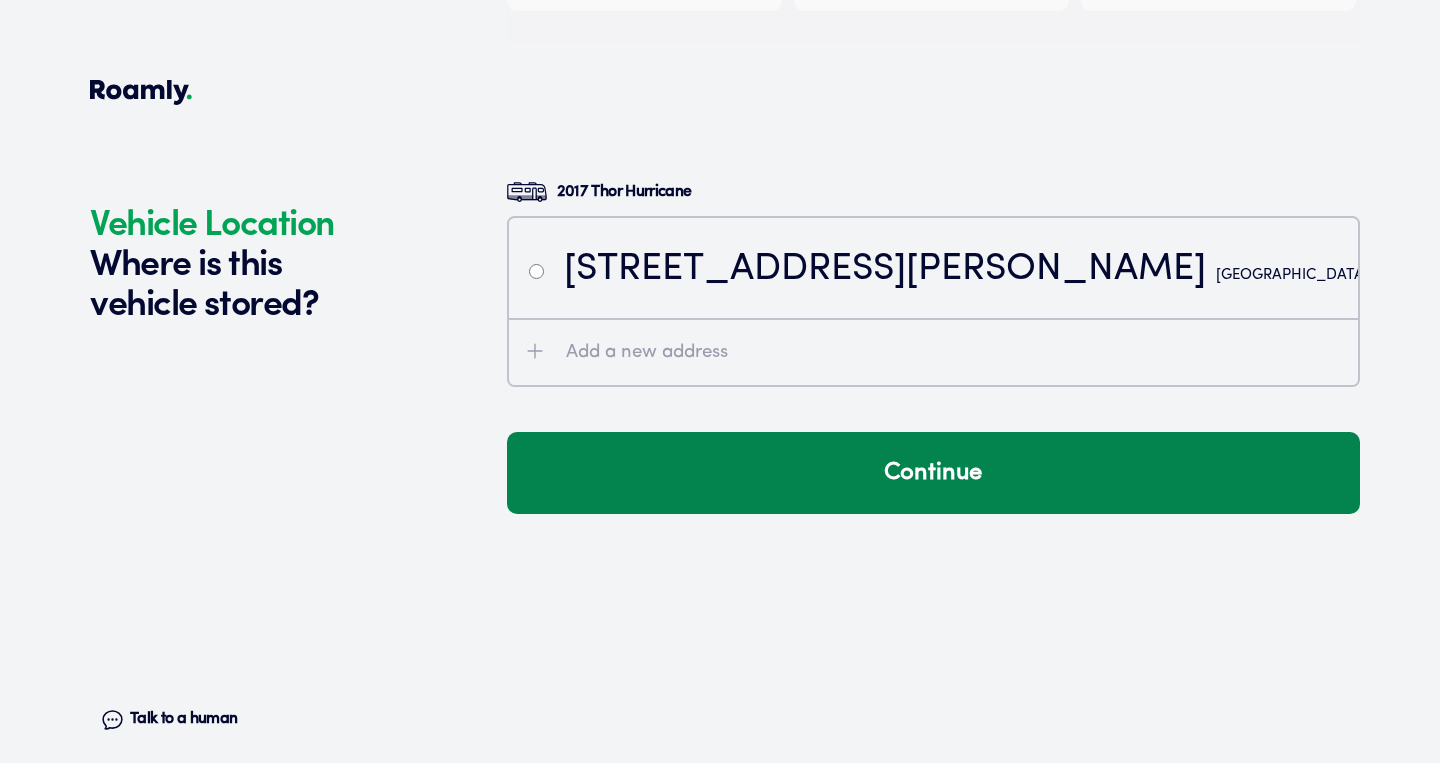 click on "Continue" at bounding box center (933, 473) 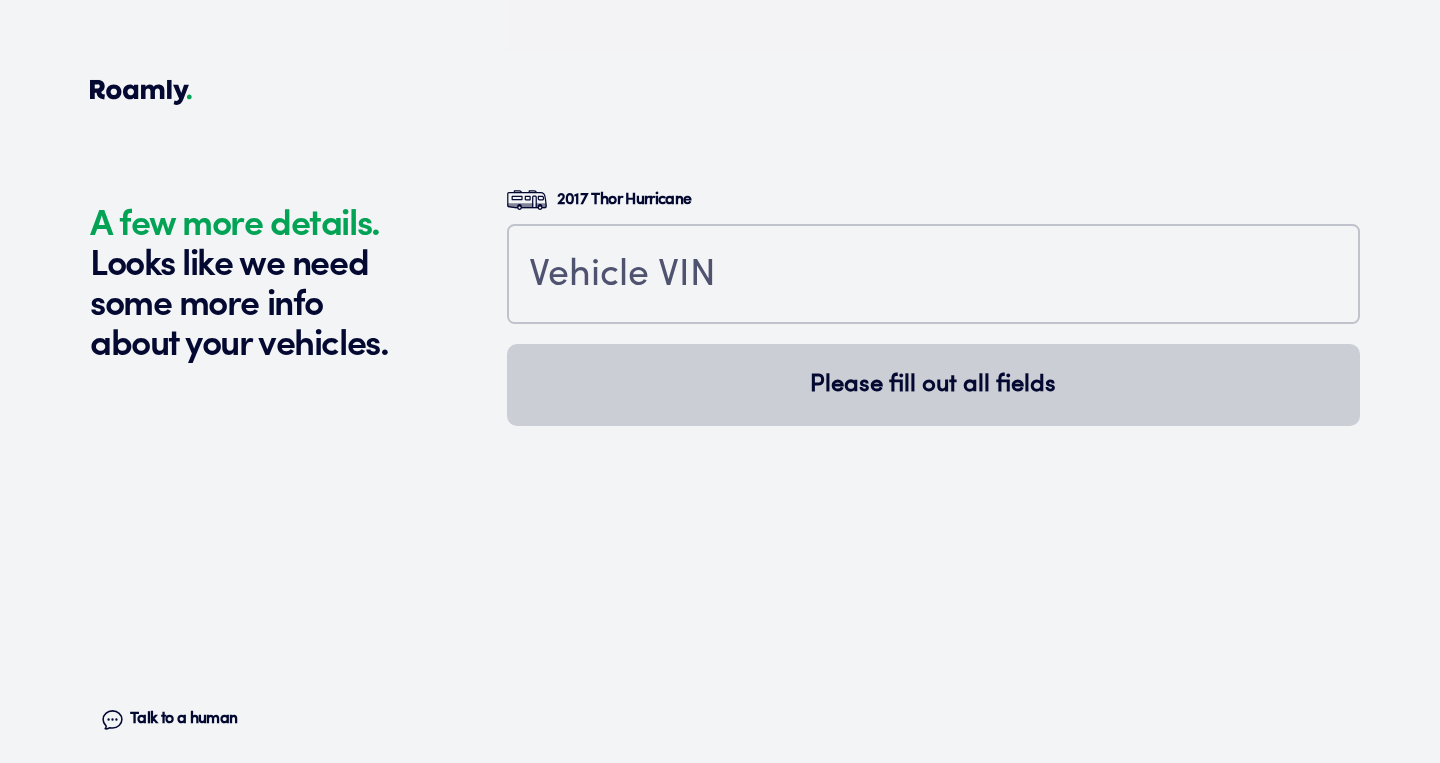 scroll, scrollTop: 5383, scrollLeft: 0, axis: vertical 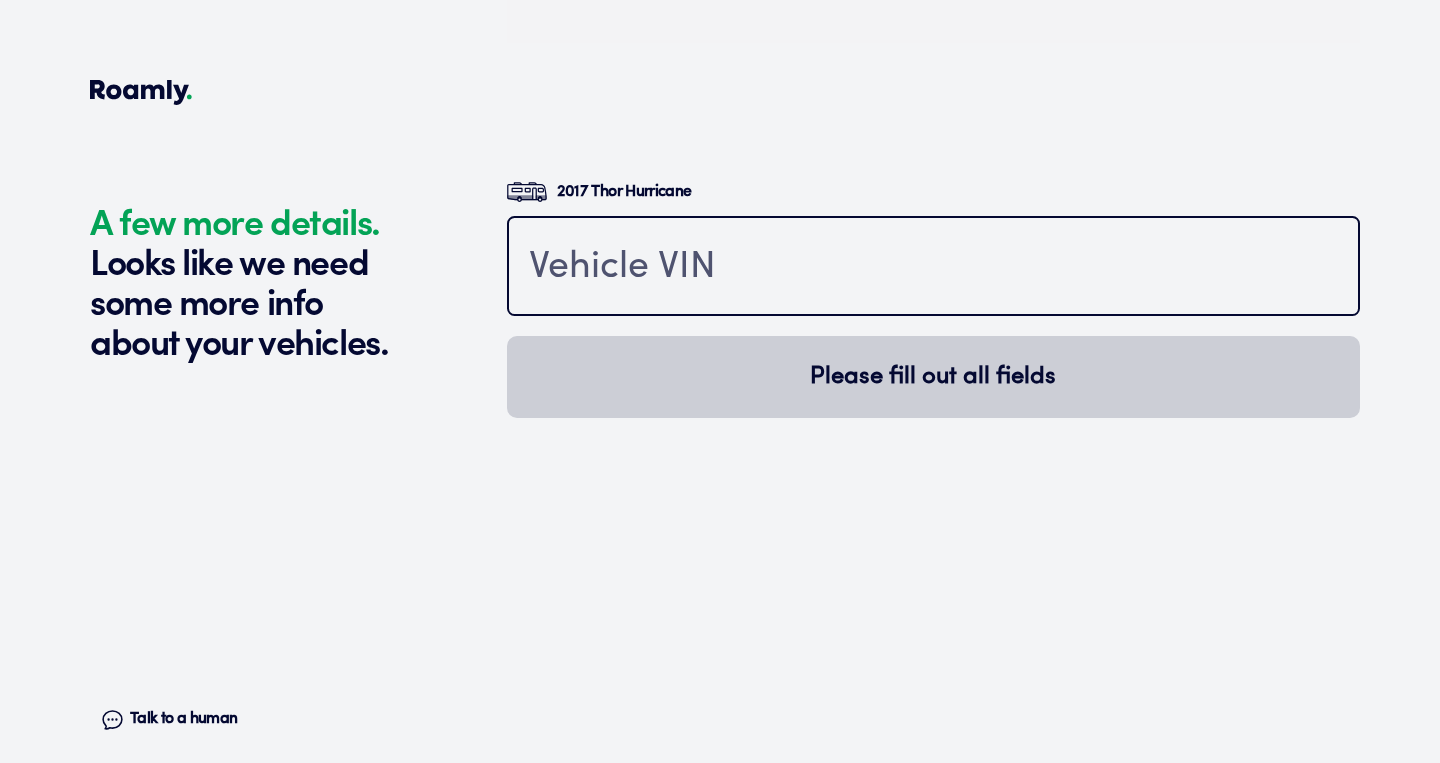 click at bounding box center [933, 268] 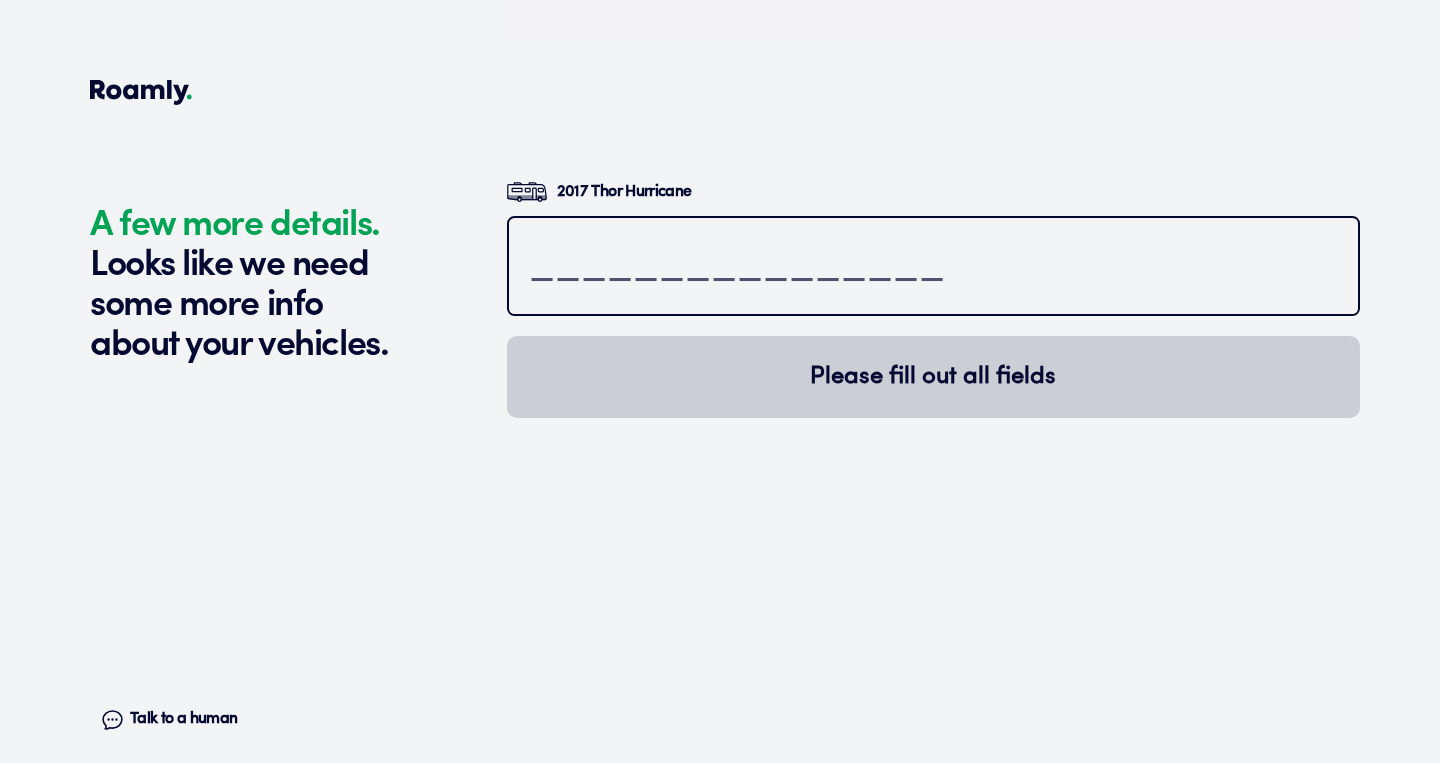paste on "[US_VEHICLE_IDENTIFICATION_NUMBER]" 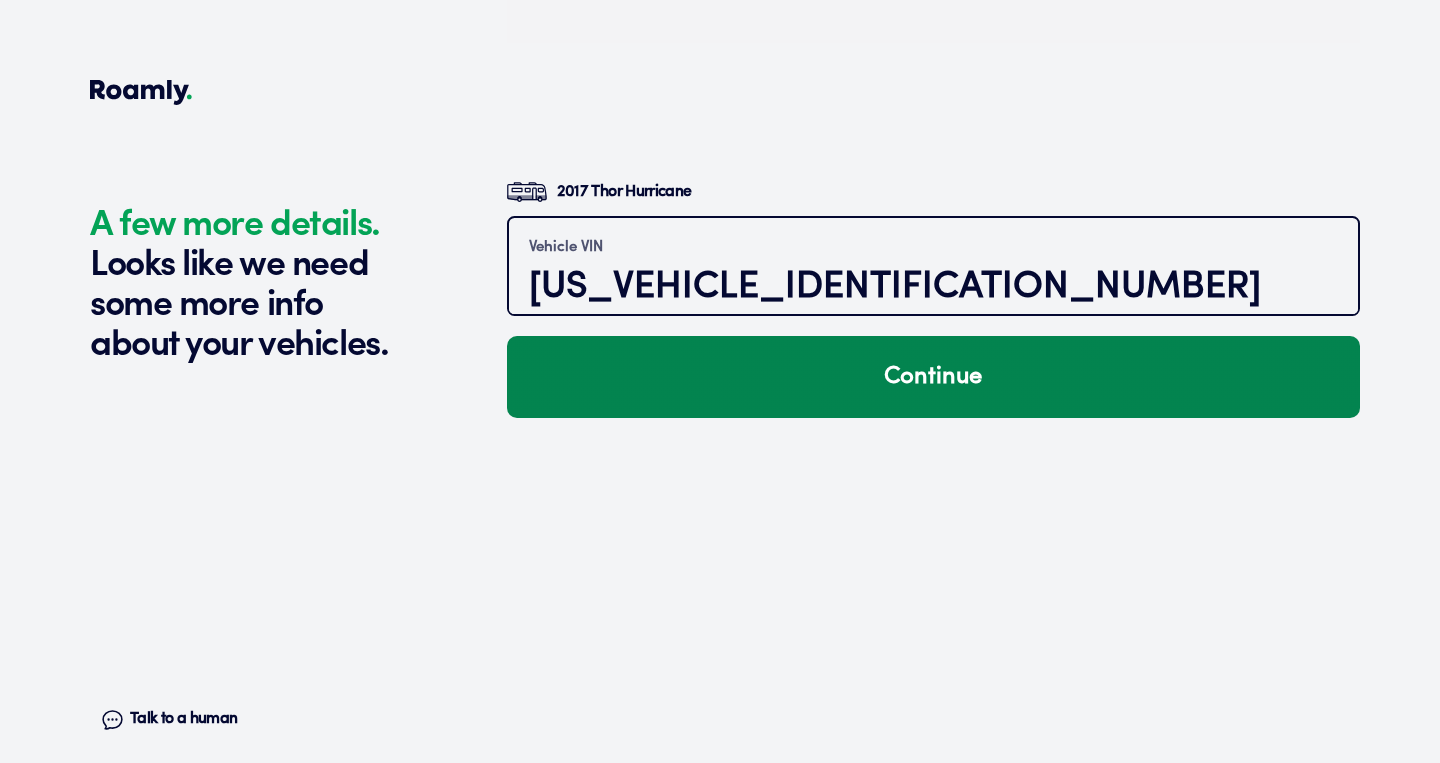type on "[US_VEHICLE_IDENTIFICATION_NUMBER]" 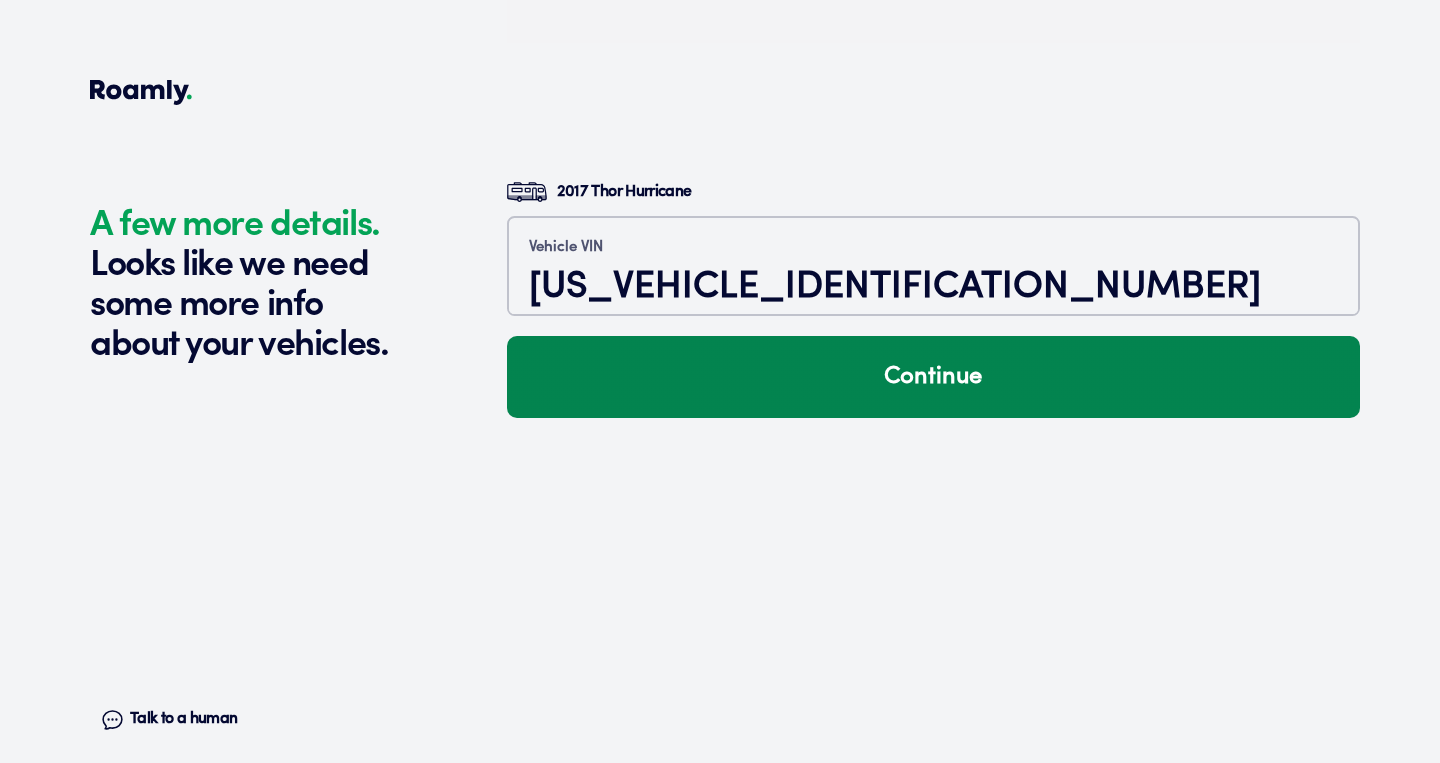click on "Continue" at bounding box center (933, 377) 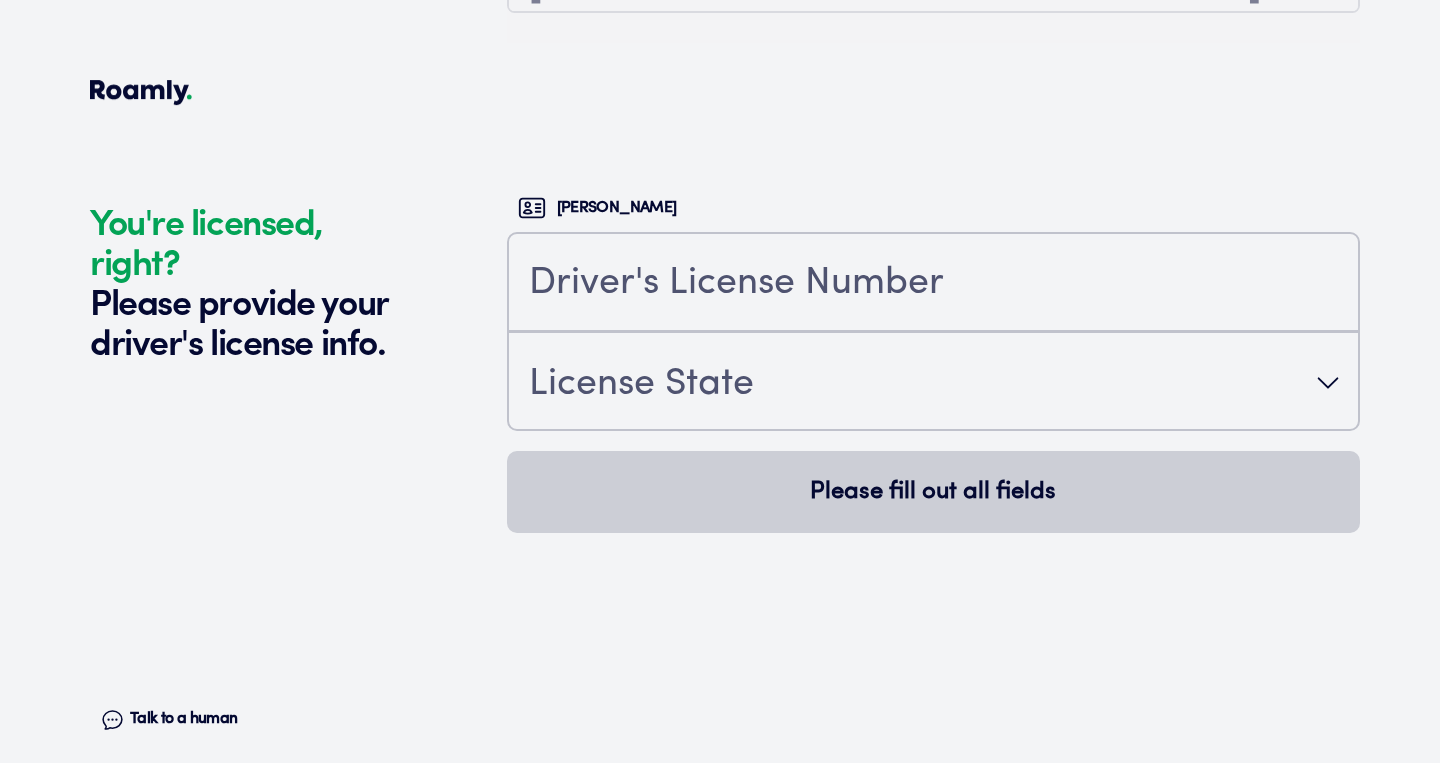 scroll, scrollTop: 5726, scrollLeft: 0, axis: vertical 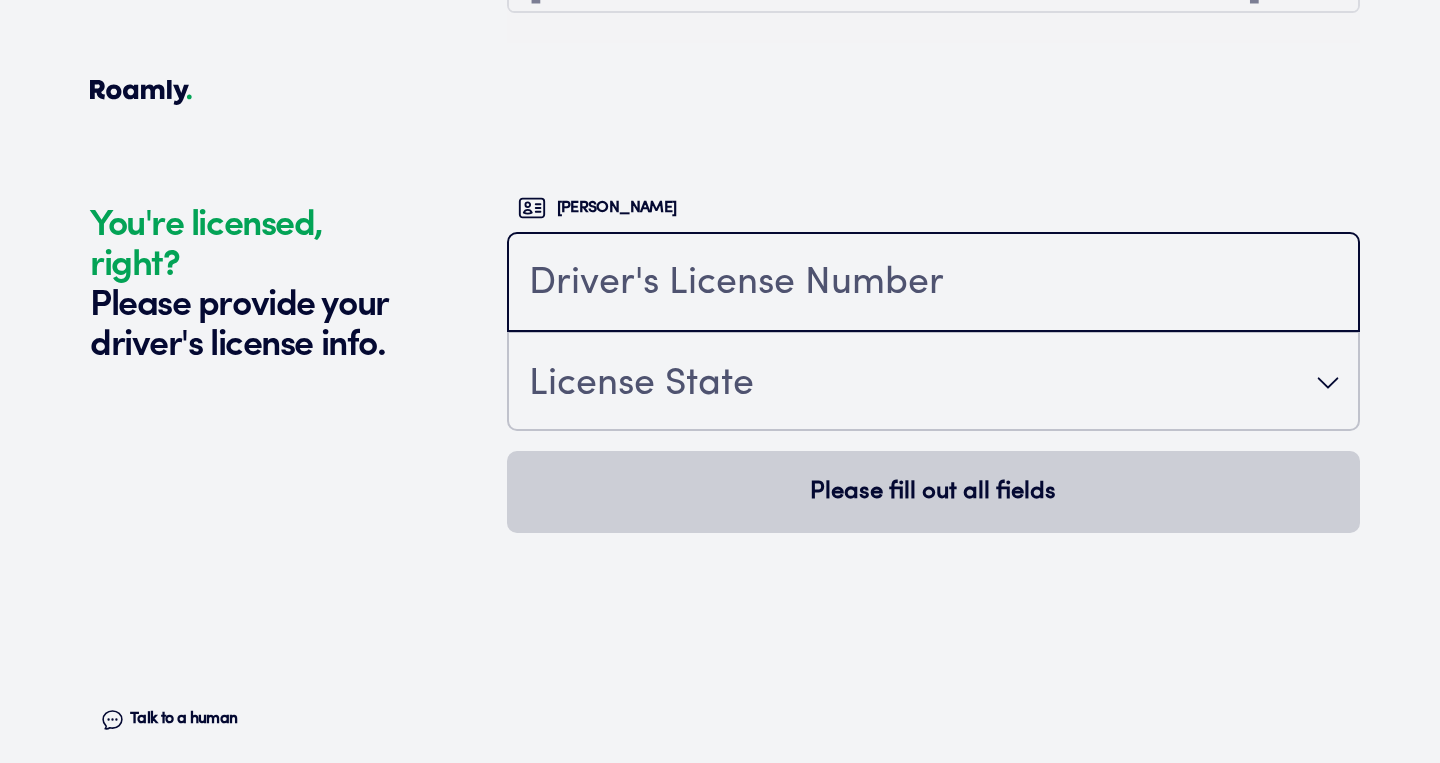 click at bounding box center (933, 284) 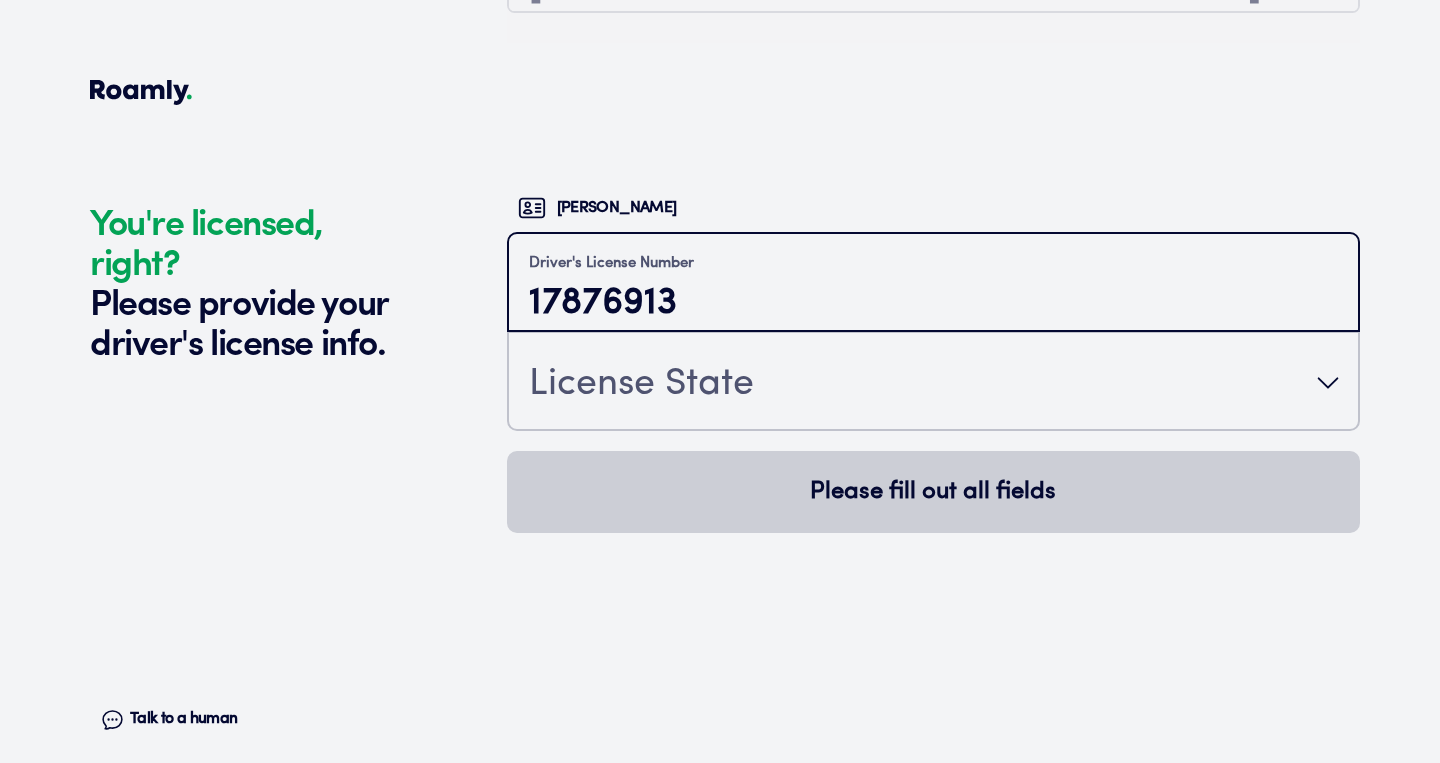 type on "17876913" 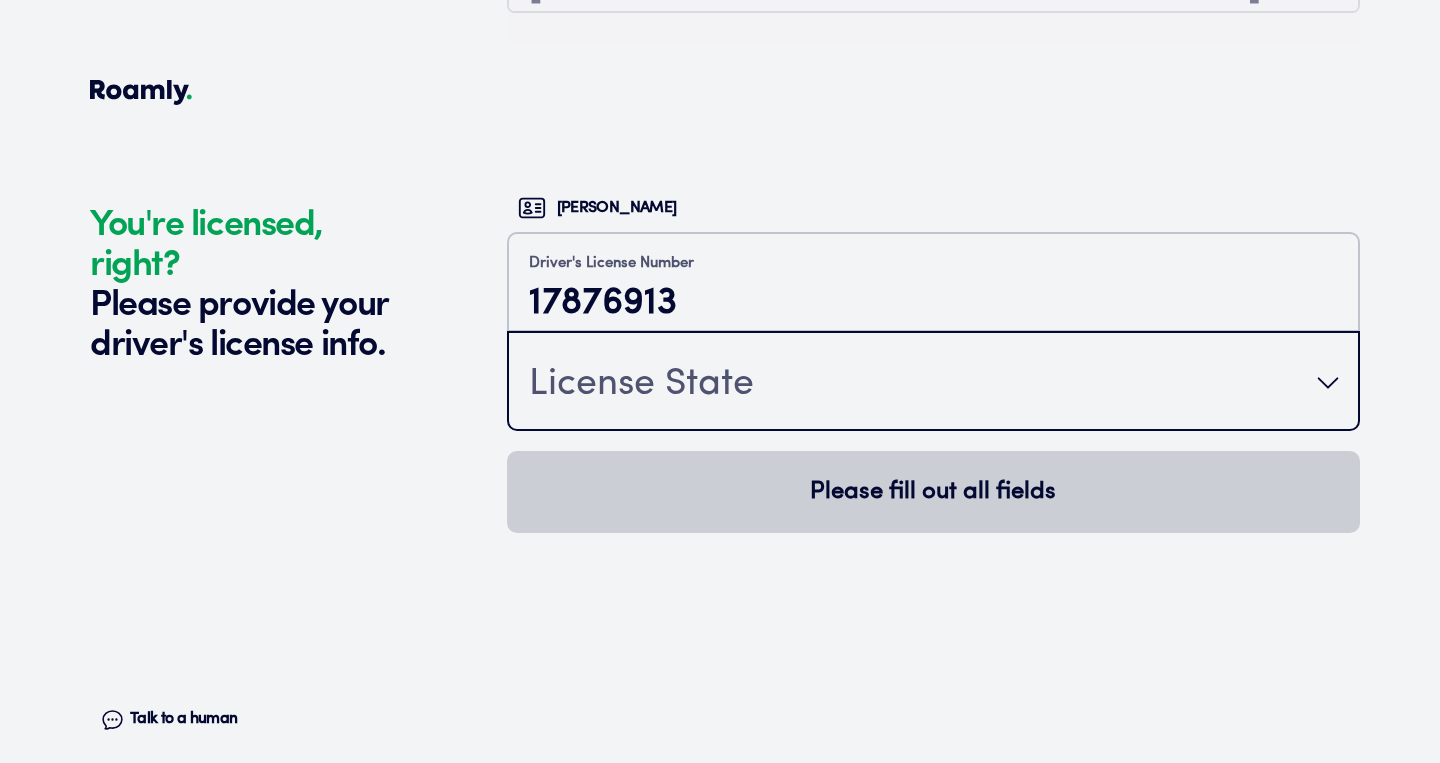 click on "License State" at bounding box center (933, 383) 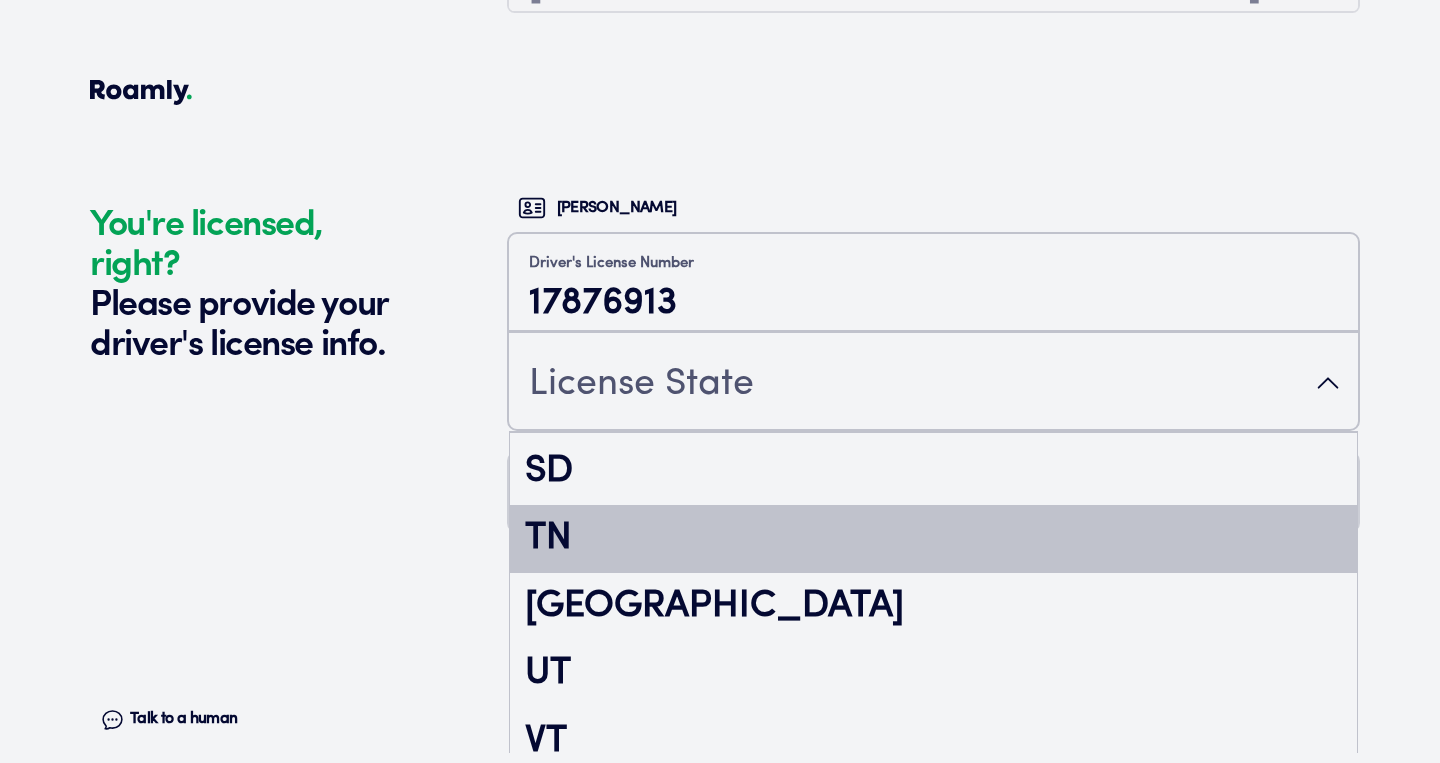 scroll, scrollTop: 3234, scrollLeft: 0, axis: vertical 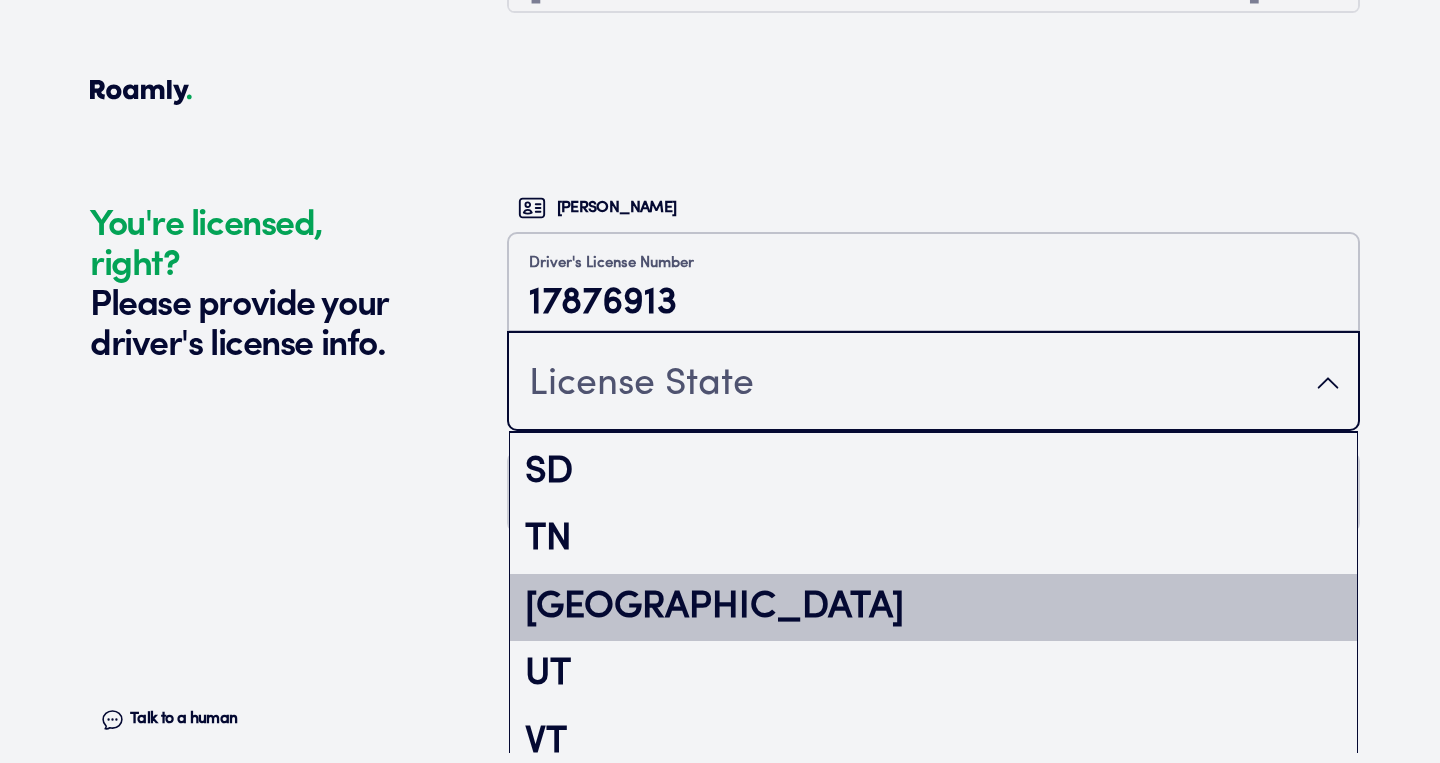 click on "[GEOGRAPHIC_DATA]" at bounding box center (933, 608) 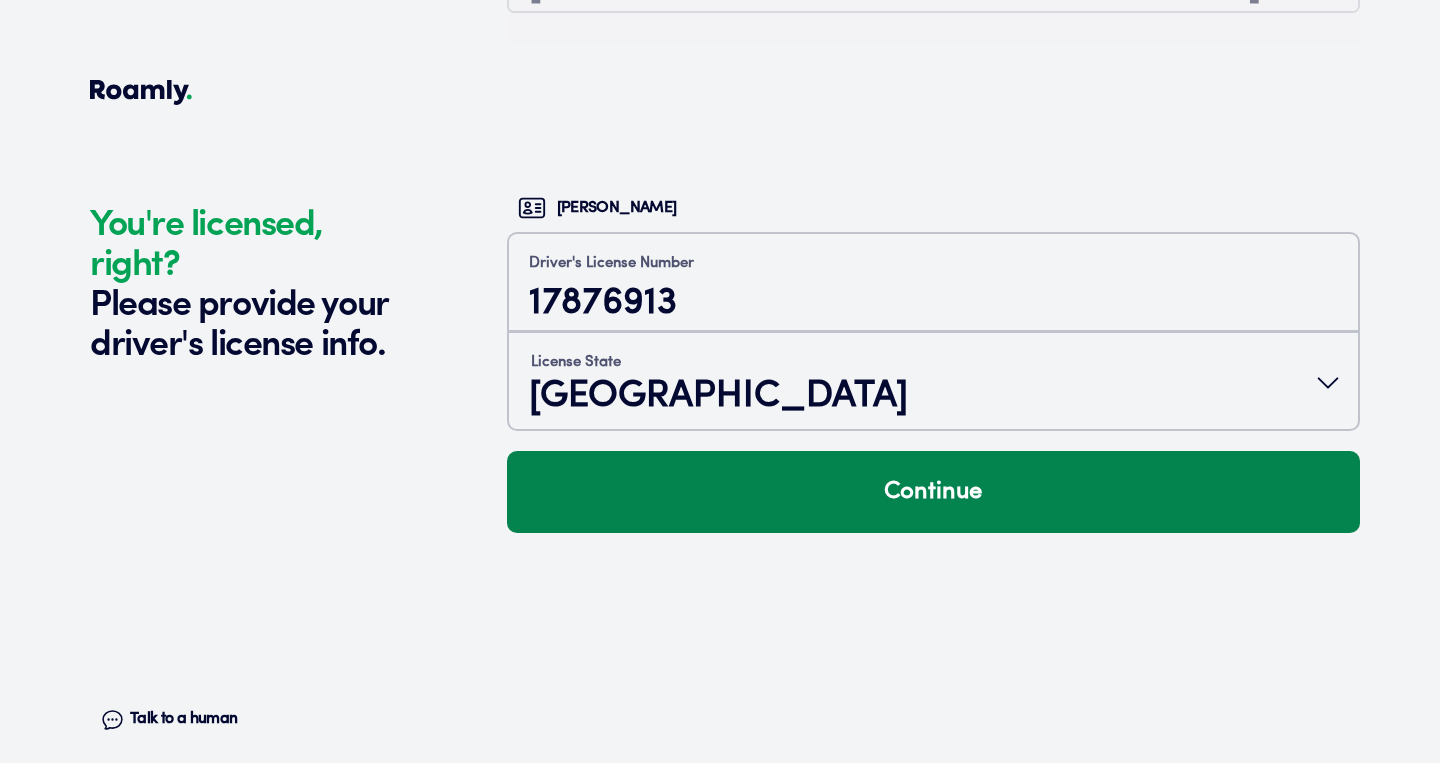 click on "Continue" at bounding box center [933, 492] 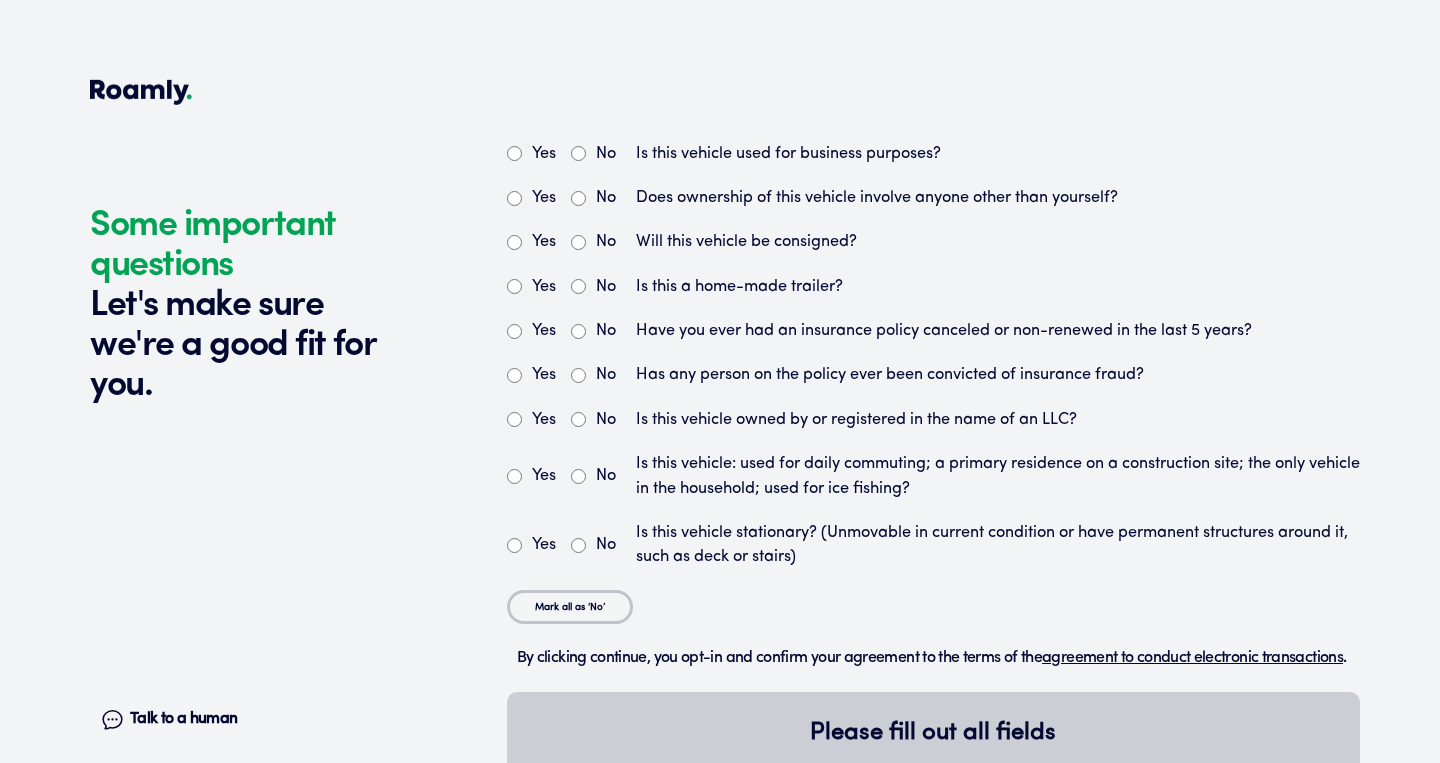 scroll, scrollTop: 6206, scrollLeft: 0, axis: vertical 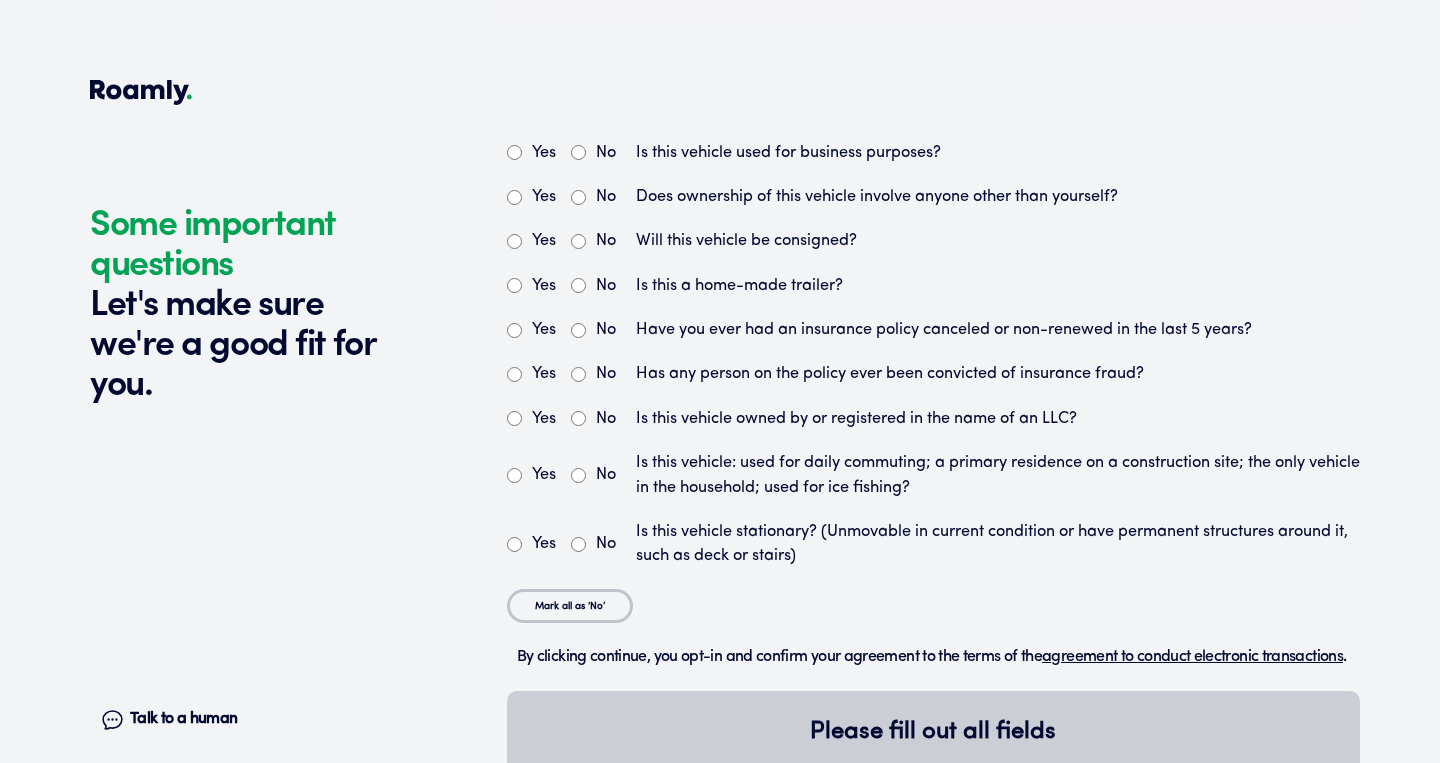 click on "No" at bounding box center (578, 152) 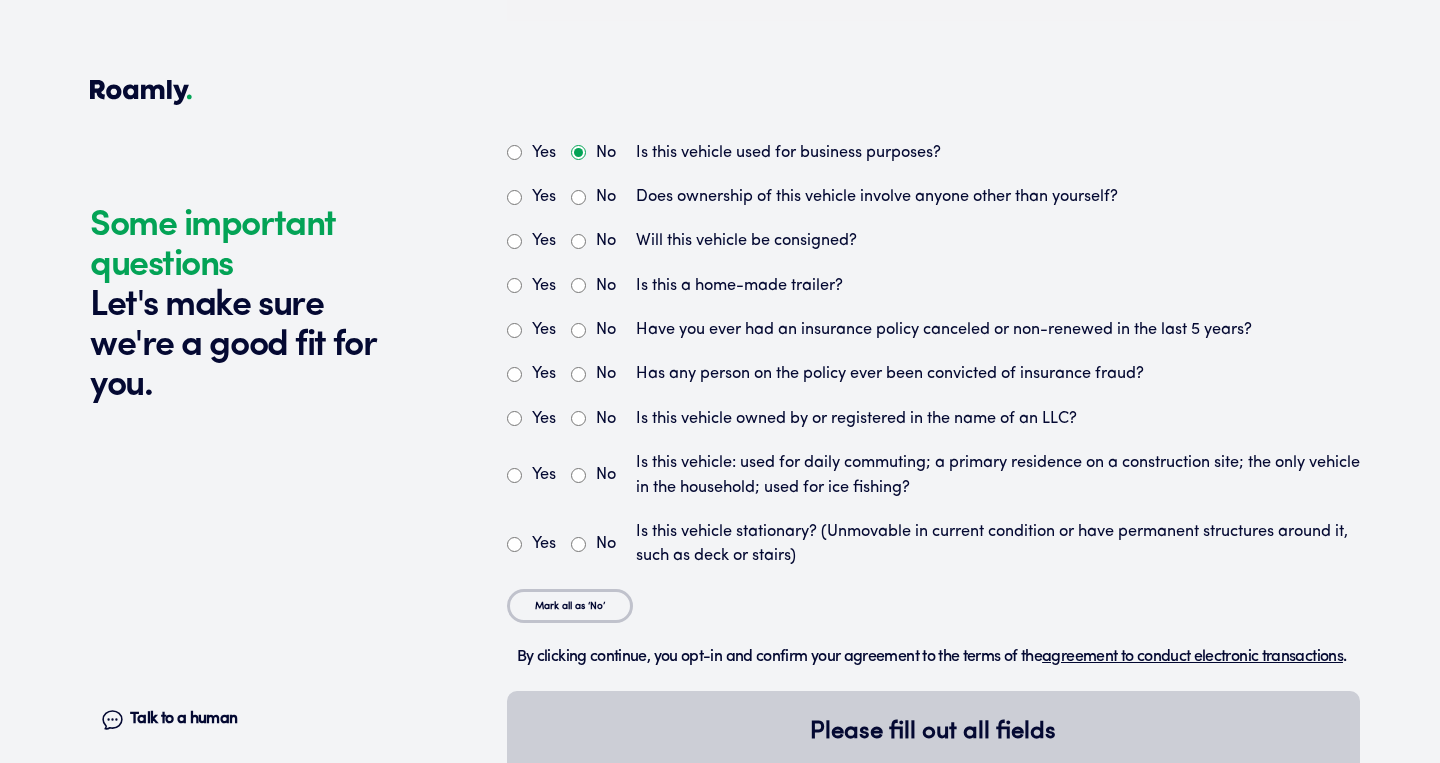 radio on "true" 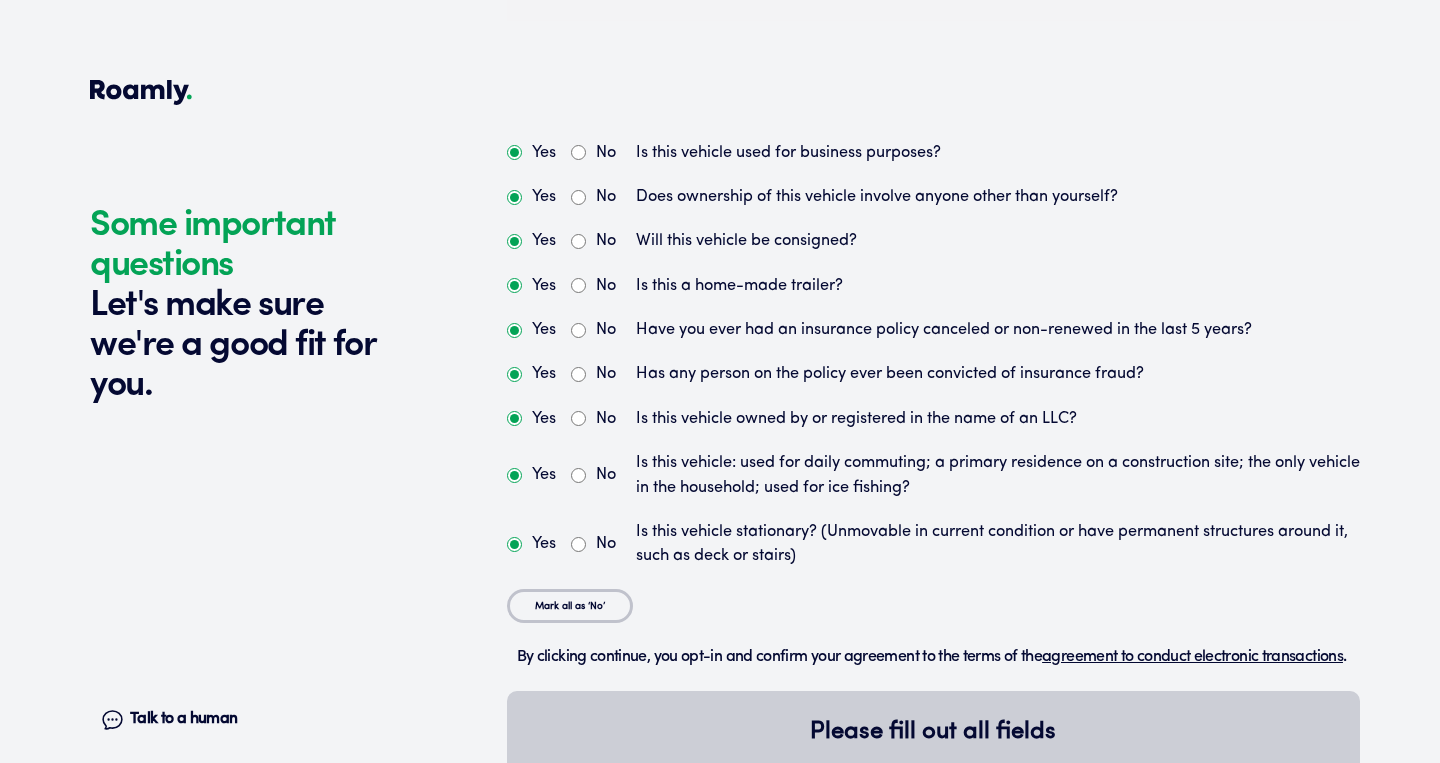 click on "Yes" at bounding box center [514, 197] 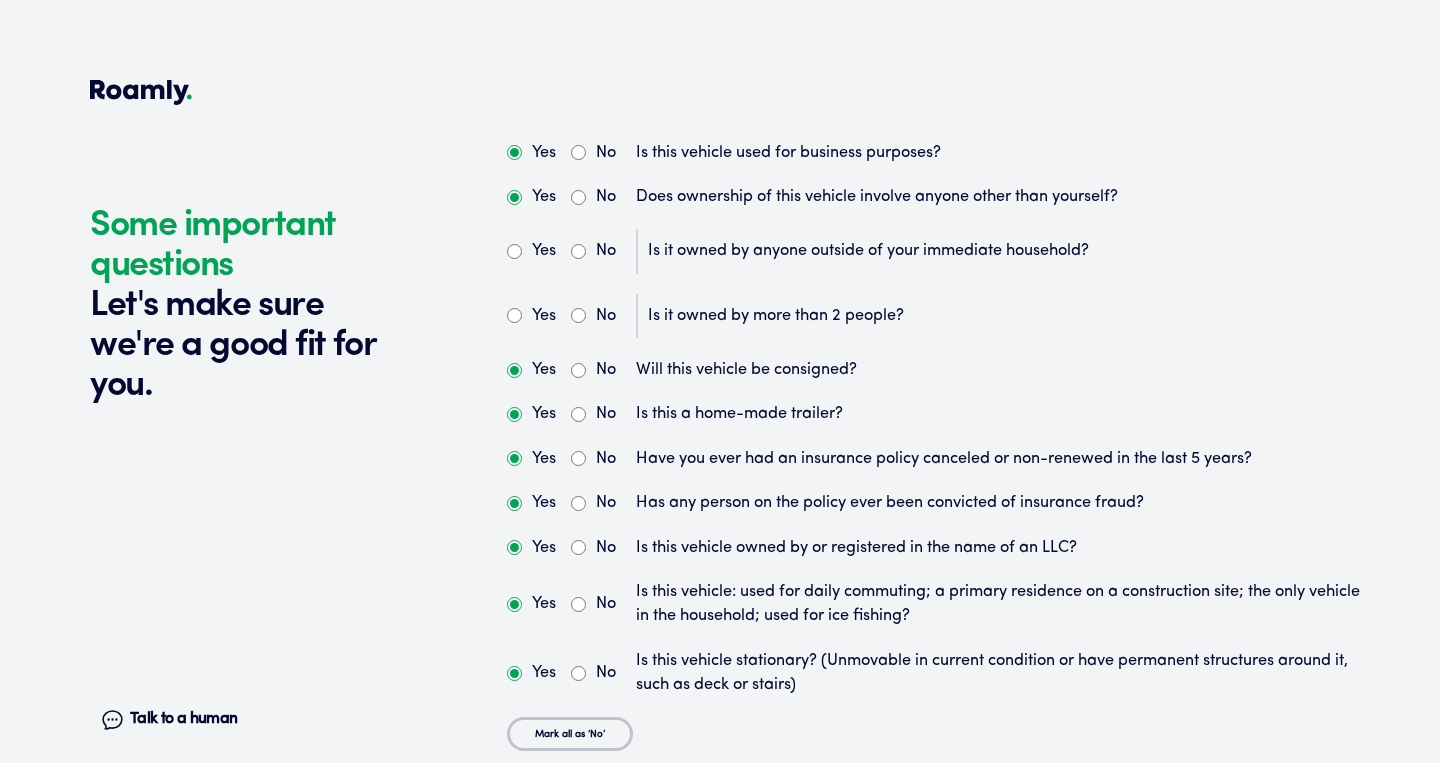 click on "No" at bounding box center (578, 197) 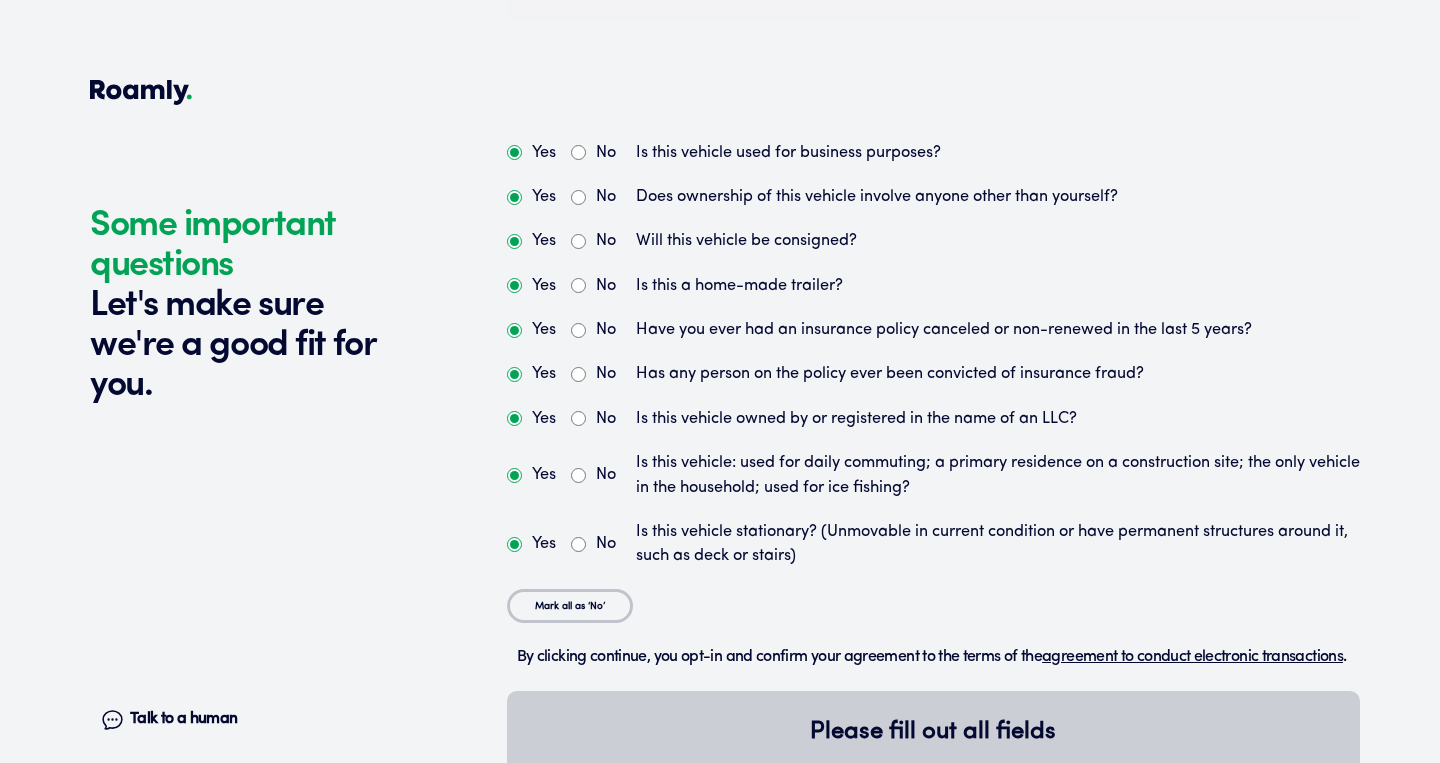 radio on "false" 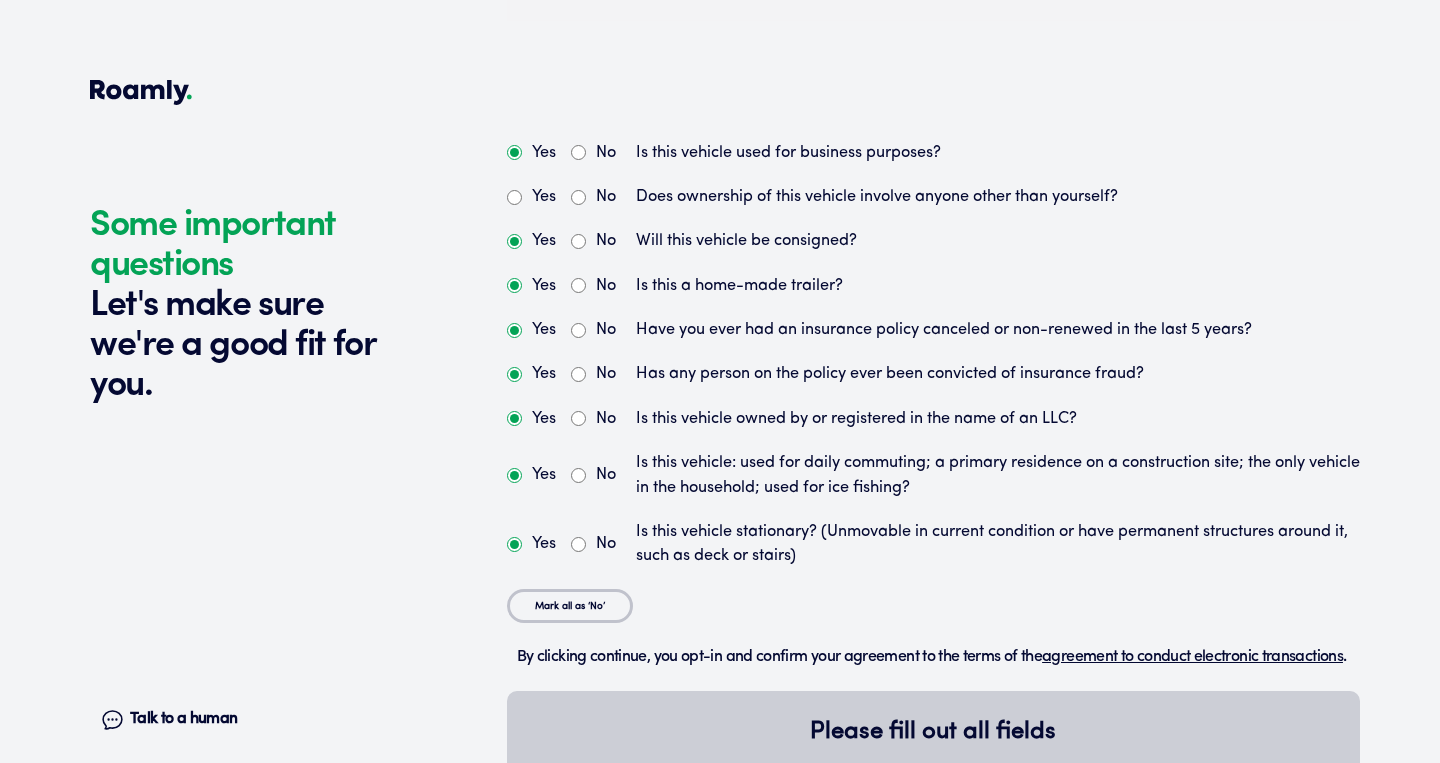 click on "No" at bounding box center (578, 241) 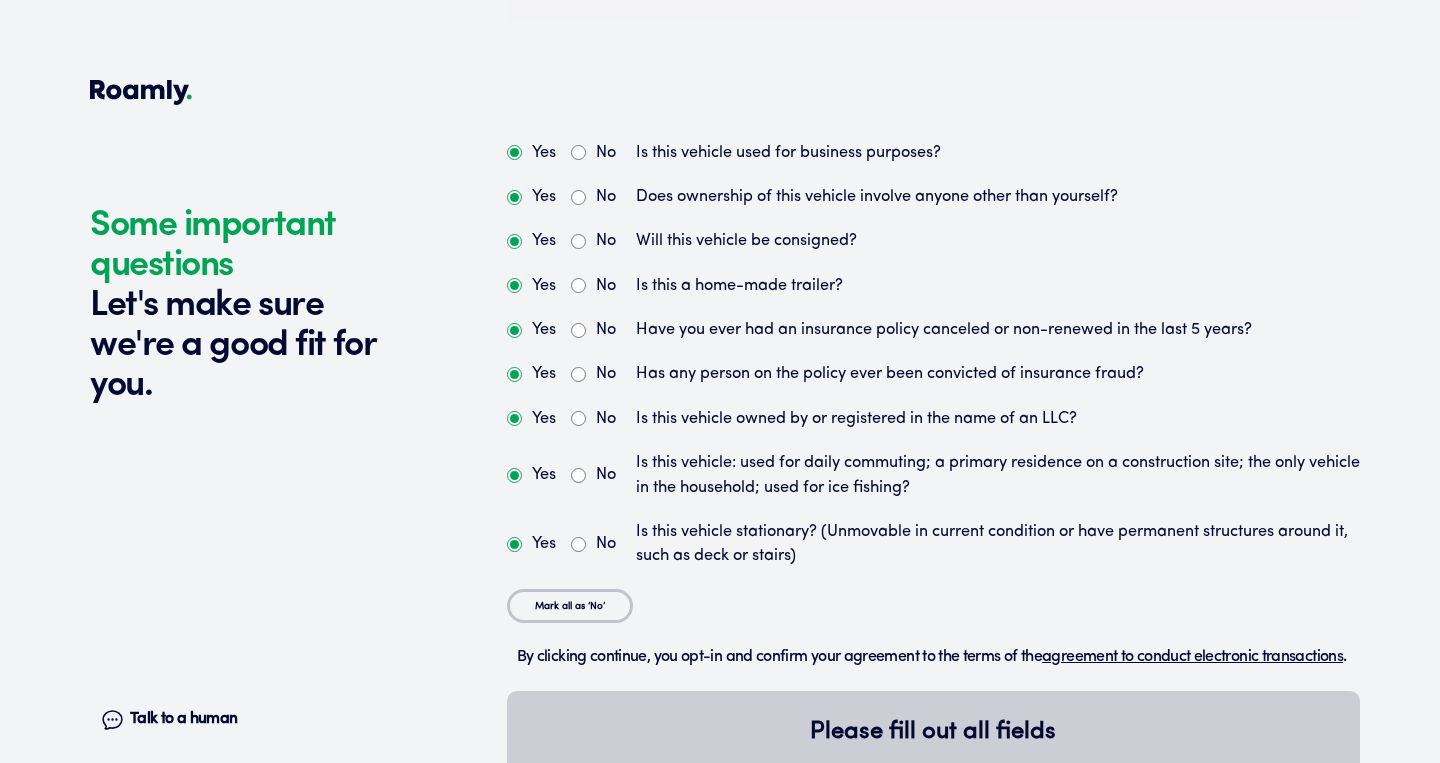 click on "No" at bounding box center (578, 285) 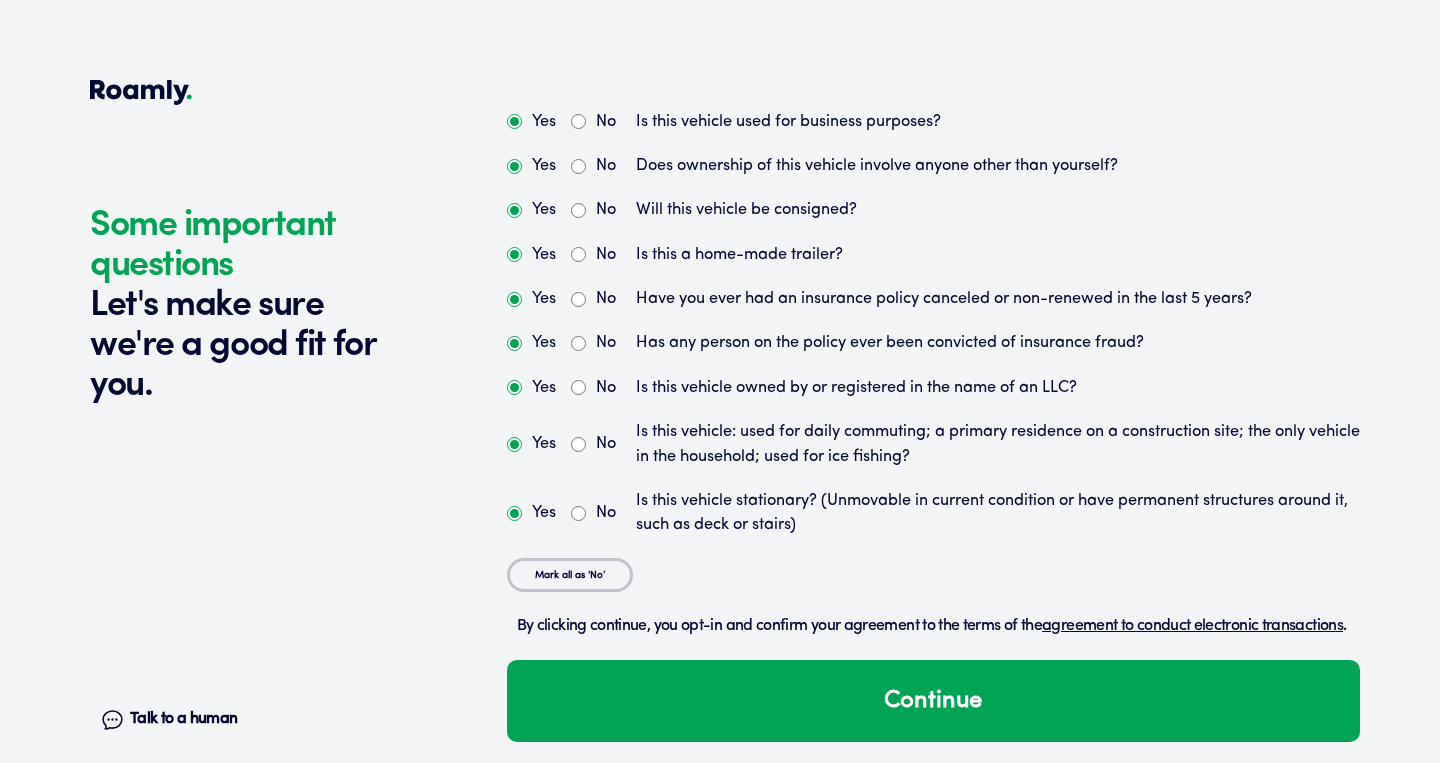 scroll, scrollTop: 6274, scrollLeft: 0, axis: vertical 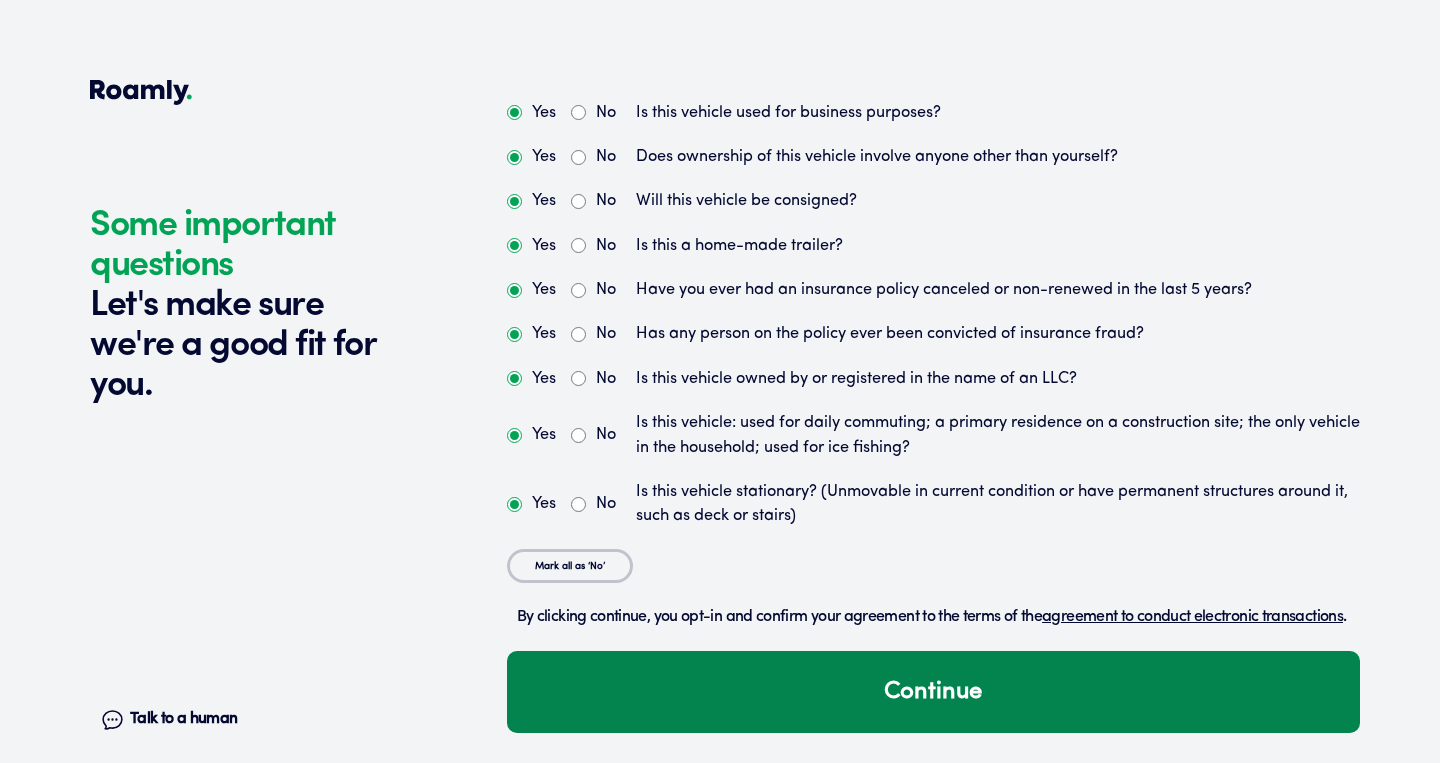 click on "Continue" at bounding box center [933, 692] 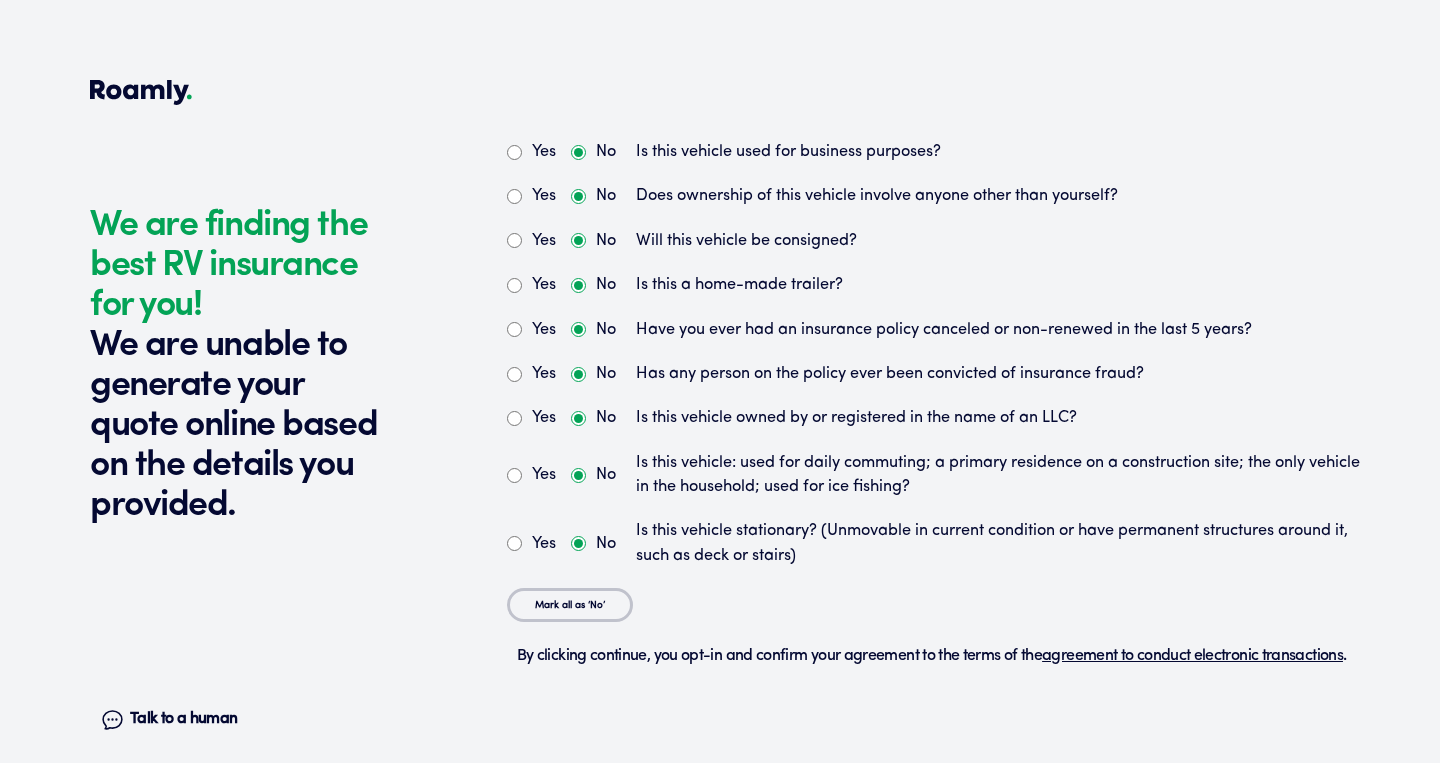 scroll, scrollTop: 0, scrollLeft: 0, axis: both 